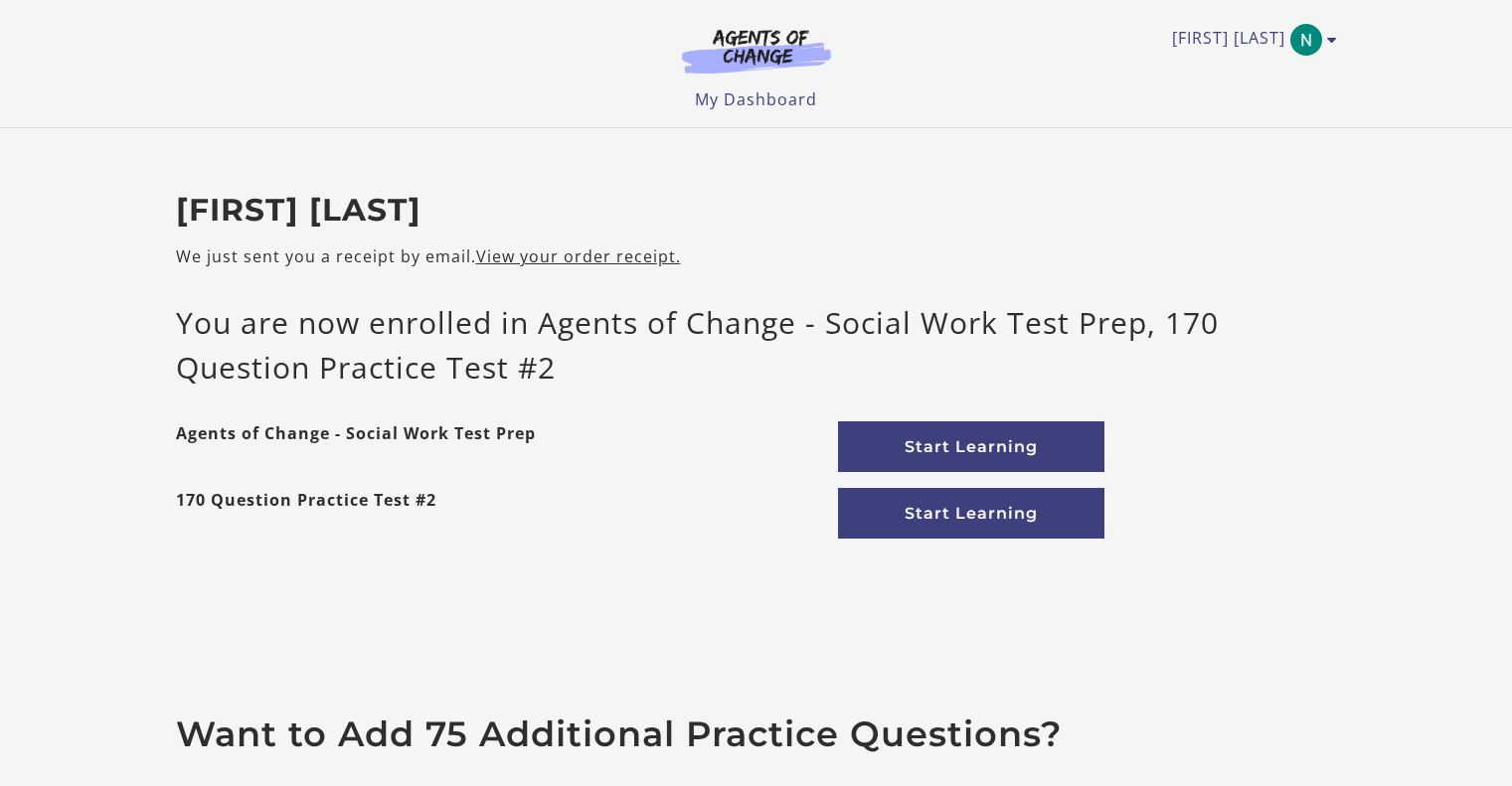 scroll, scrollTop: 0, scrollLeft: 0, axis: both 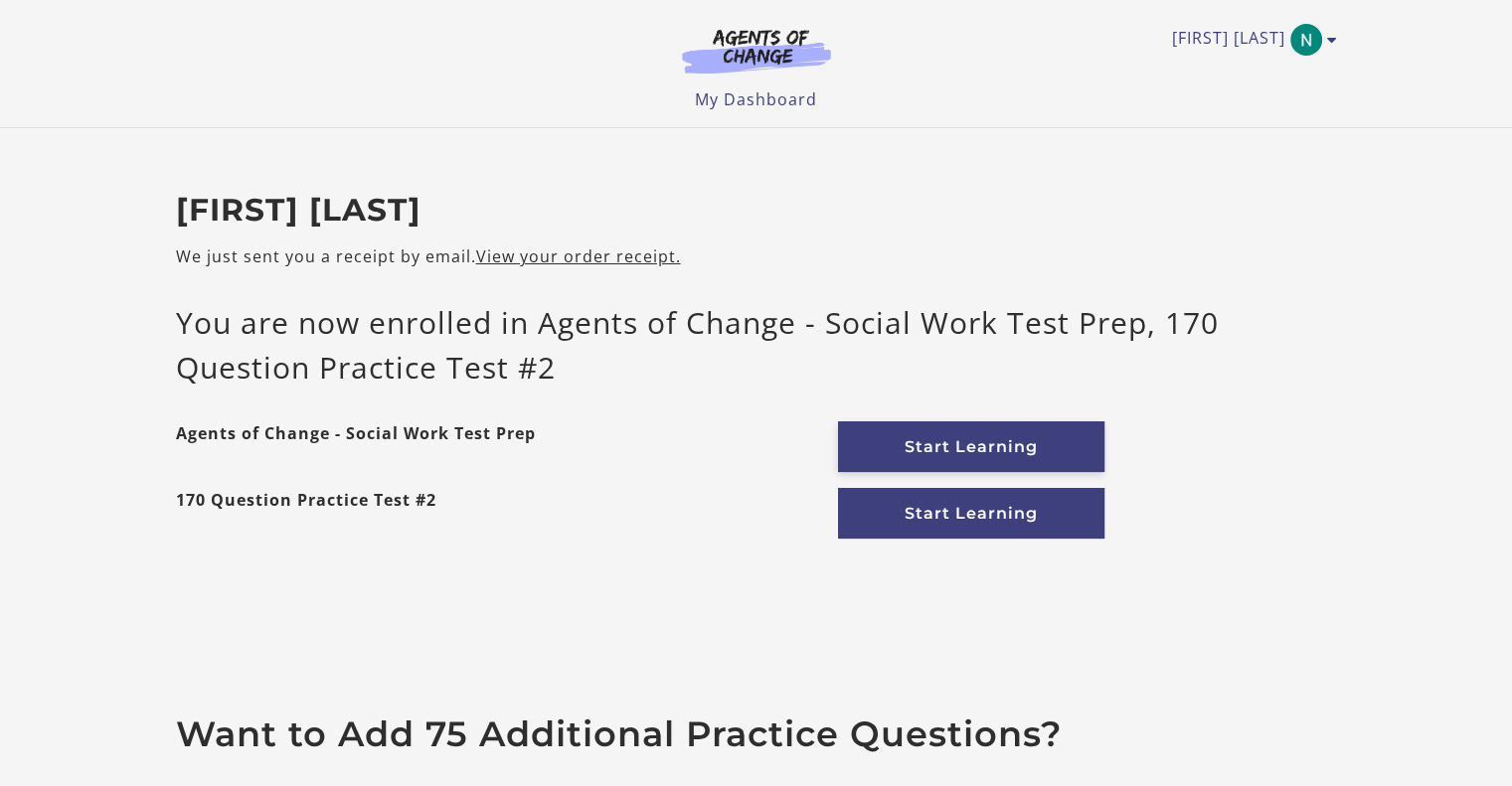 click on "Start Learning" at bounding box center (971, 446) 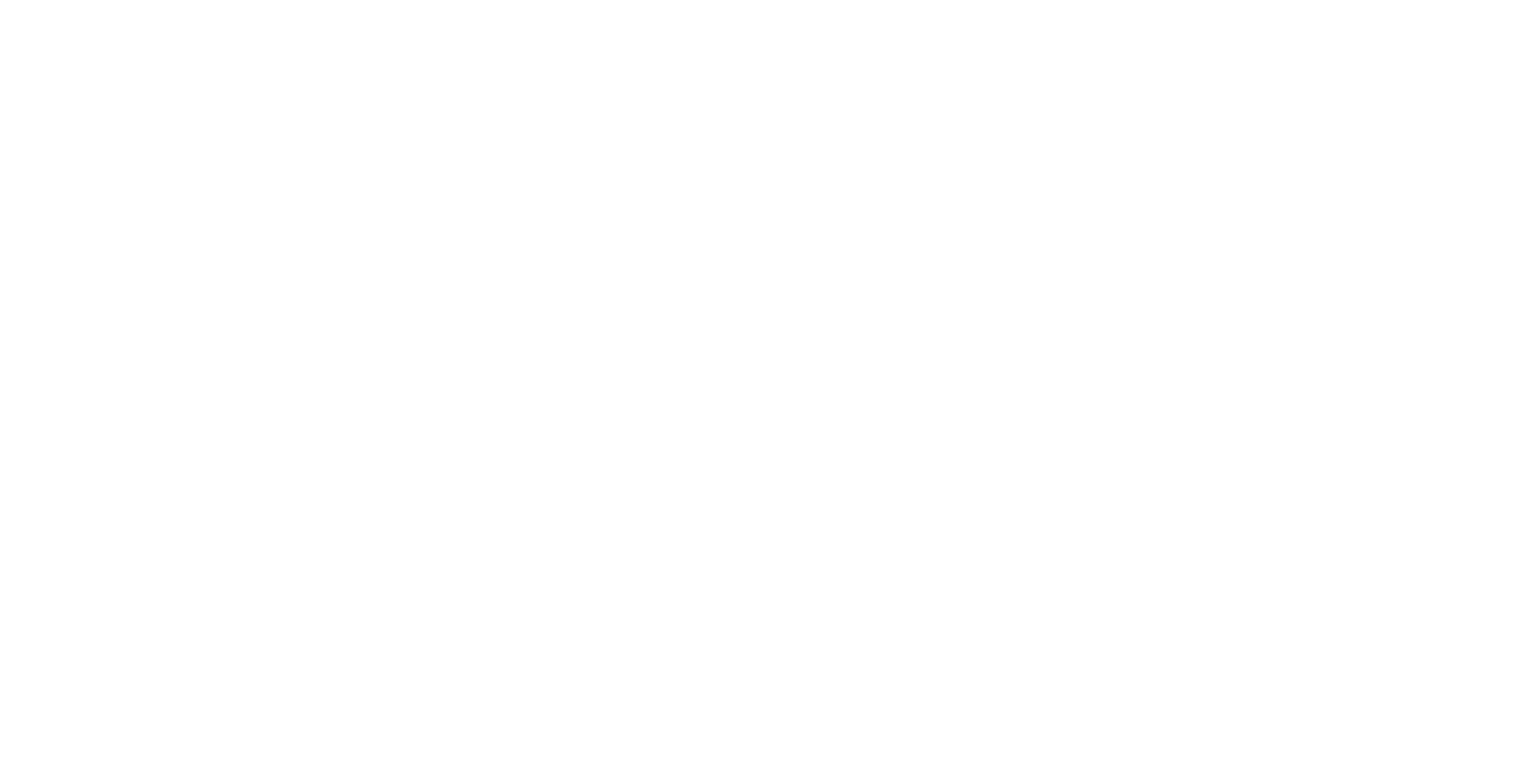 scroll, scrollTop: 0, scrollLeft: 0, axis: both 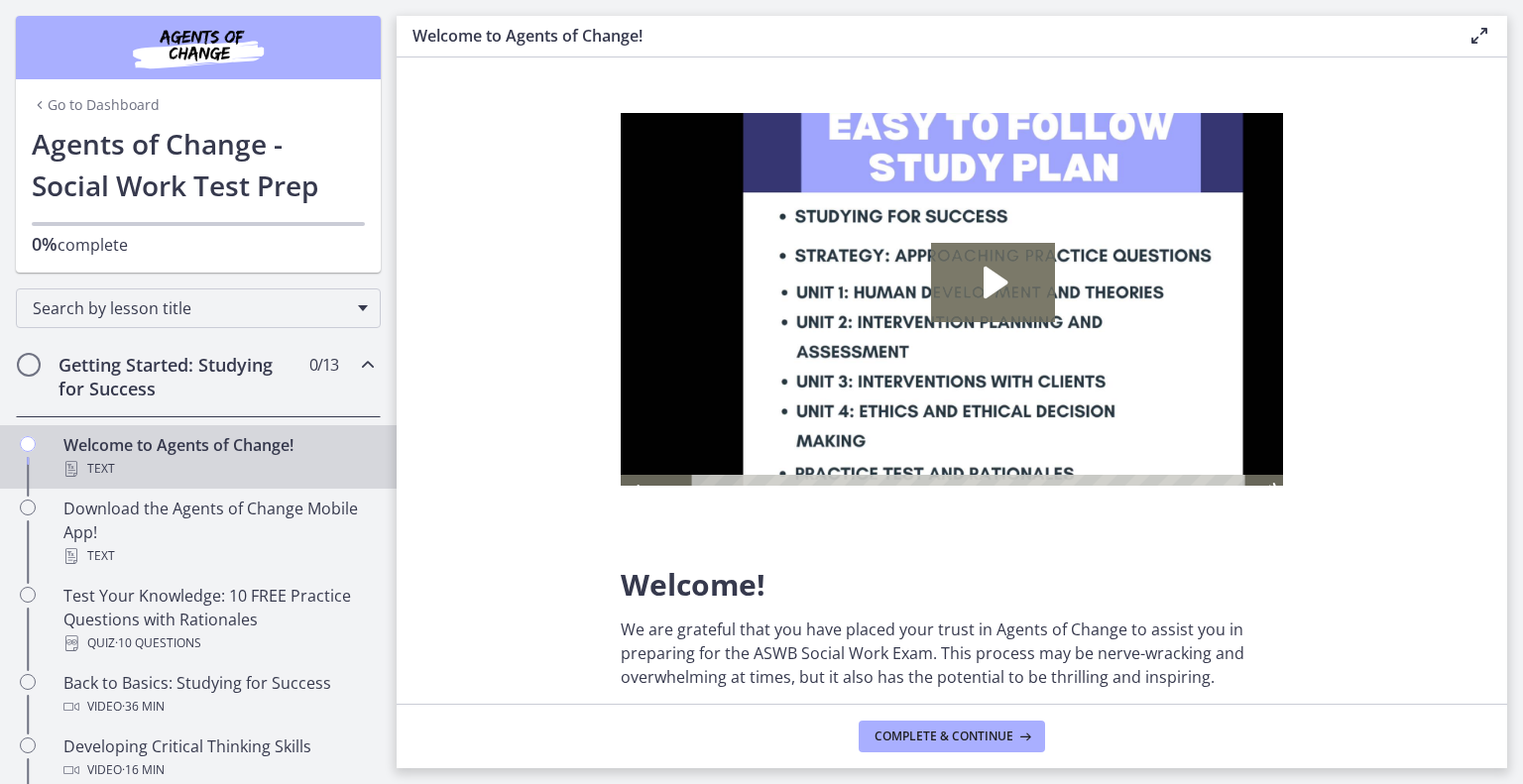 click 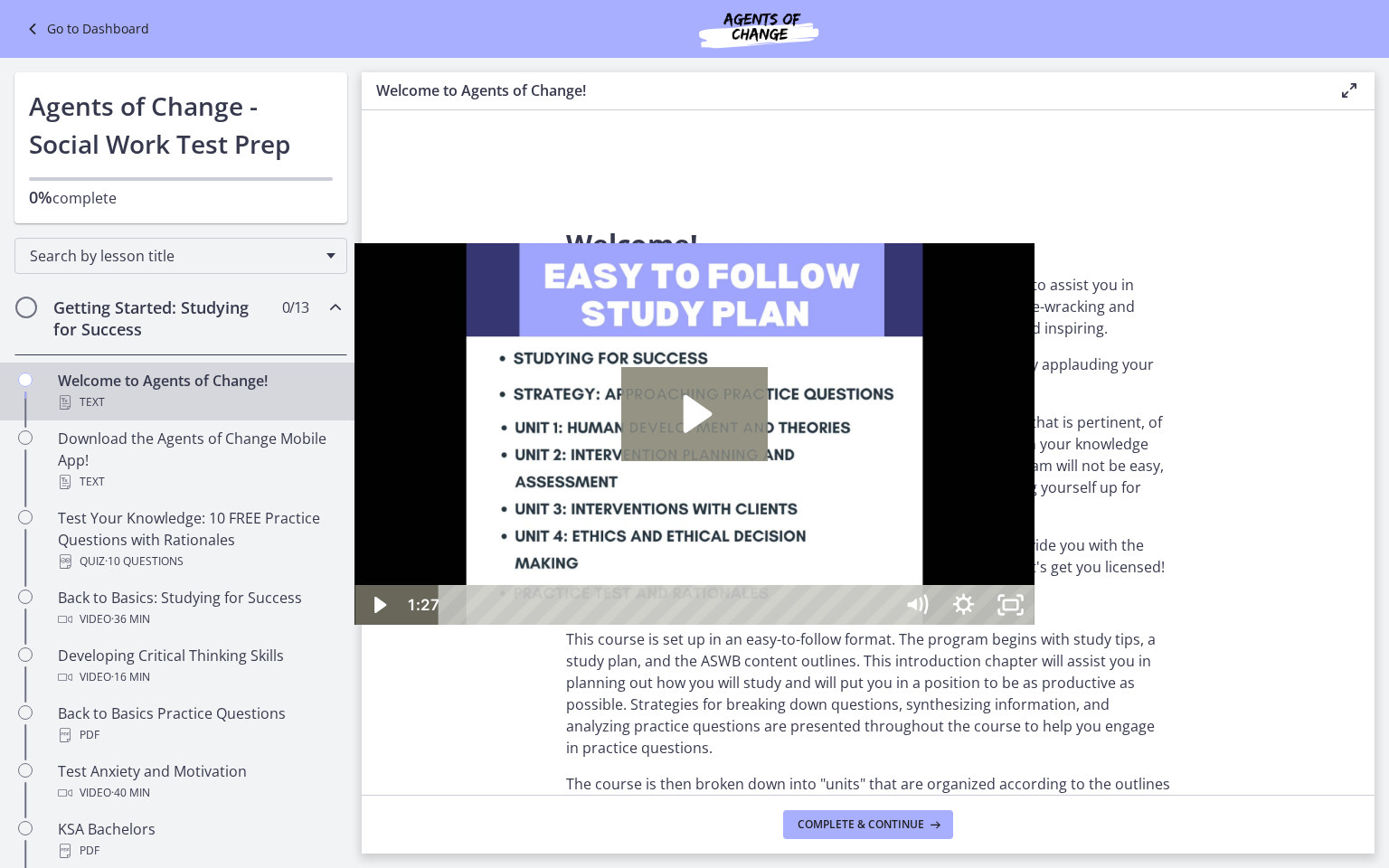 click 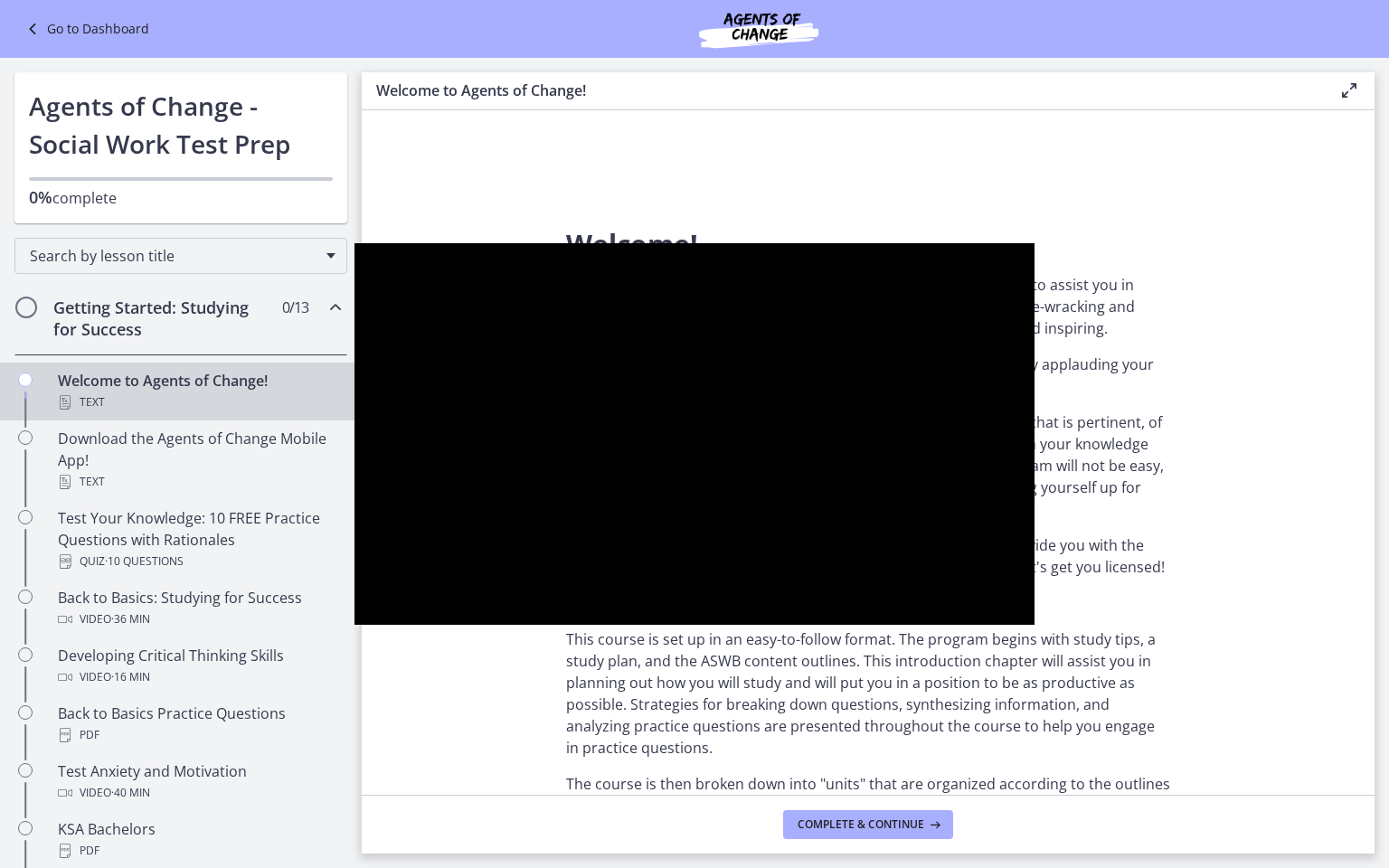 type 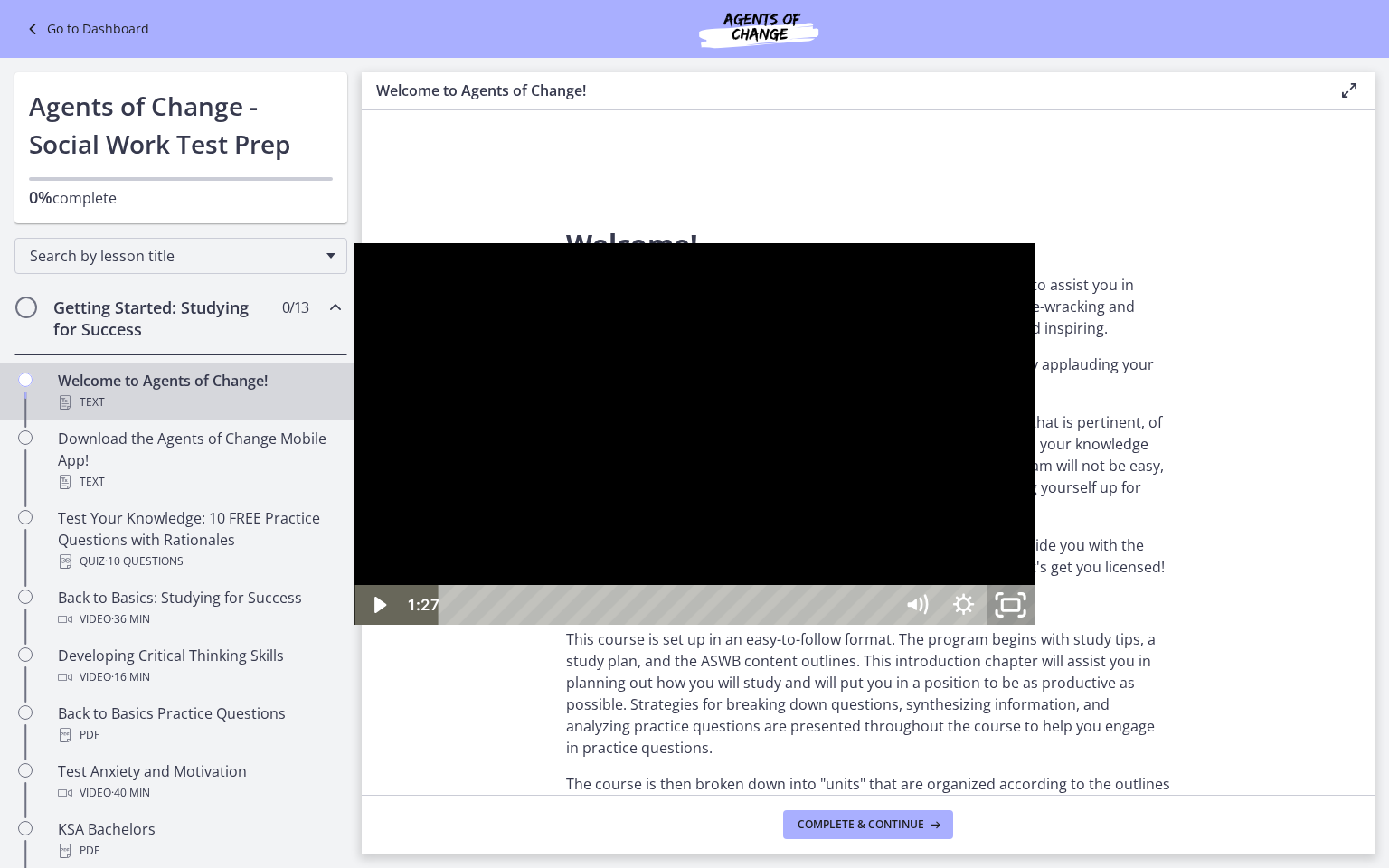 click 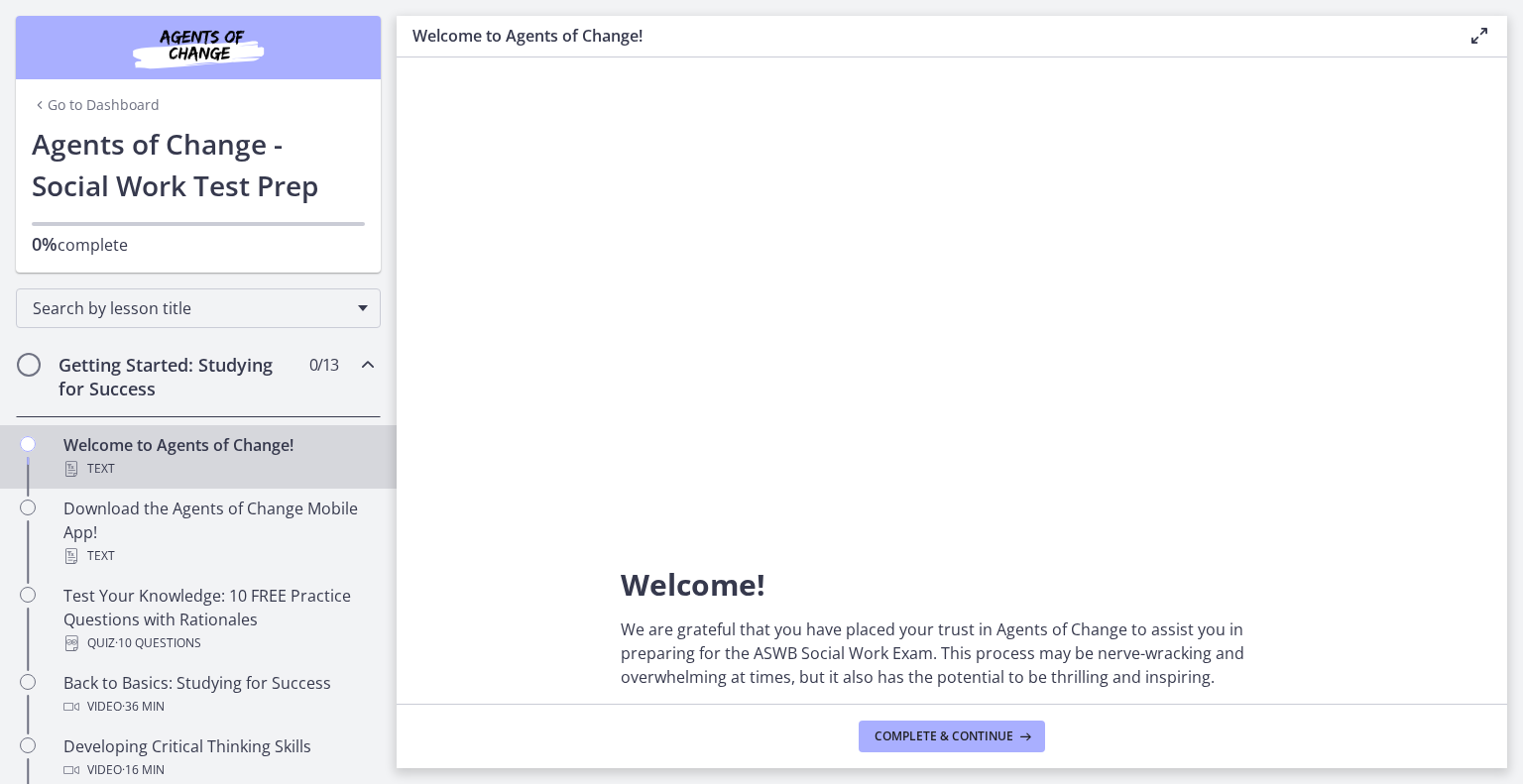 click at bounding box center (1479, 36) 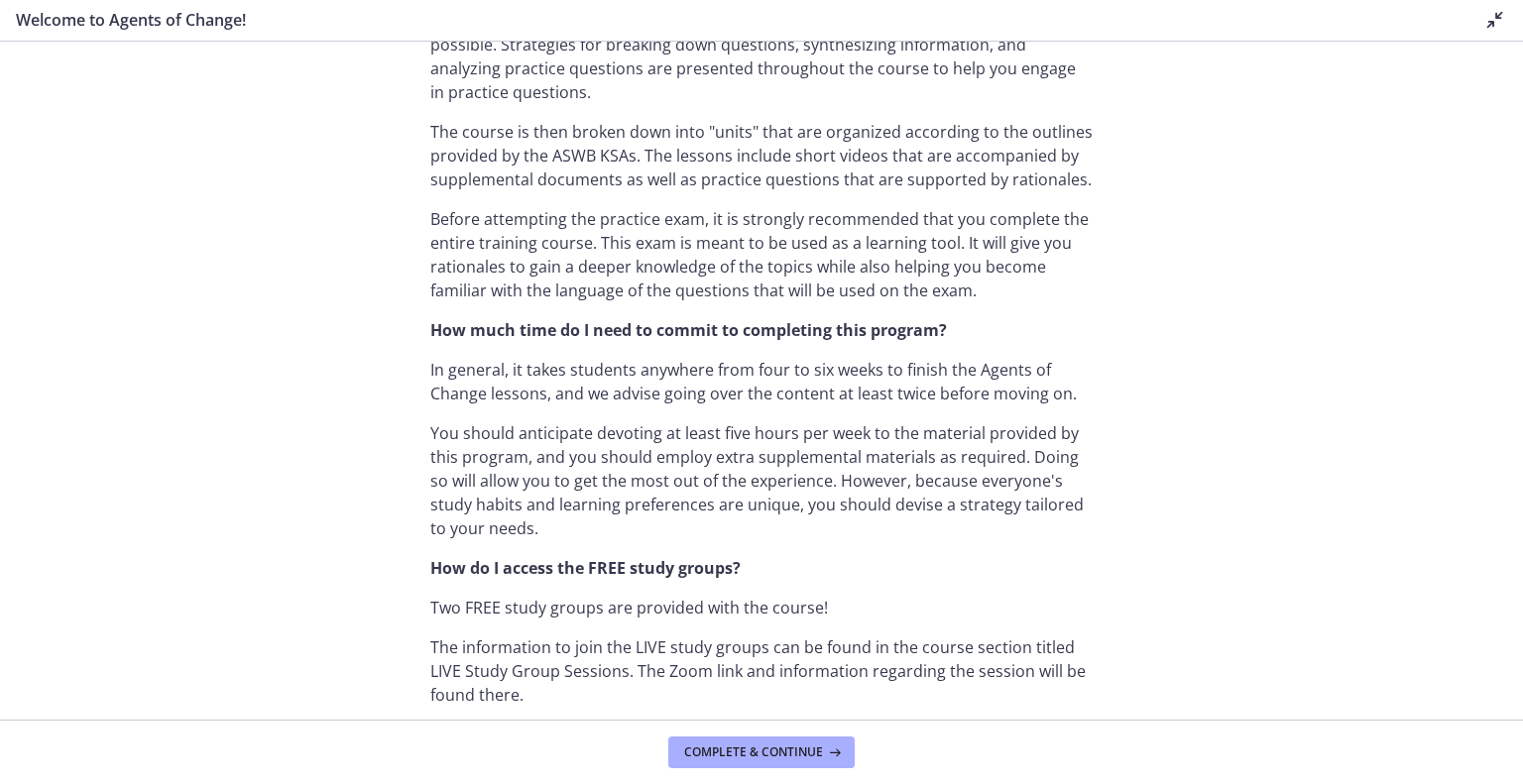scroll, scrollTop: 1041, scrollLeft: 0, axis: vertical 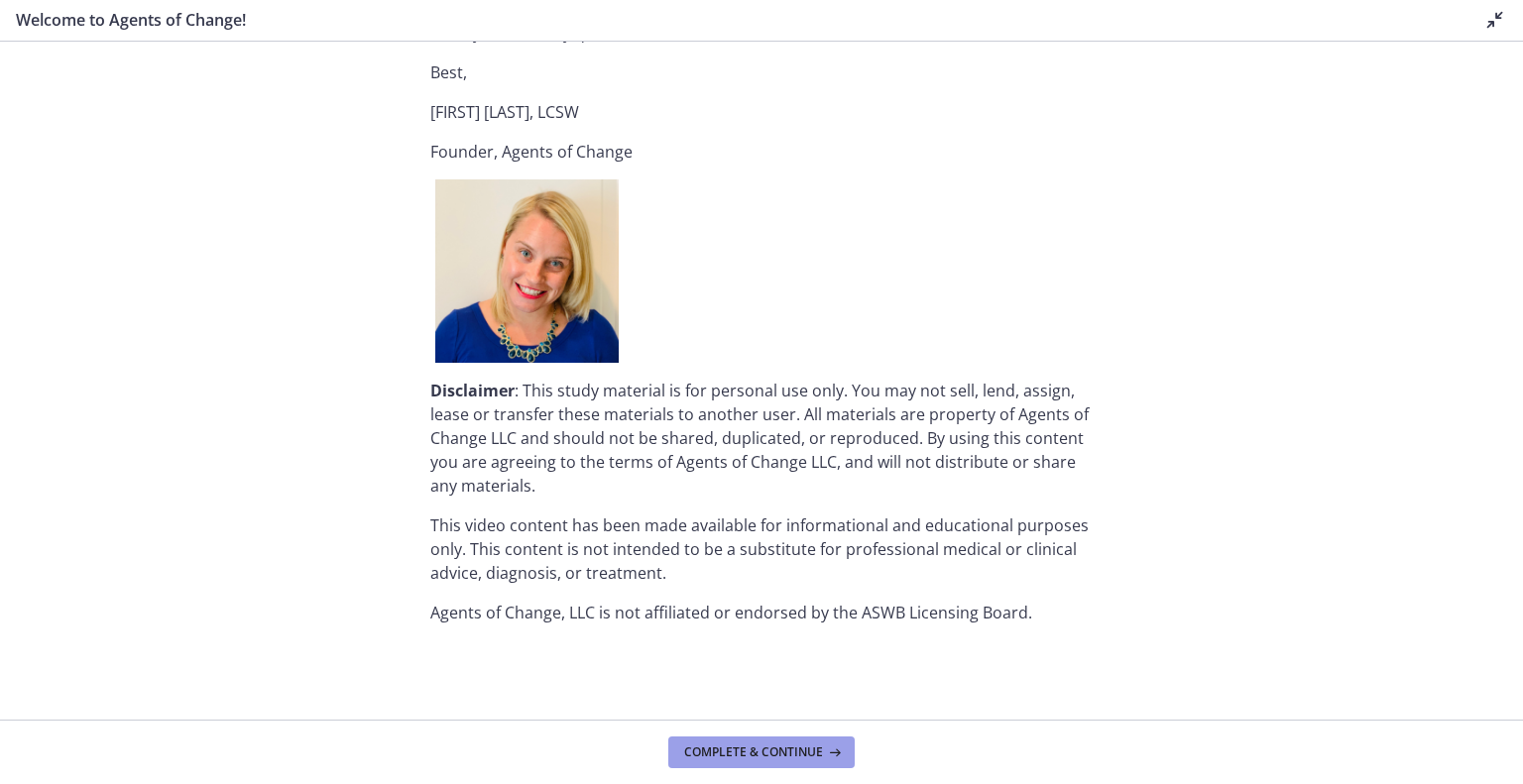 click on "Complete & continue" at bounding box center [754, 752] 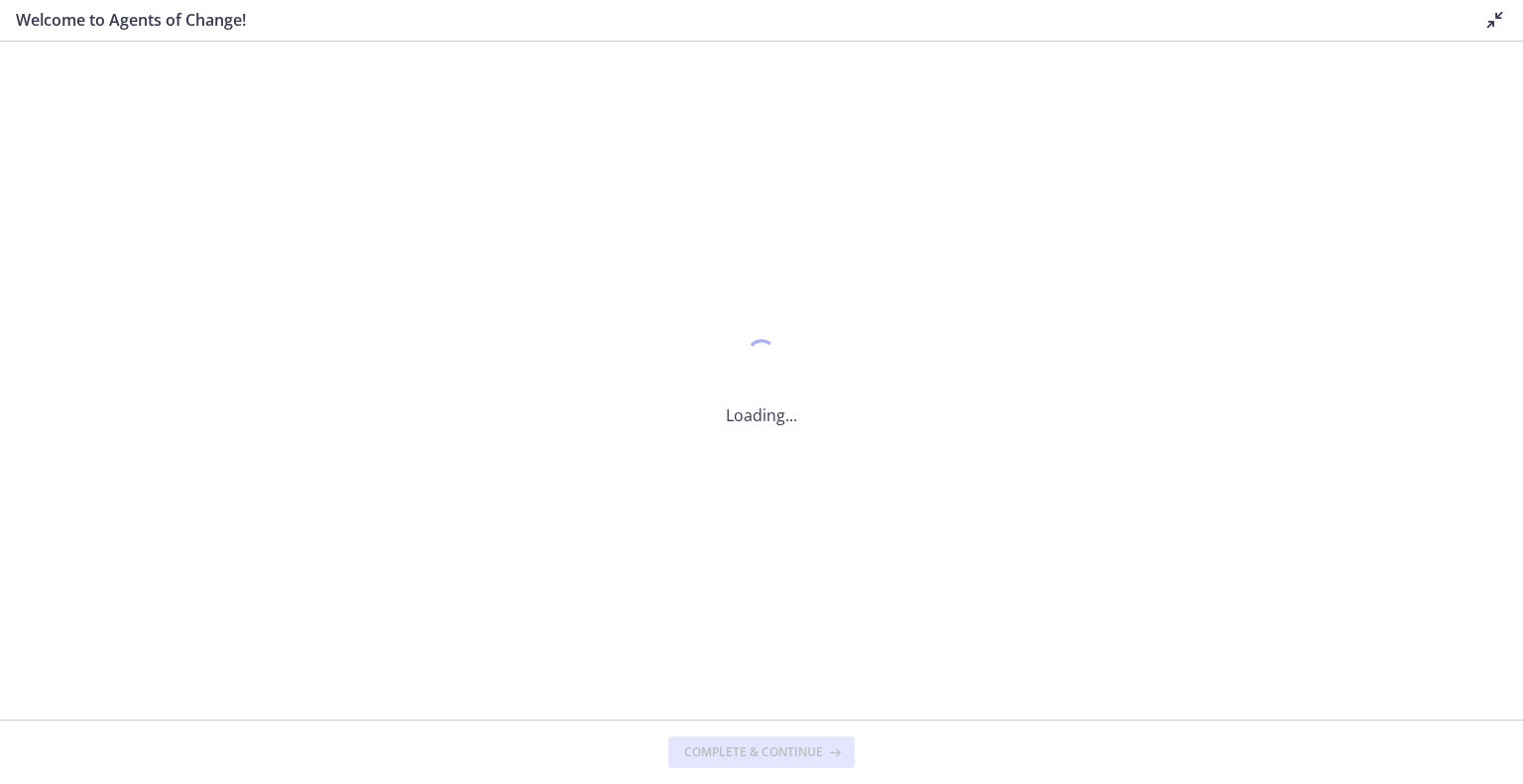 scroll, scrollTop: 0, scrollLeft: 0, axis: both 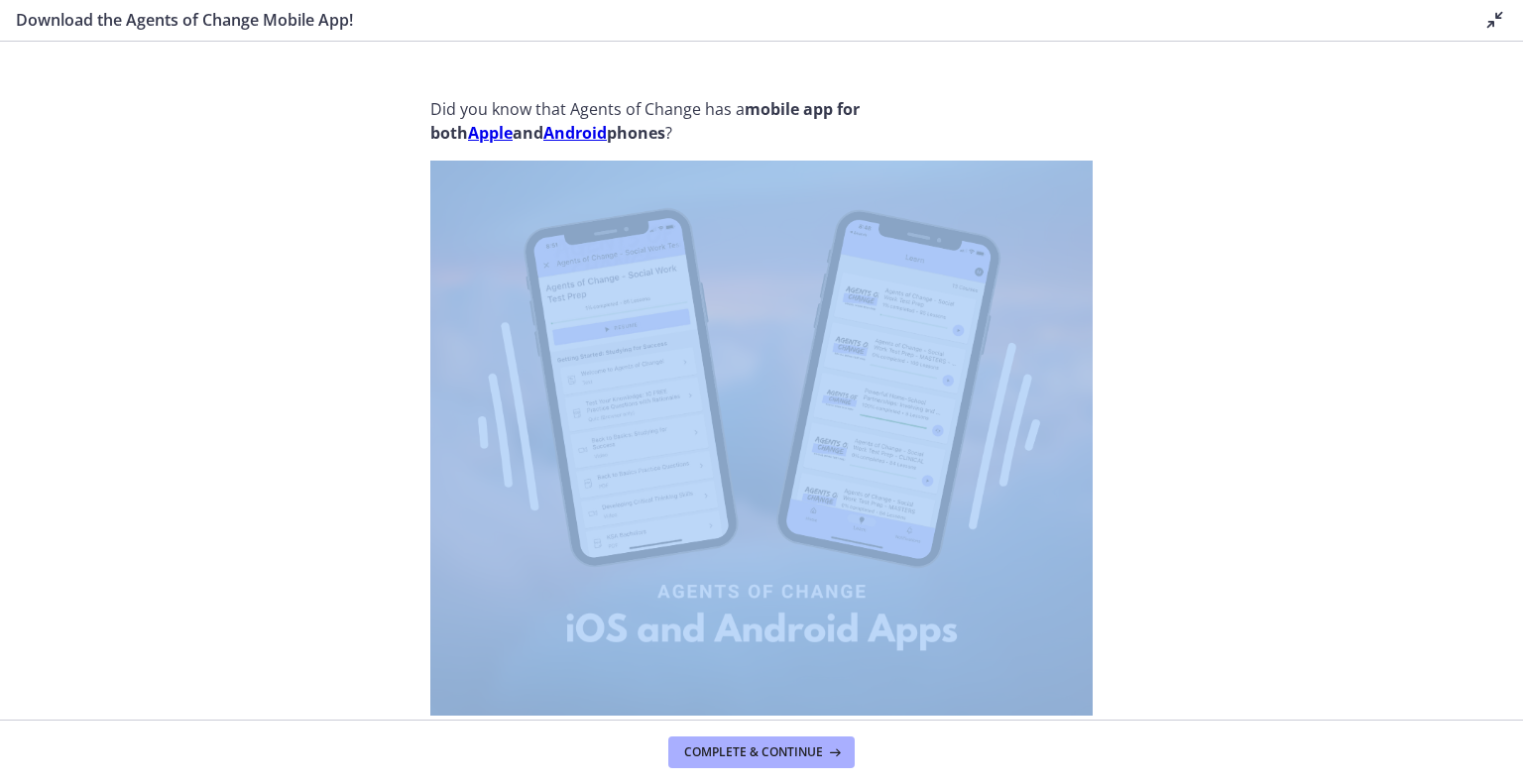 drag, startPoint x: 1507, startPoint y: 137, endPoint x: 1512, endPoint y: 167, distance: 30.413813 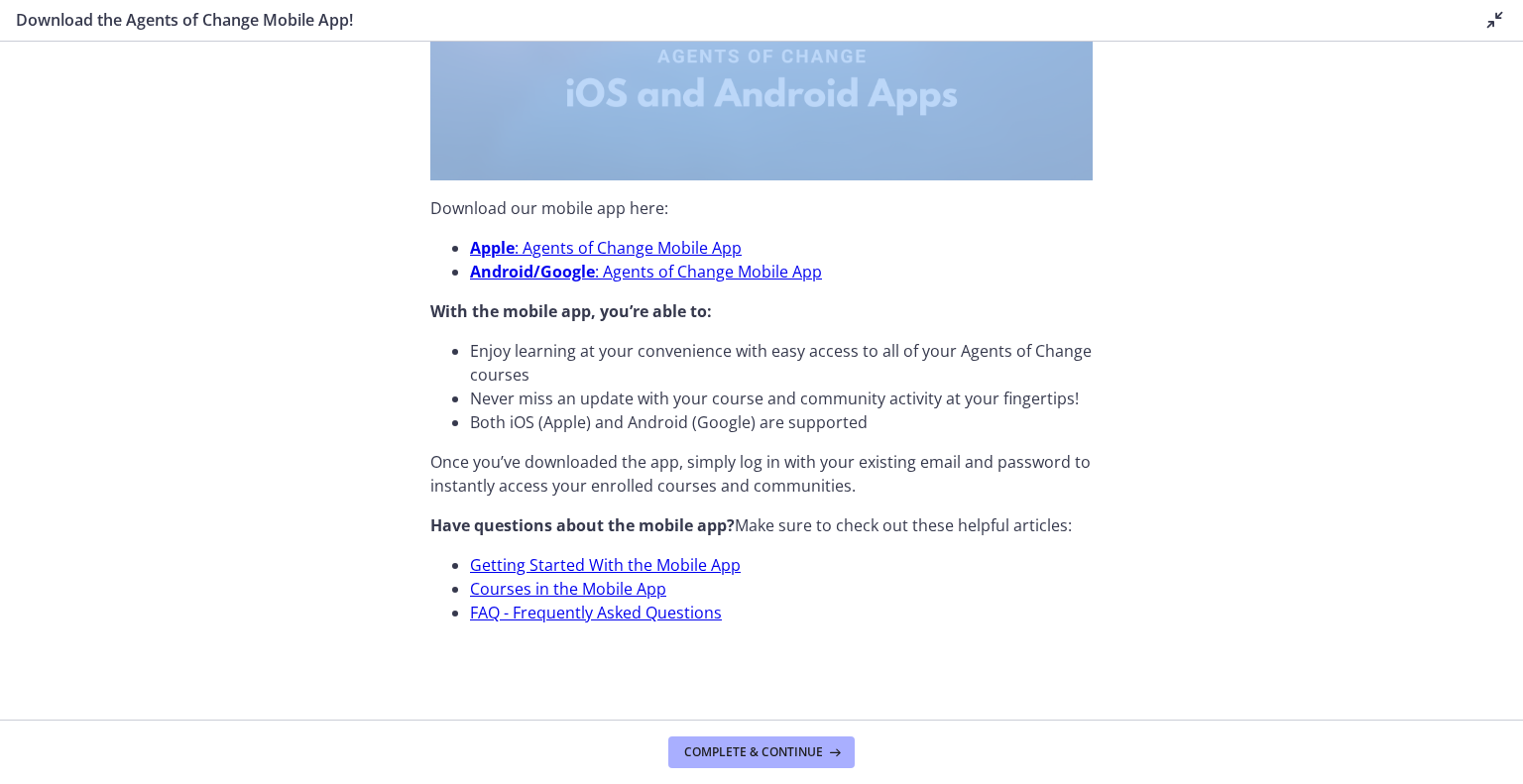 scroll, scrollTop: 565, scrollLeft: 0, axis: vertical 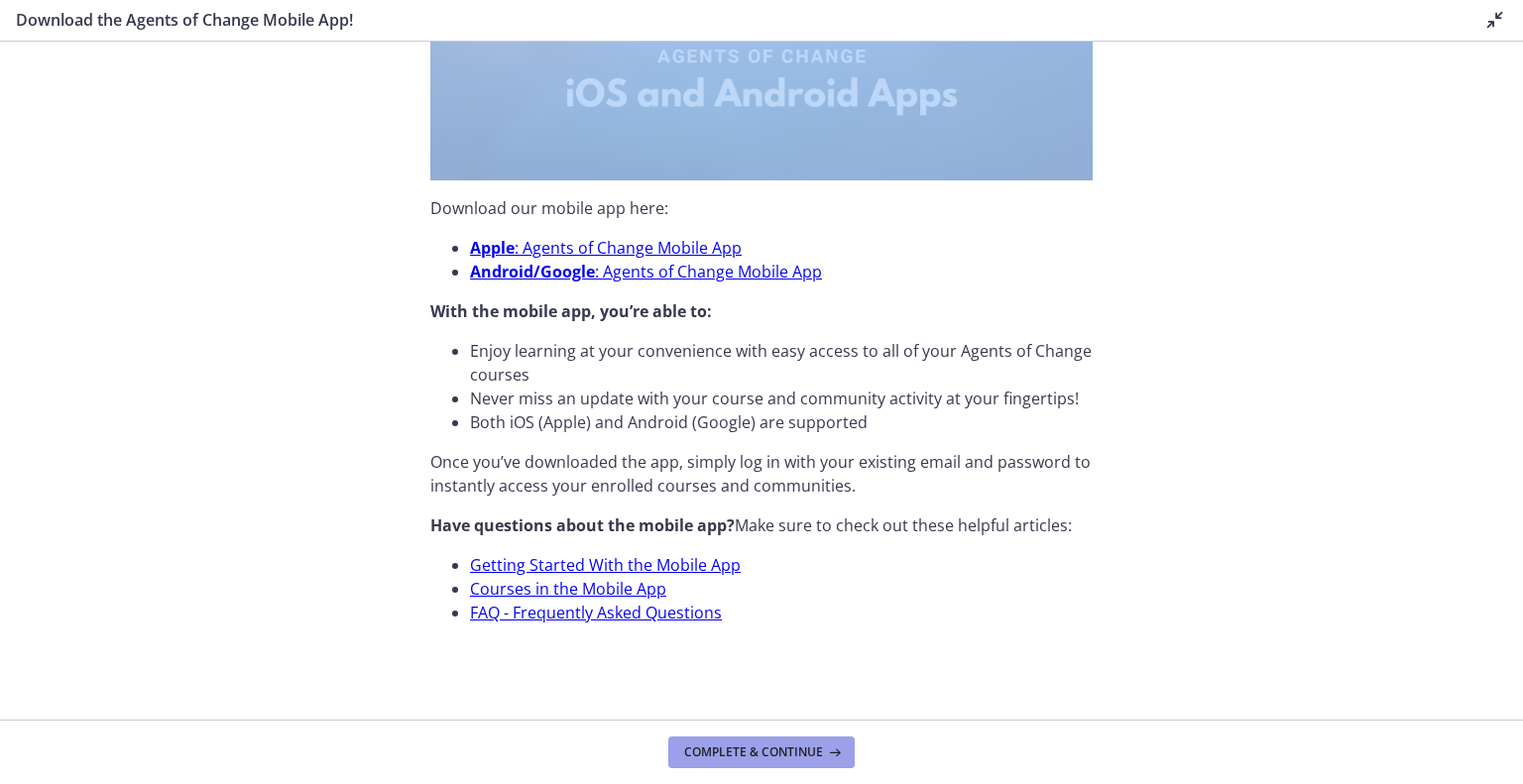 click on "Complete & continue" at bounding box center (754, 752) 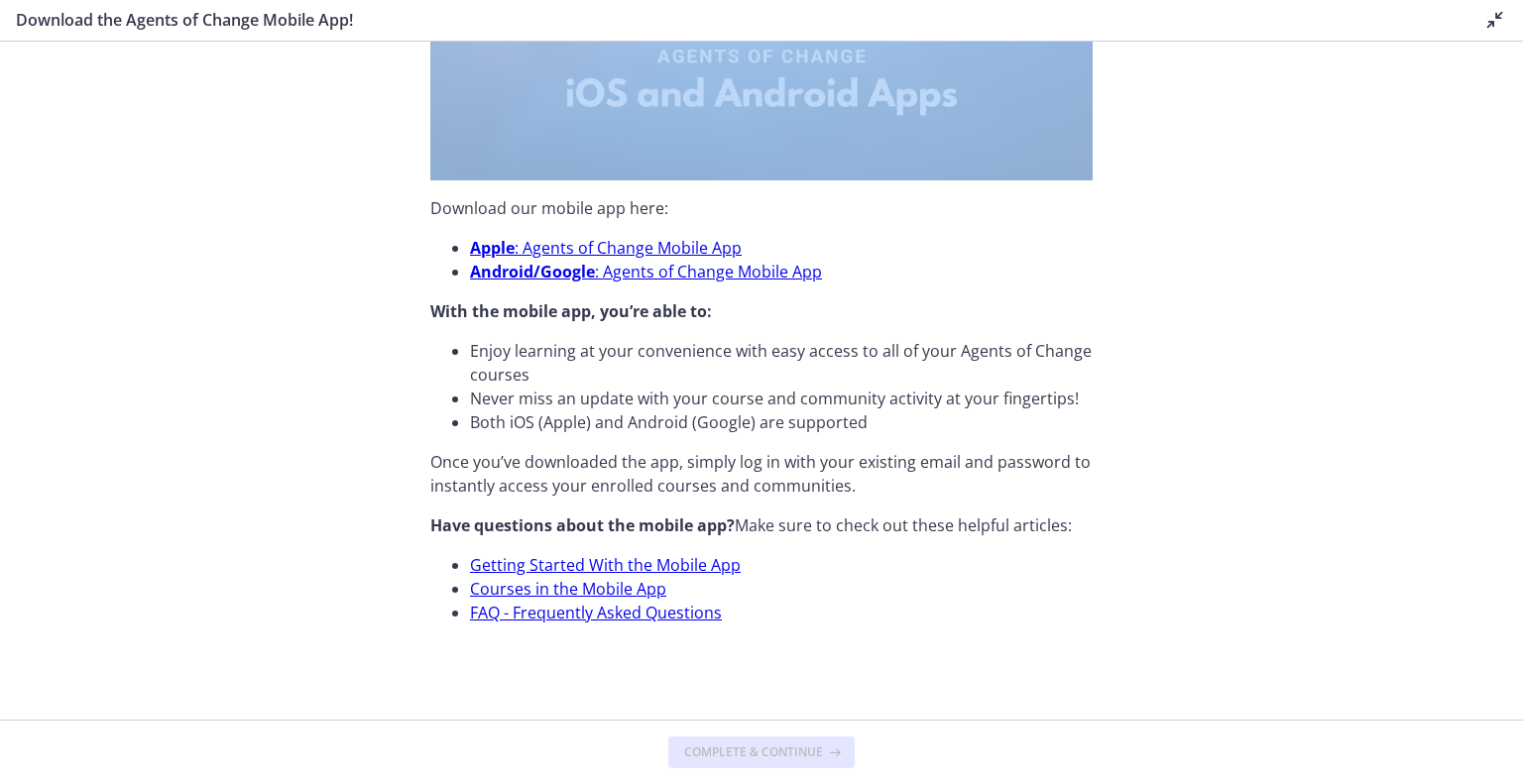 scroll, scrollTop: 0, scrollLeft: 0, axis: both 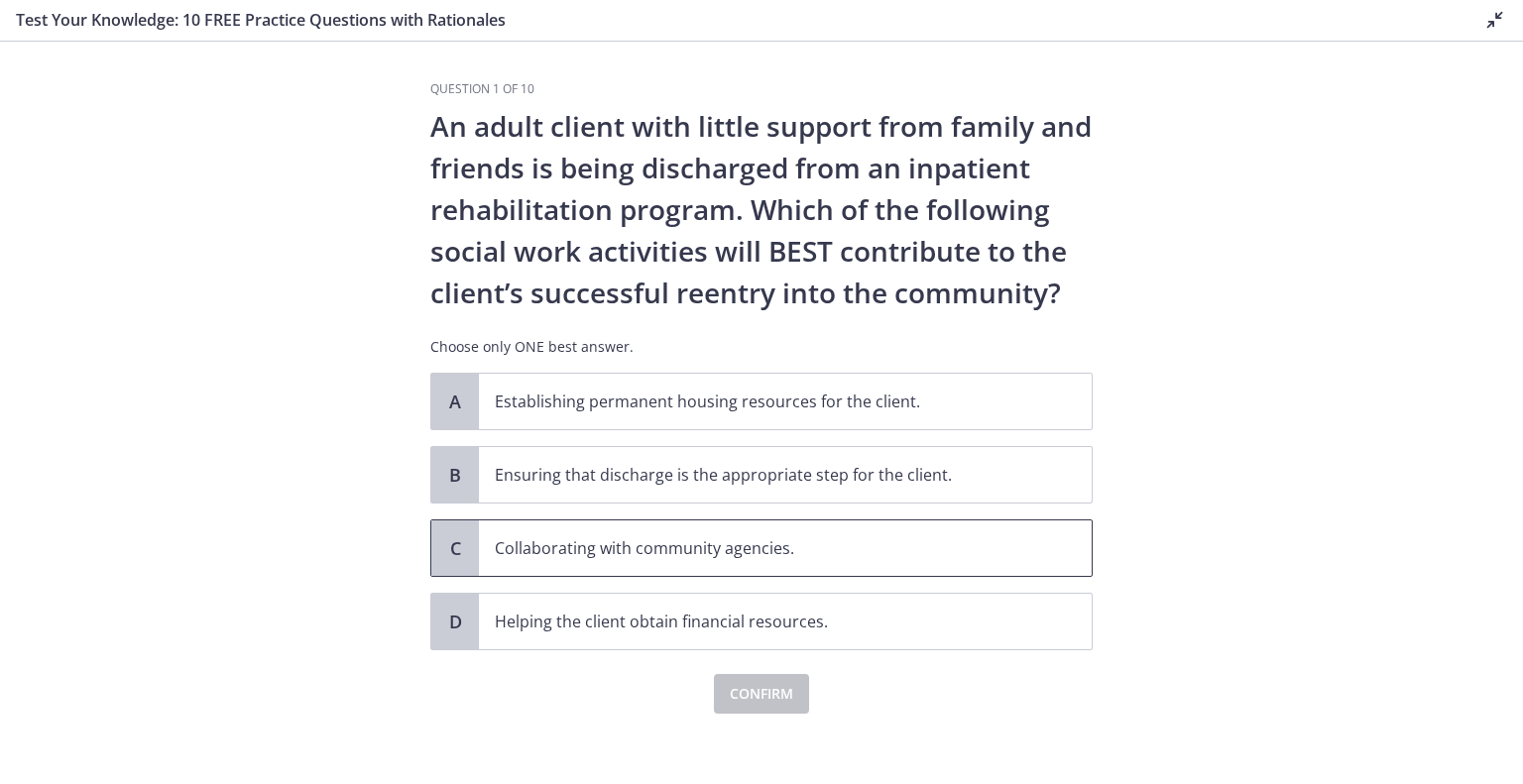 click on "Collaborating with community agencies." at bounding box center (765, 548) 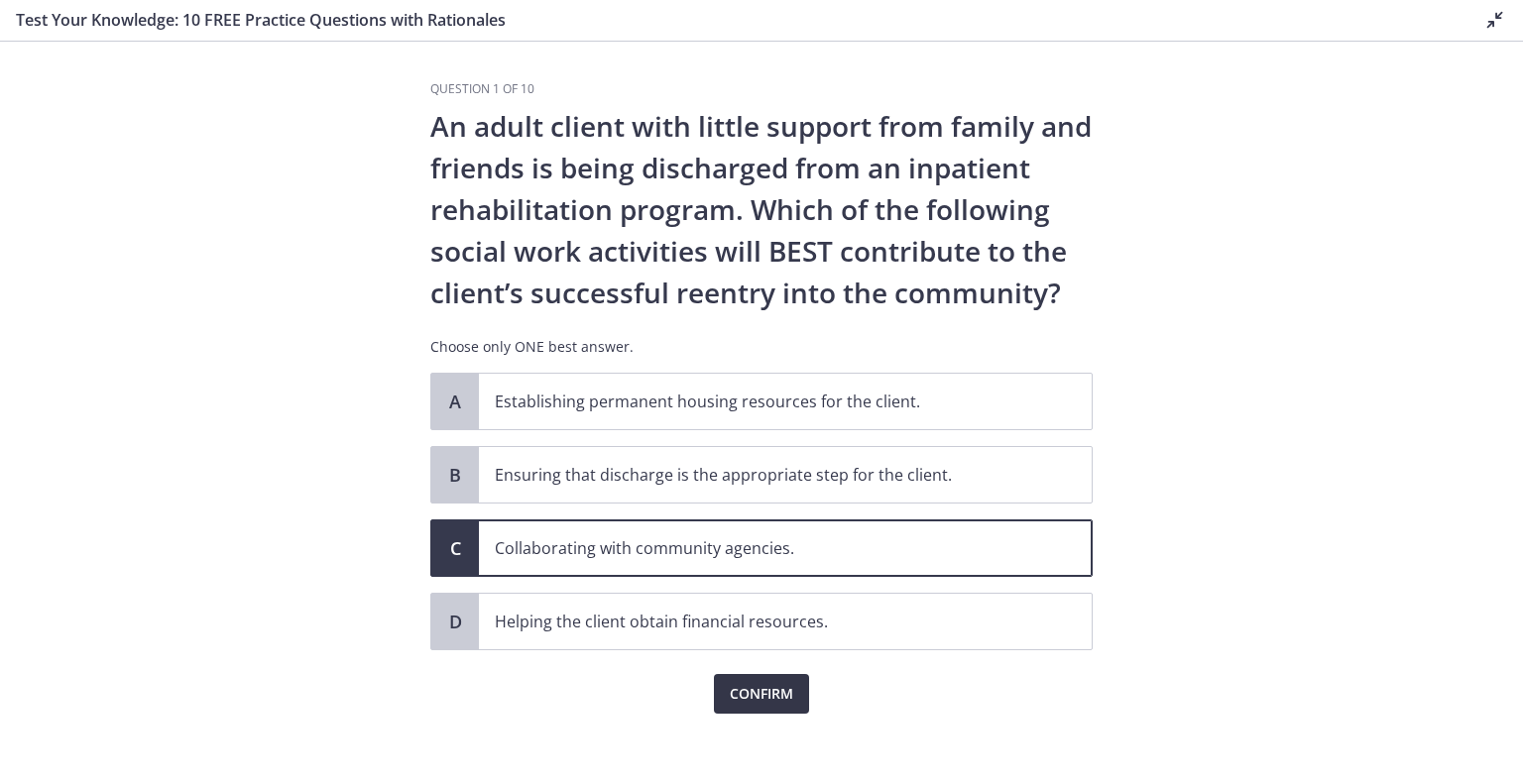 click on "Confirm" at bounding box center [762, 694] 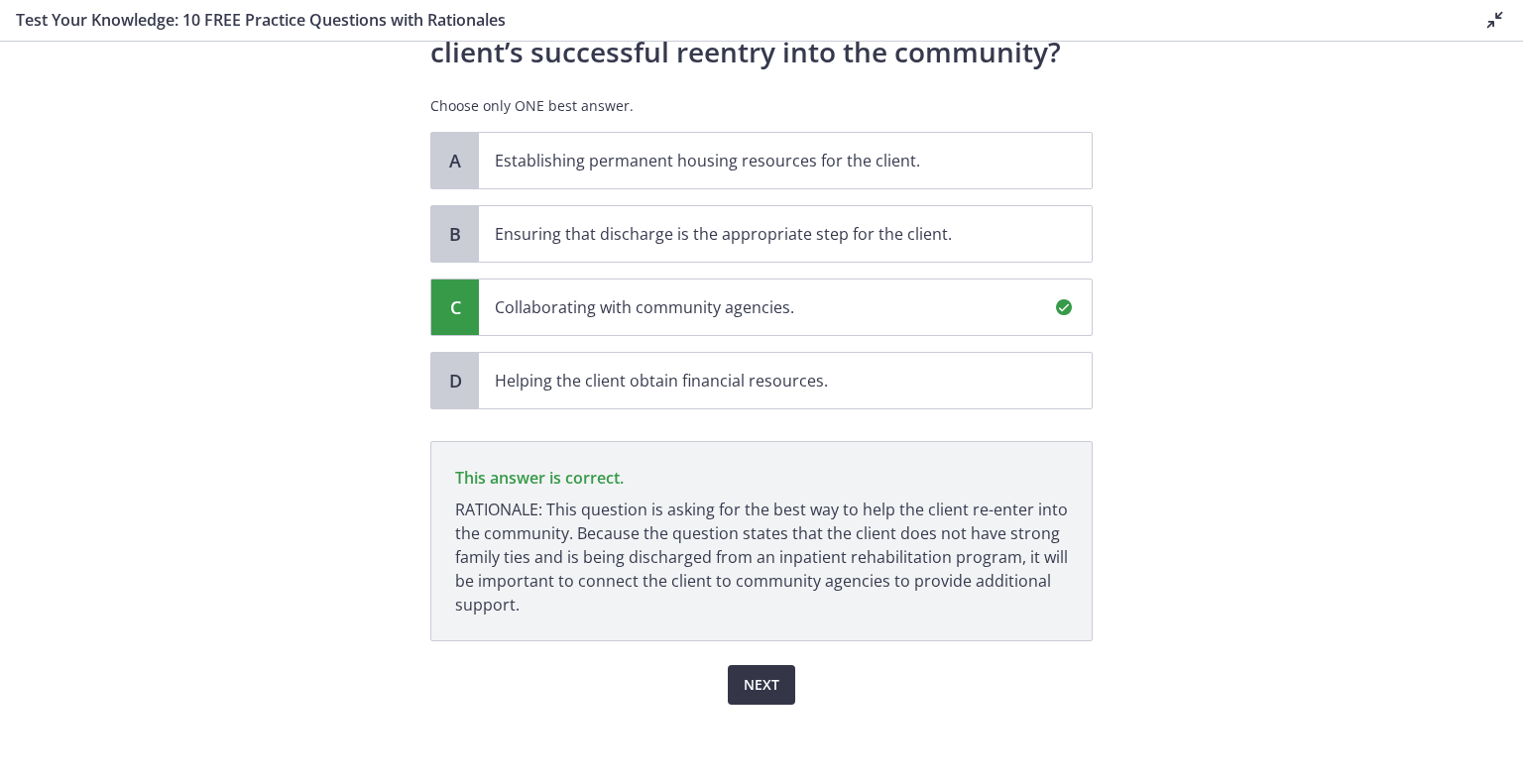 scroll, scrollTop: 332, scrollLeft: 0, axis: vertical 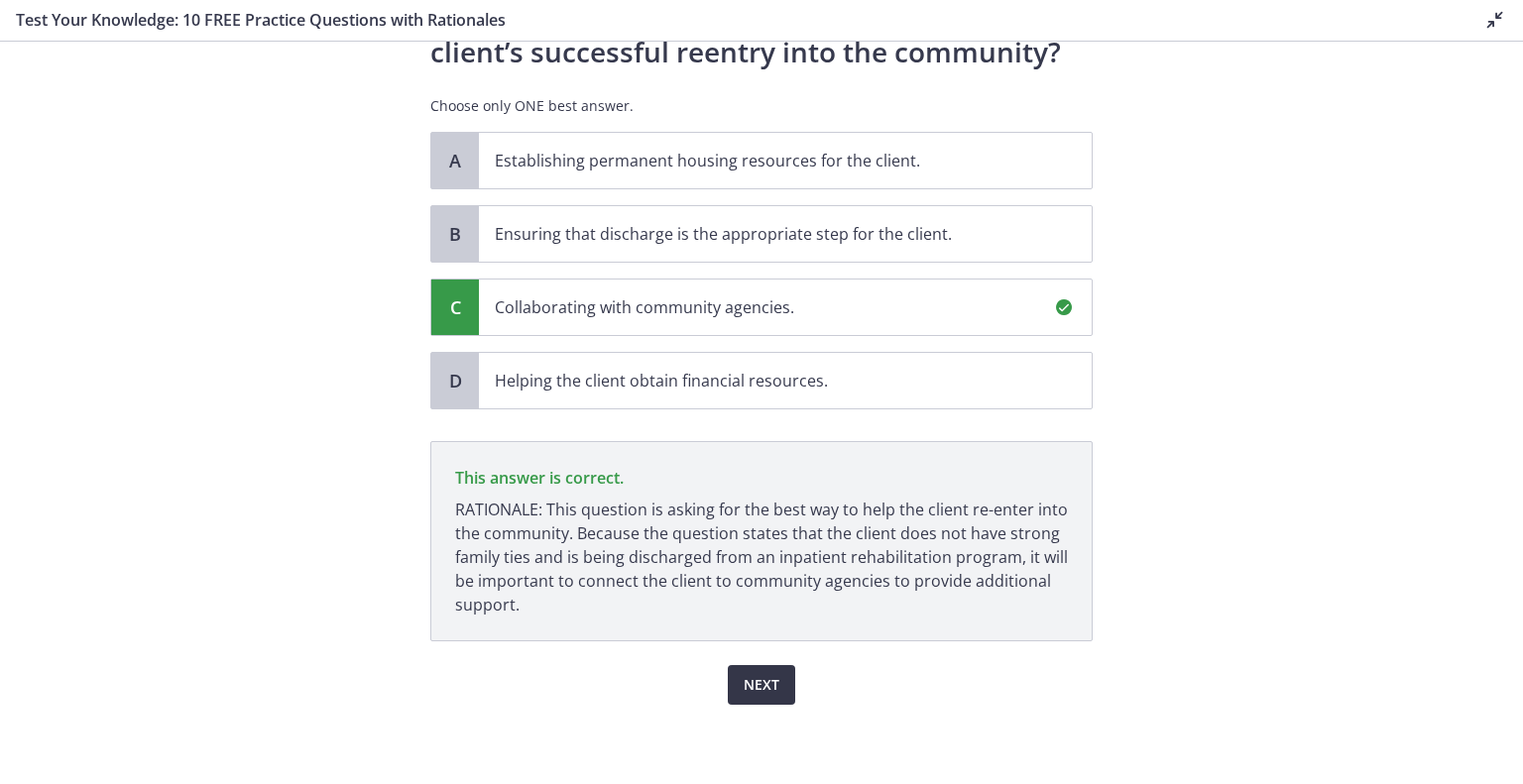 click on "Next" at bounding box center (762, 685) 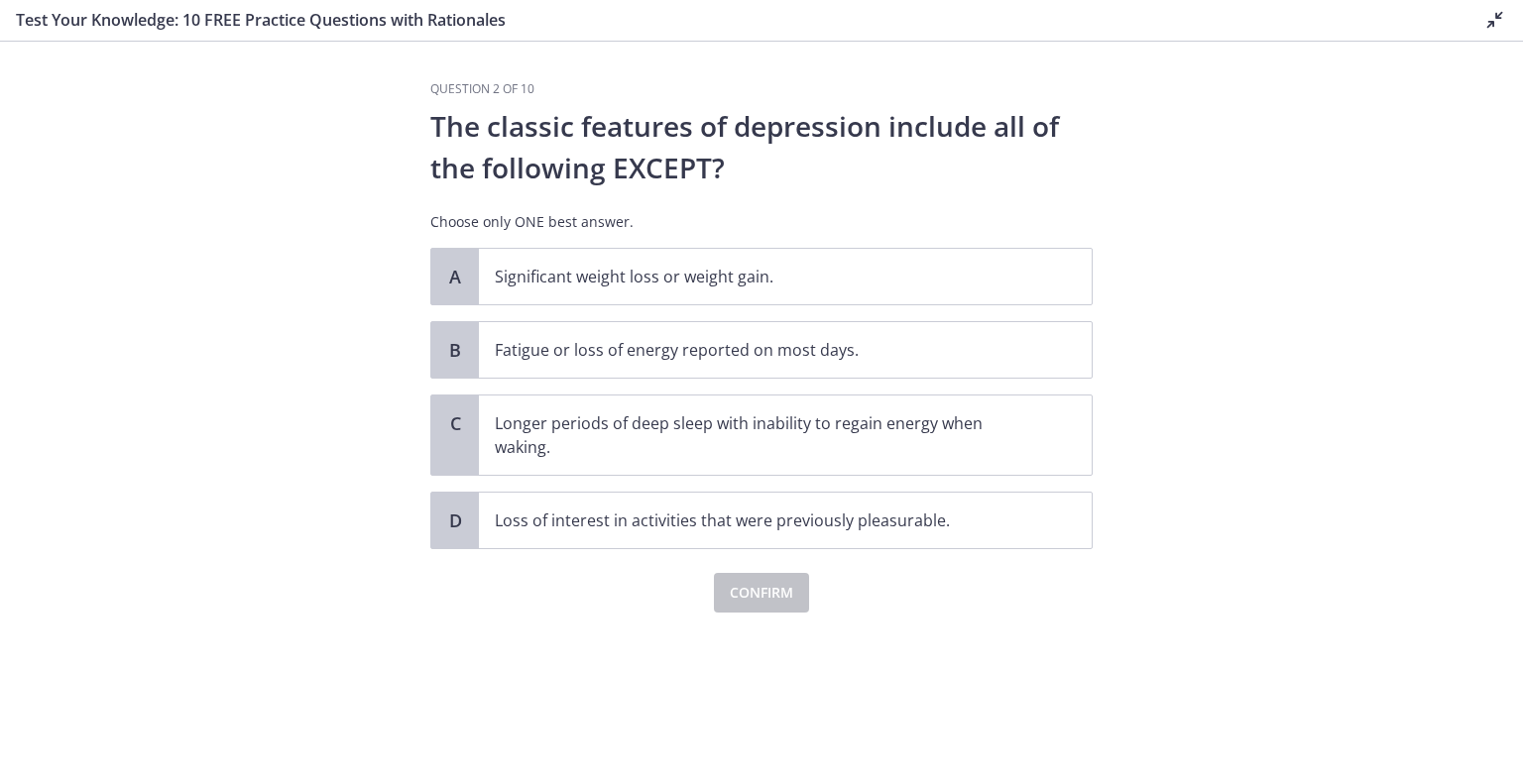 scroll, scrollTop: 0, scrollLeft: 0, axis: both 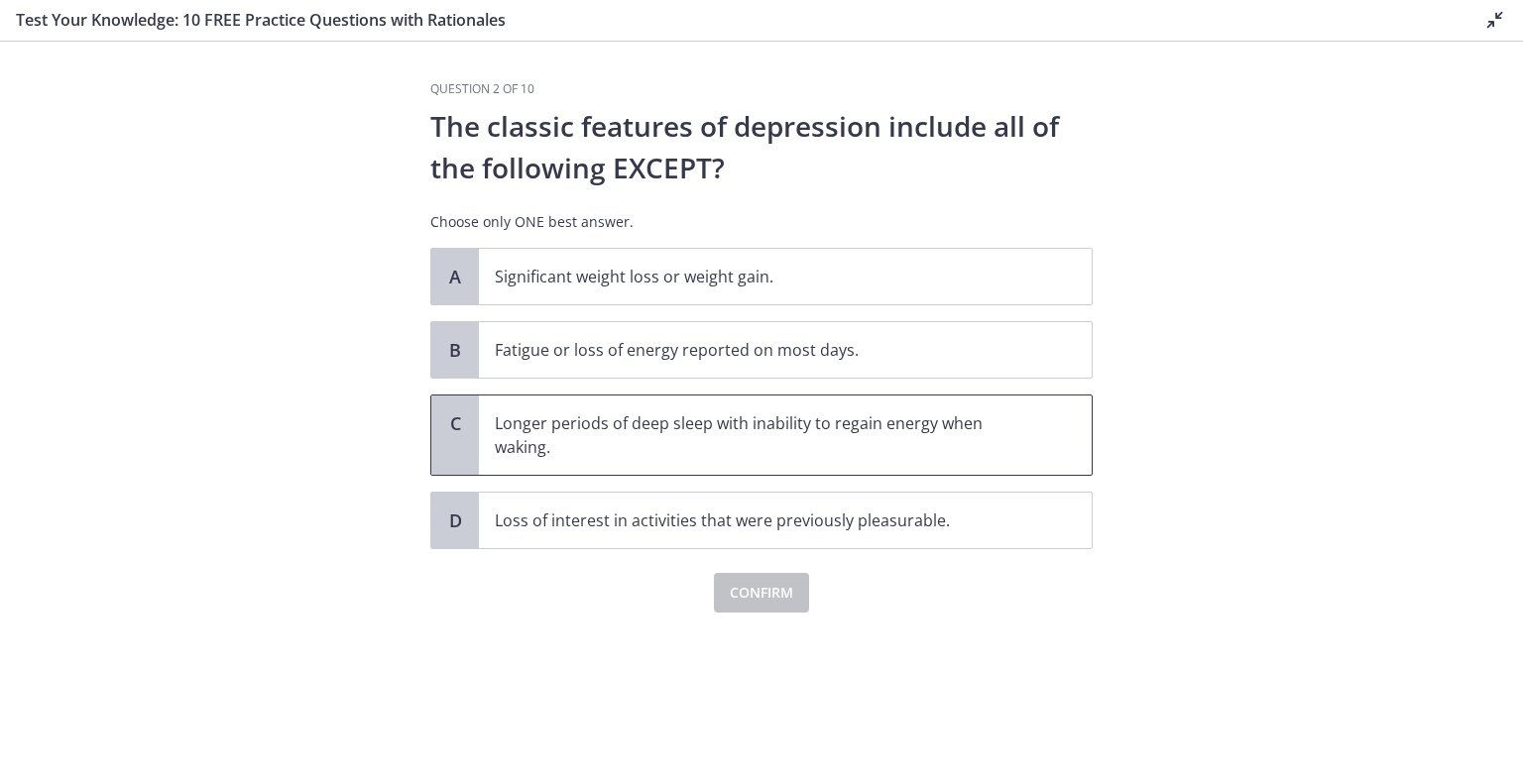 click on "Longer periods of deep sleep with inability to regain energy when waking." at bounding box center (765, 435) 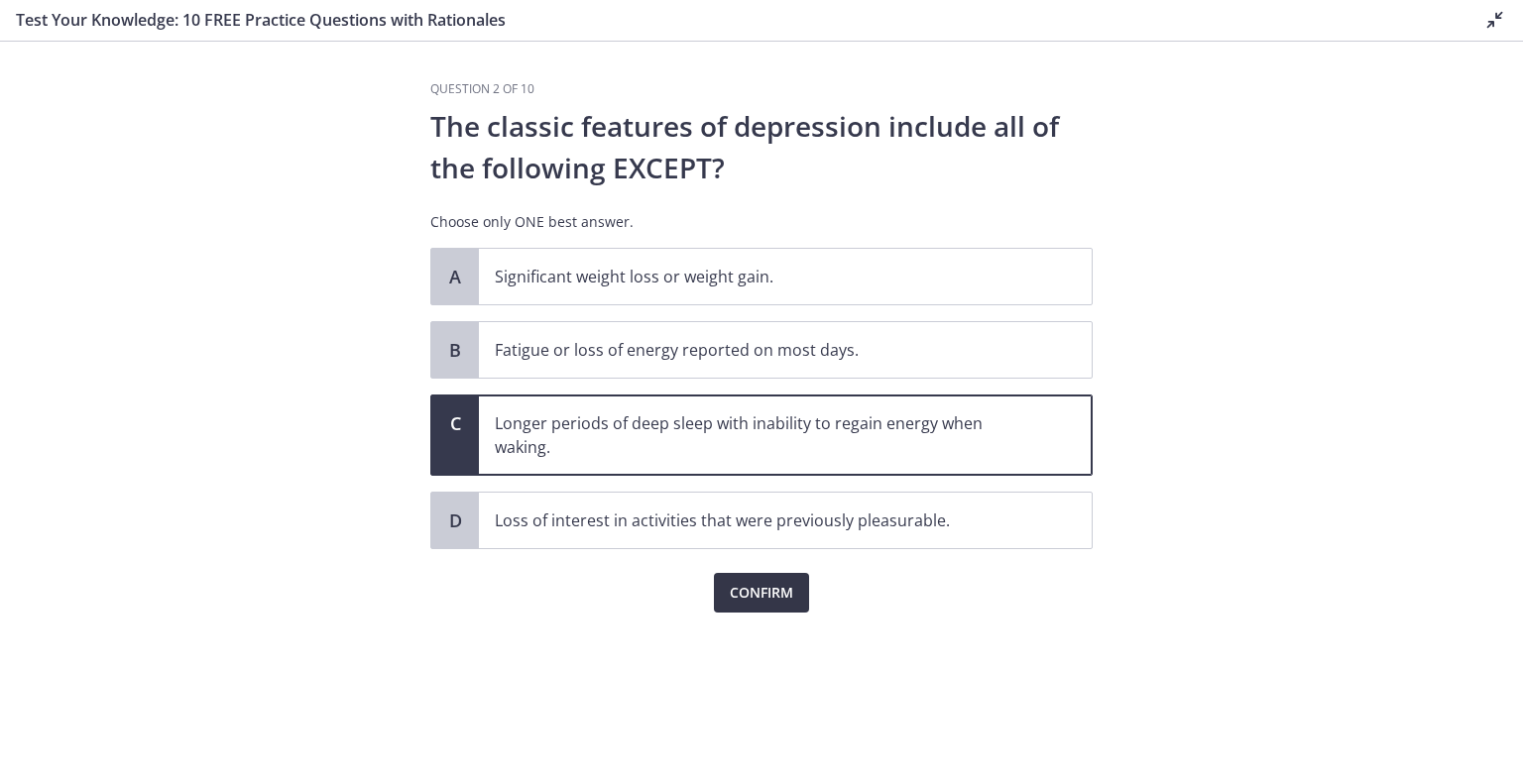 click on "Confirm" at bounding box center [762, 593] 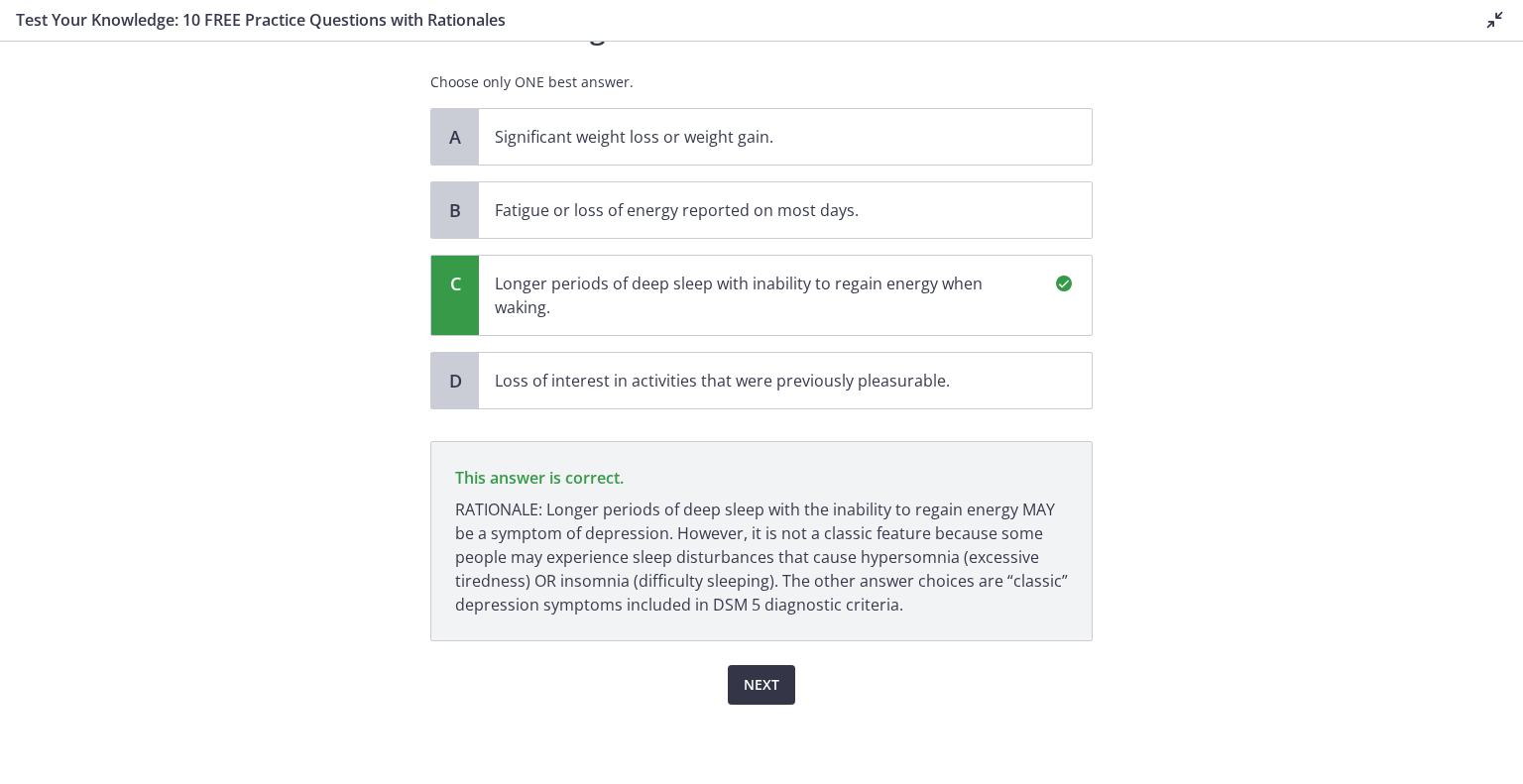 scroll, scrollTop: 191, scrollLeft: 0, axis: vertical 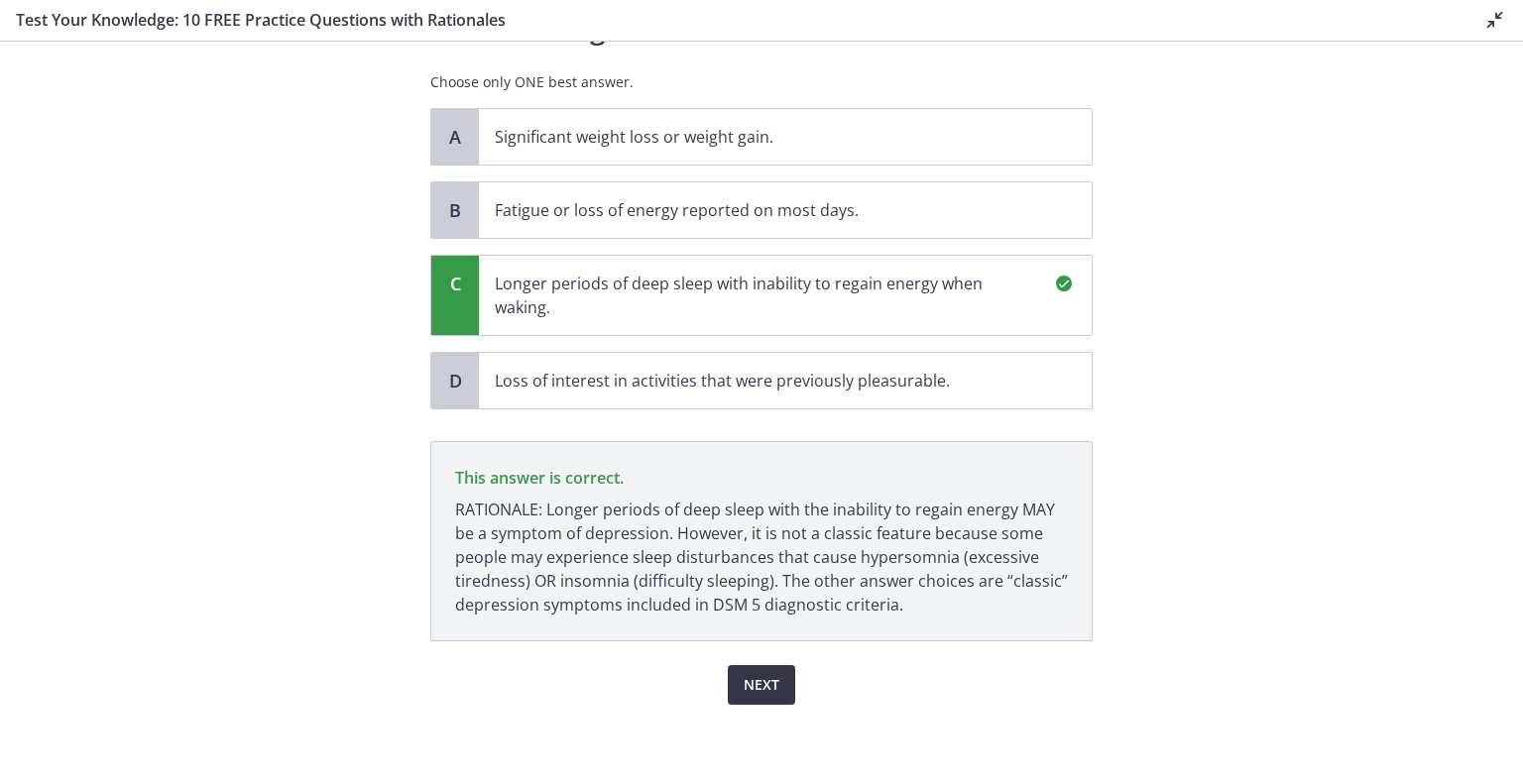 click on "Next" at bounding box center (762, 685) 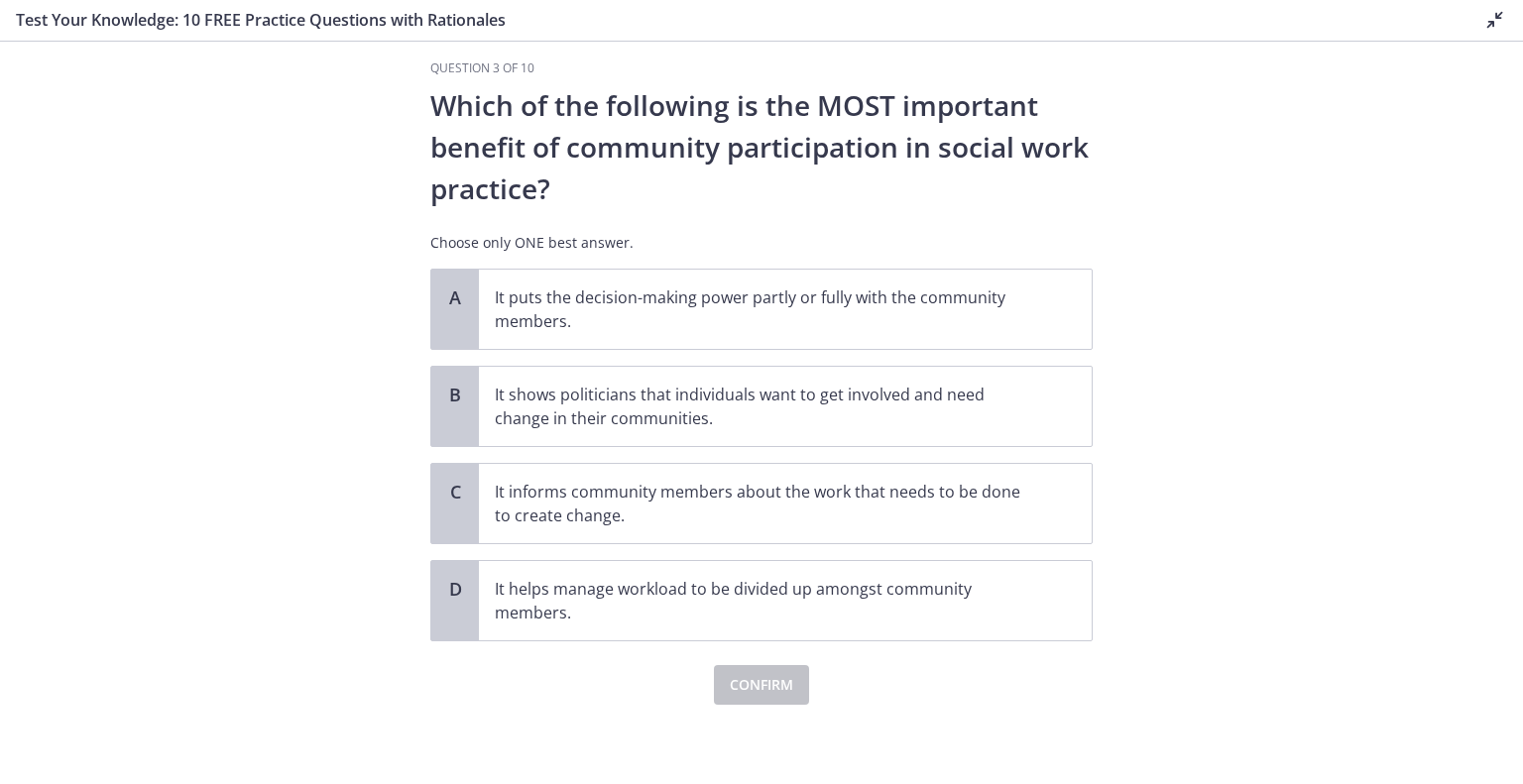 scroll, scrollTop: 95, scrollLeft: 0, axis: vertical 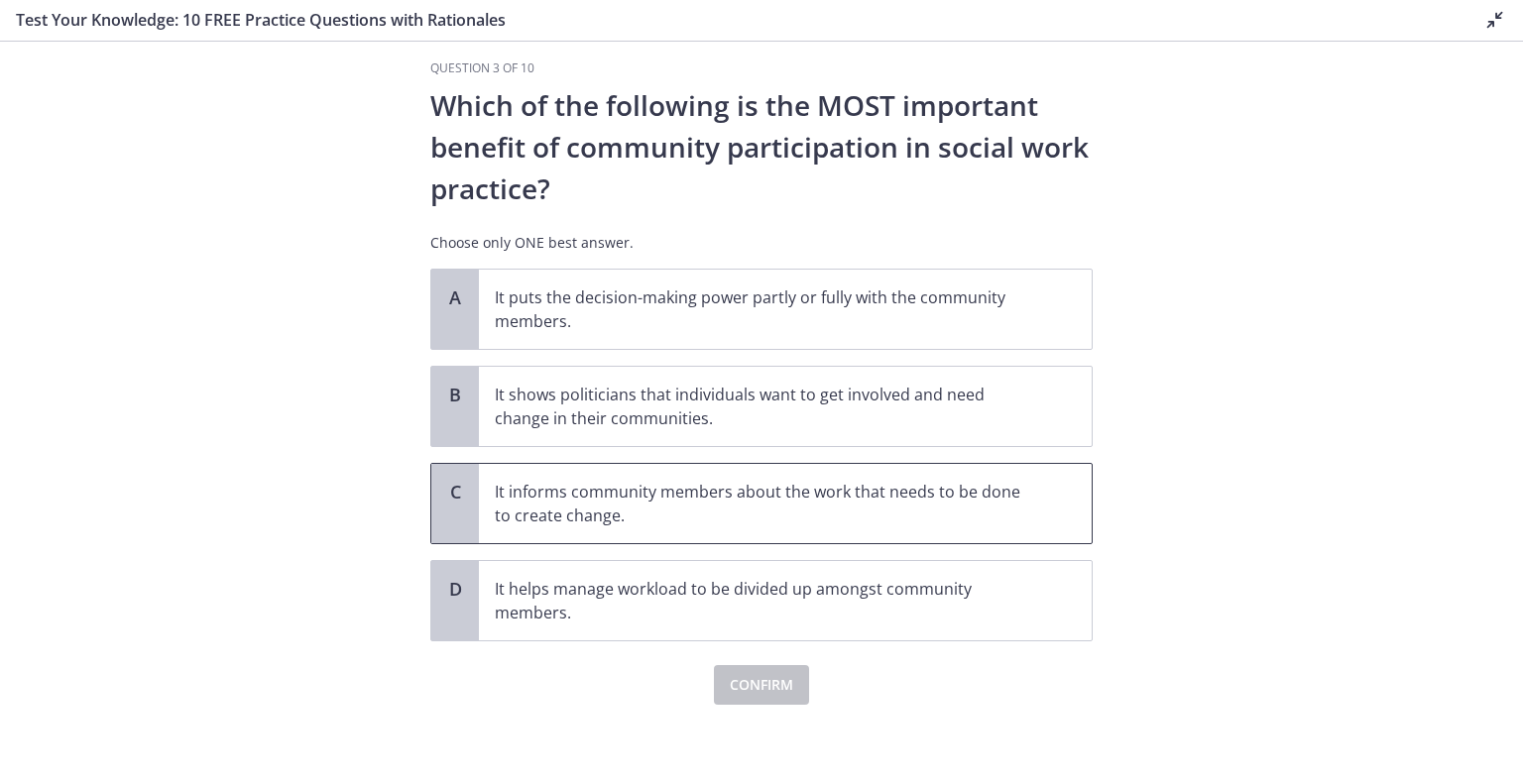 click on "It informs community members about the work that needs to be done to create change." at bounding box center (765, 504) 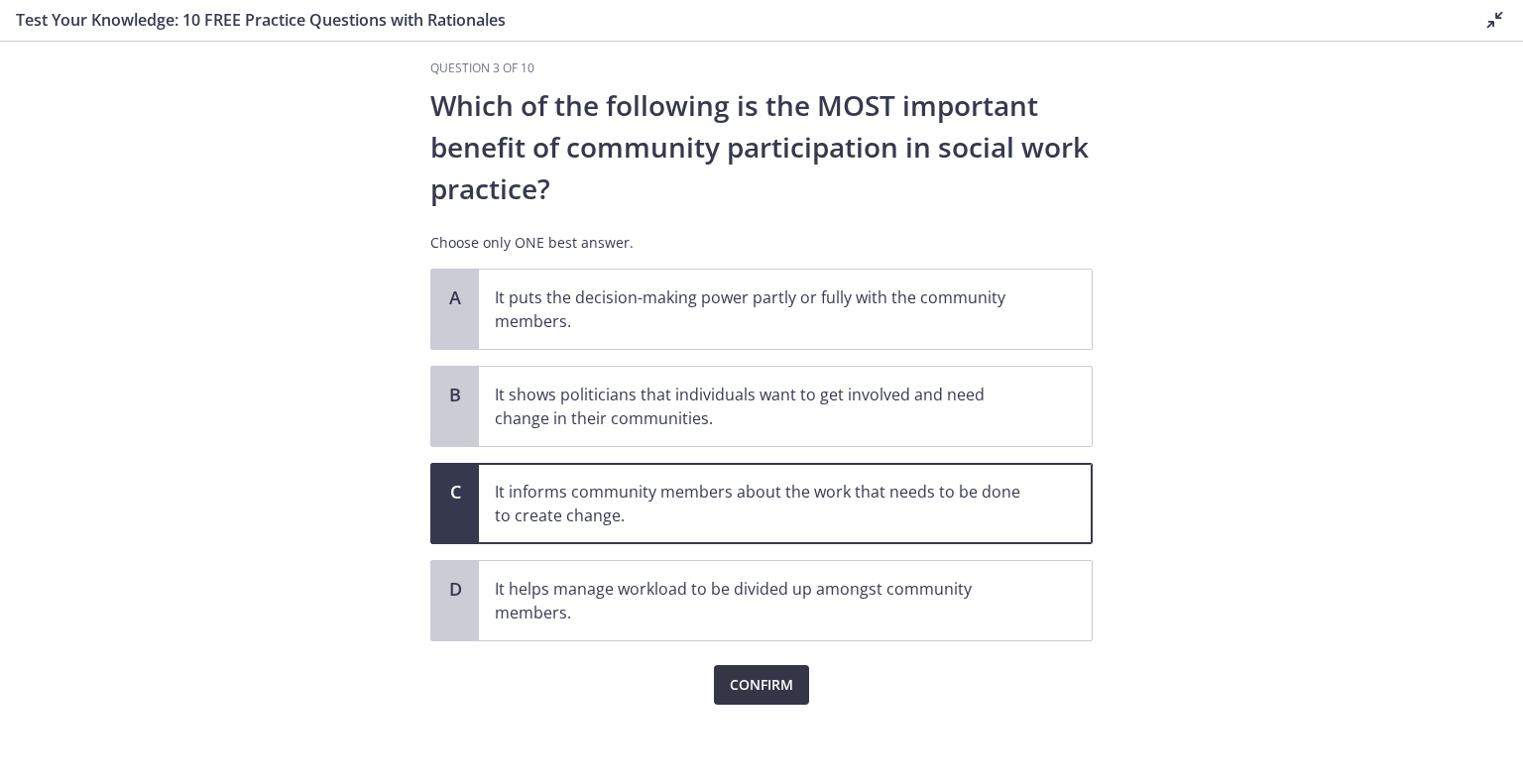 click on "Confirm" at bounding box center (762, 685) 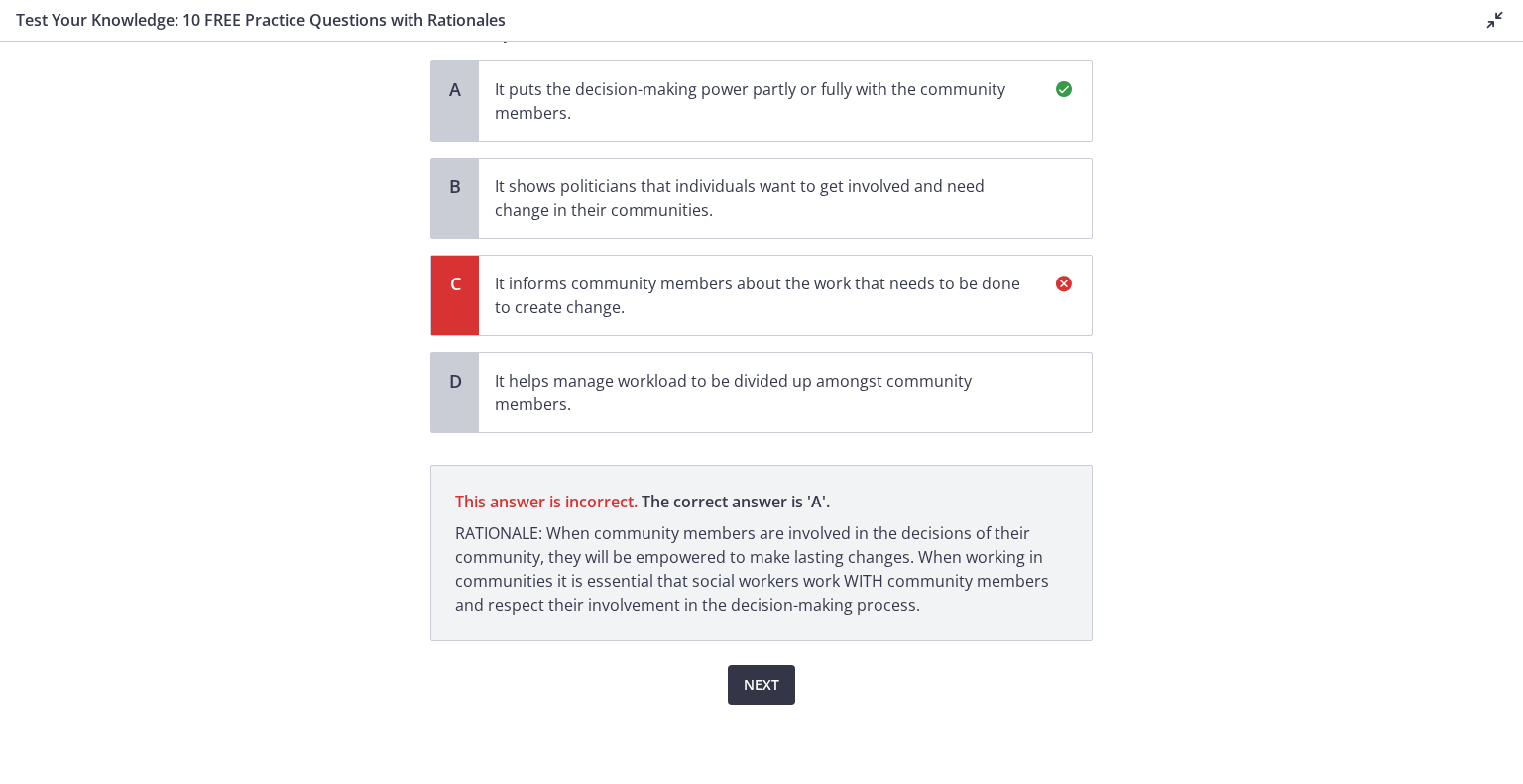 scroll, scrollTop: 318, scrollLeft: 0, axis: vertical 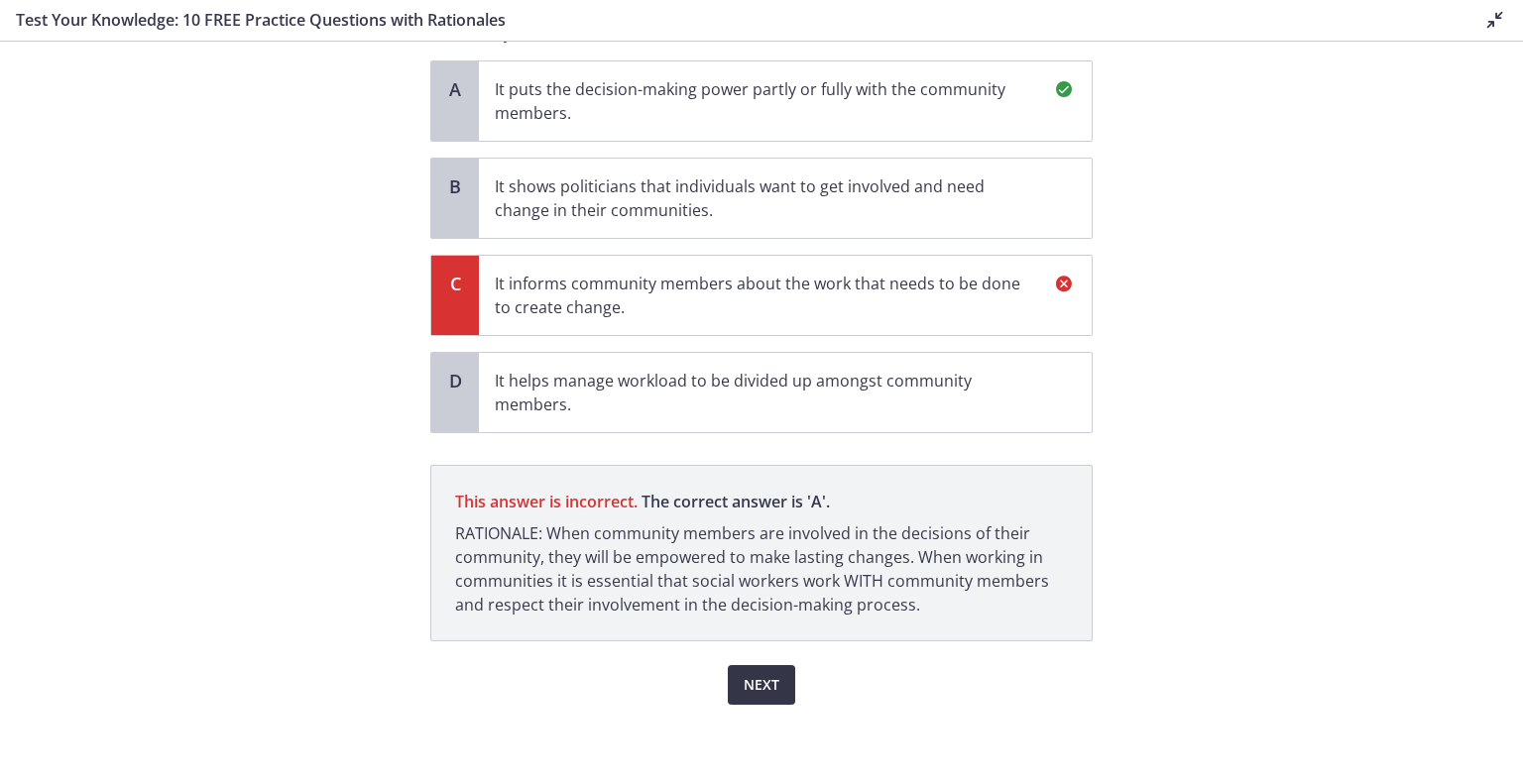click on "Next" at bounding box center (762, 685) 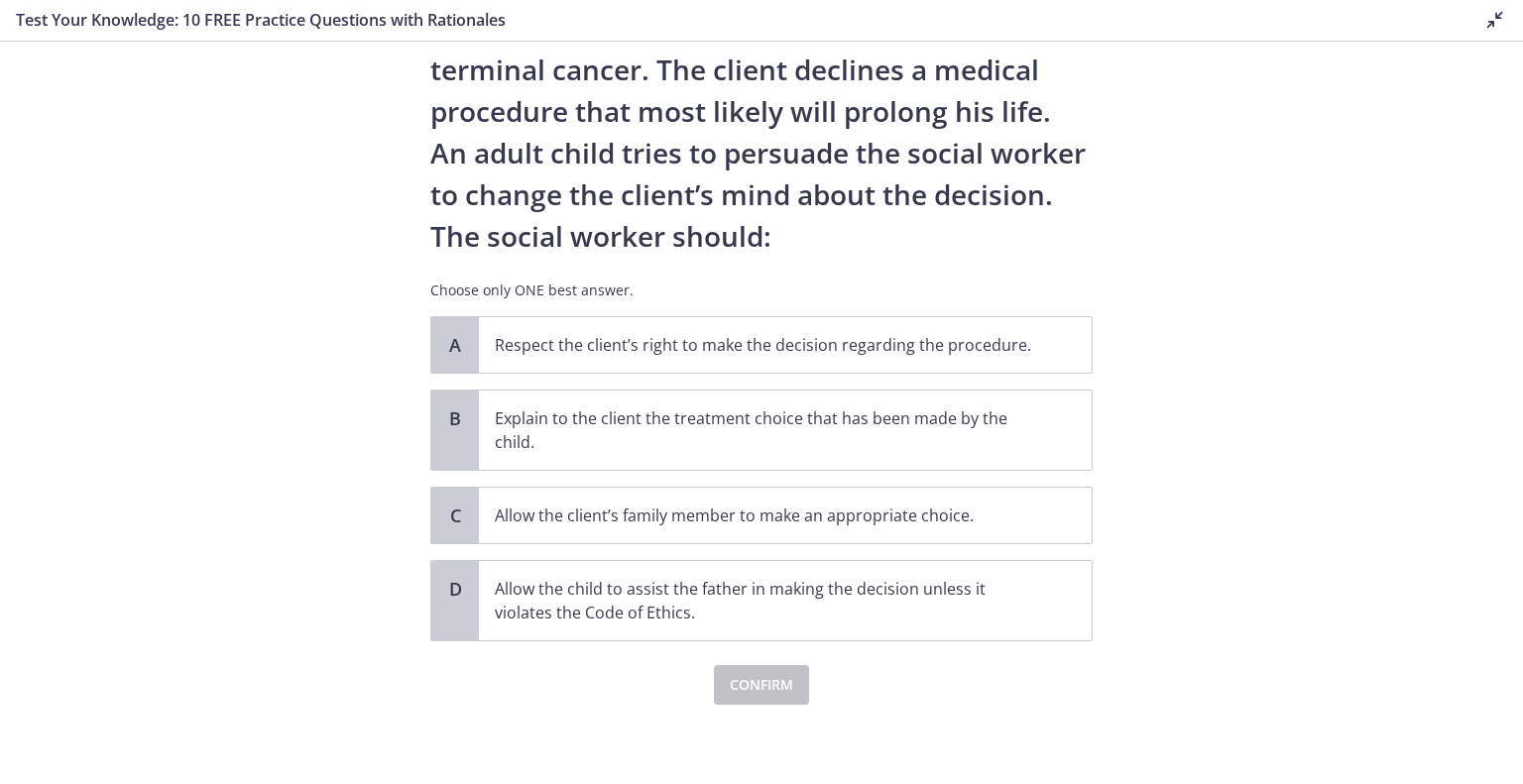 scroll, scrollTop: 0, scrollLeft: 0, axis: both 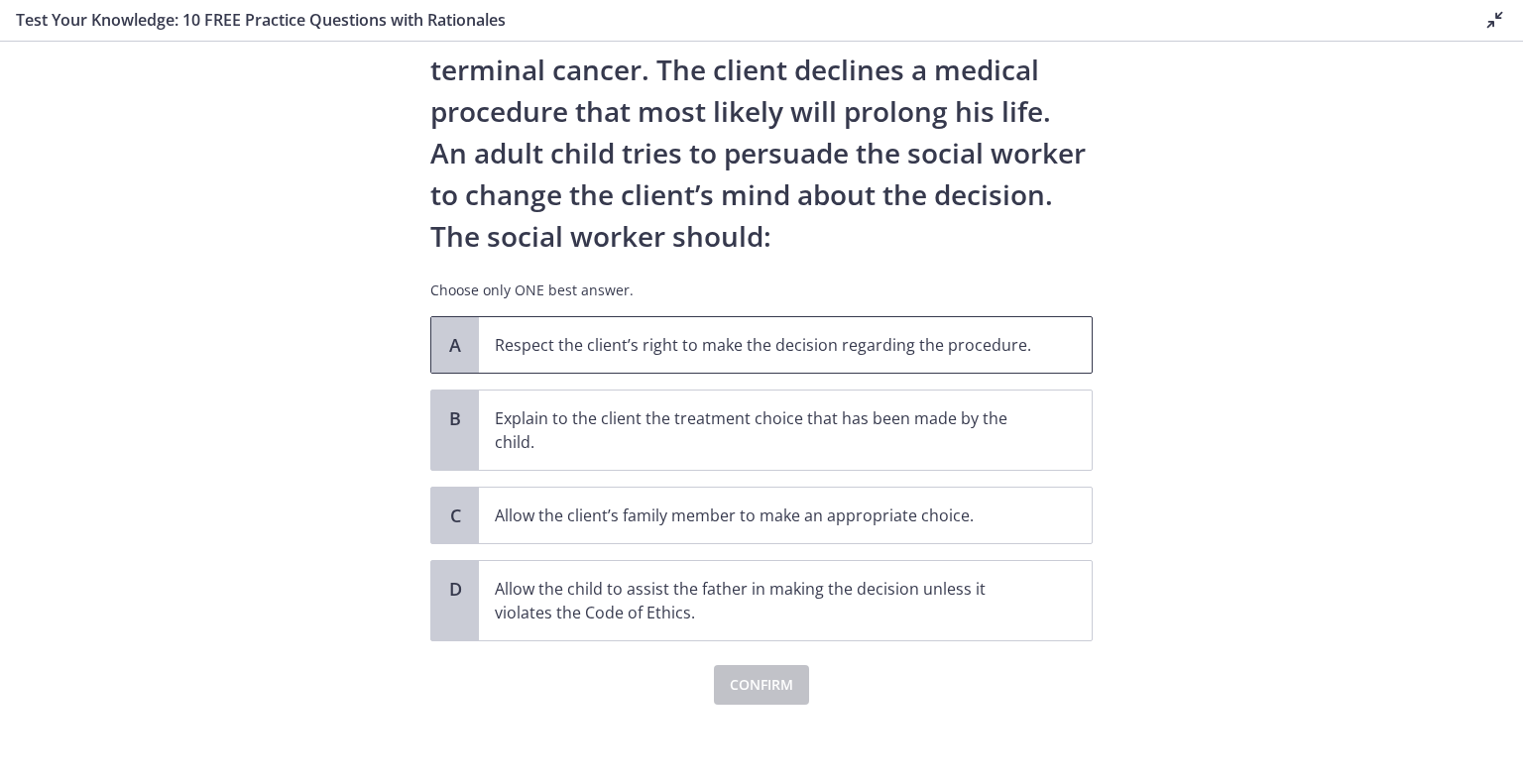 click on "Respect the client’s right to make the decision regarding the procedure." at bounding box center [765, 345] 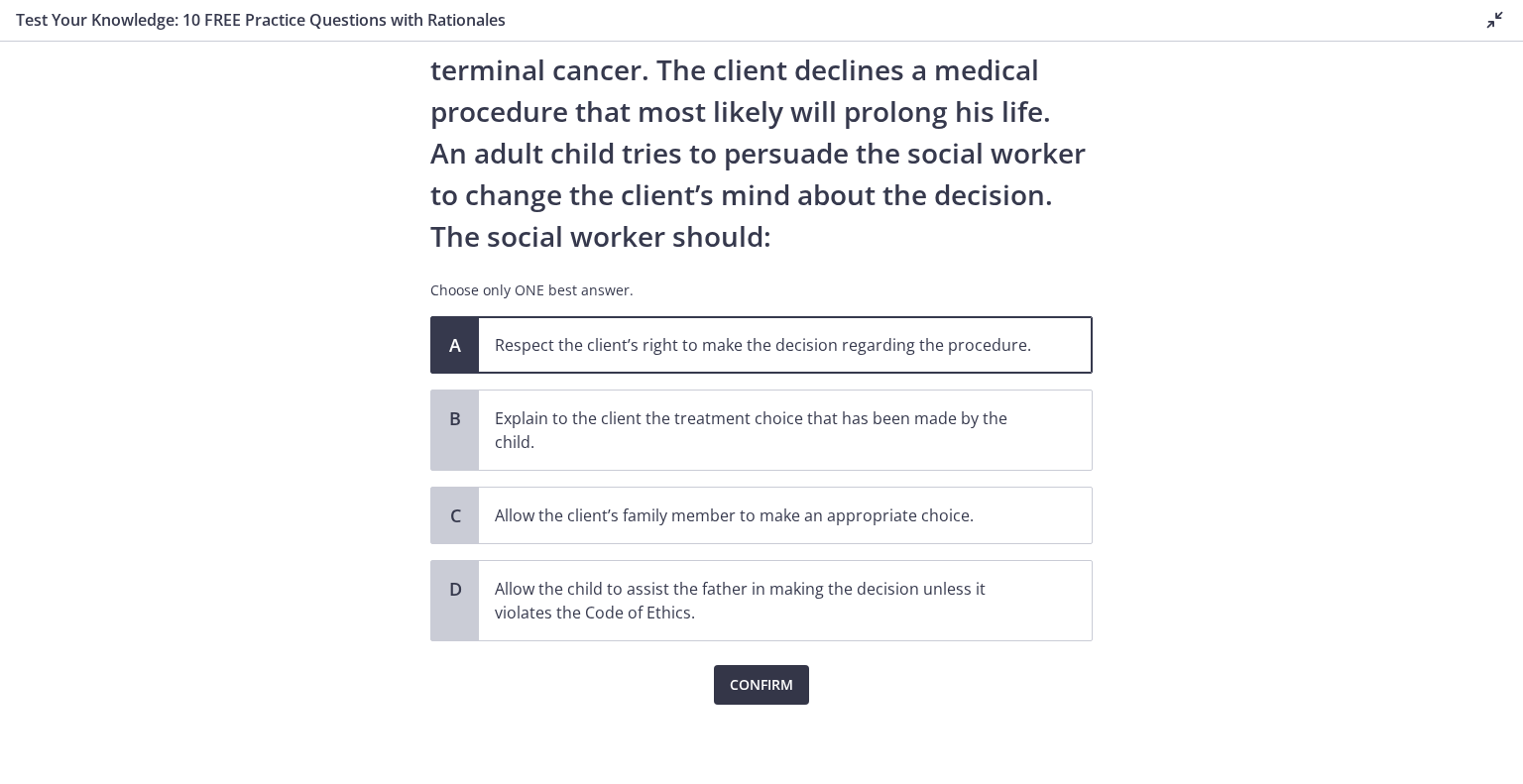 click on "Confirm" at bounding box center [762, 685] 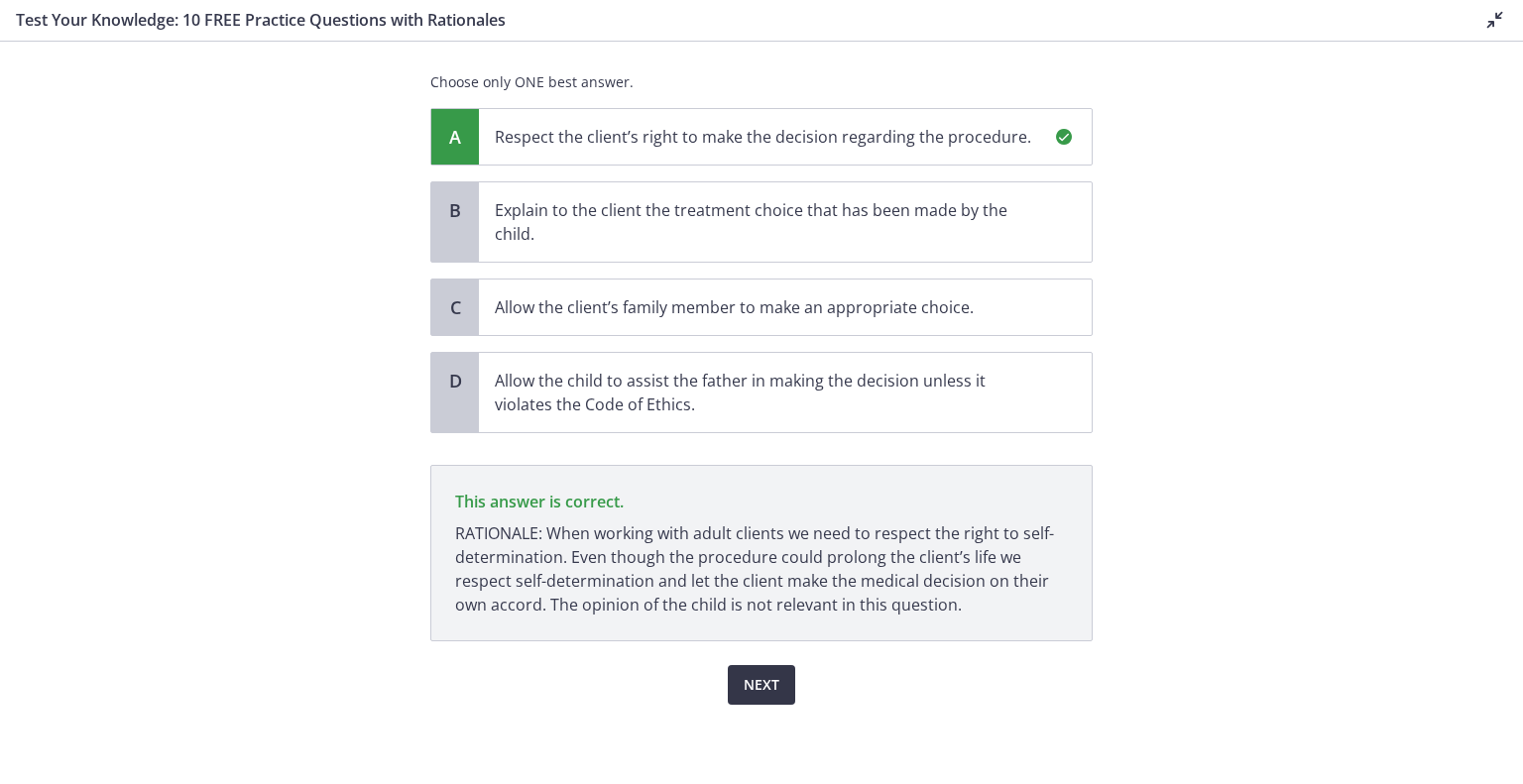 scroll, scrollTop: 425, scrollLeft: 0, axis: vertical 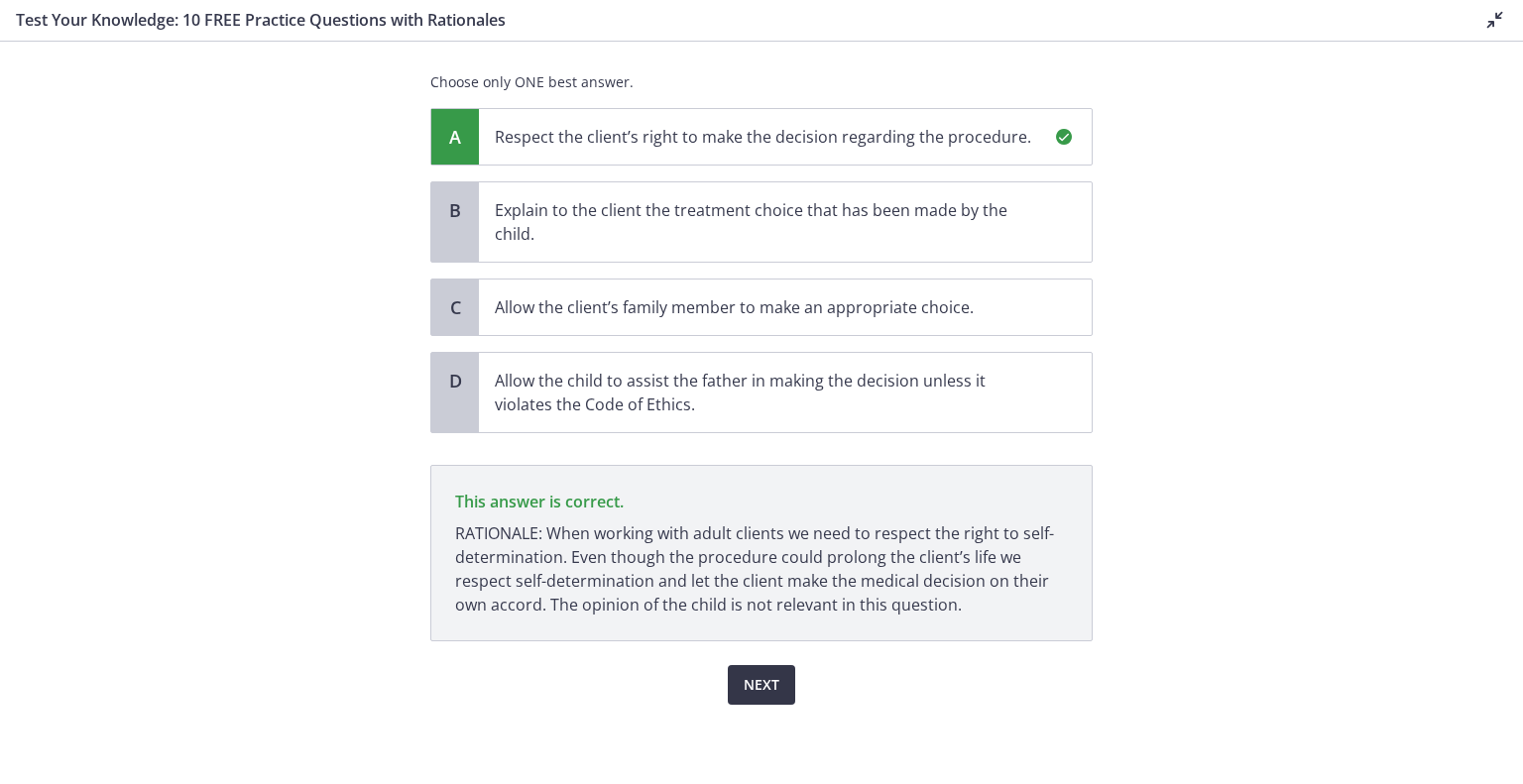 click on "Next" at bounding box center [762, 685] 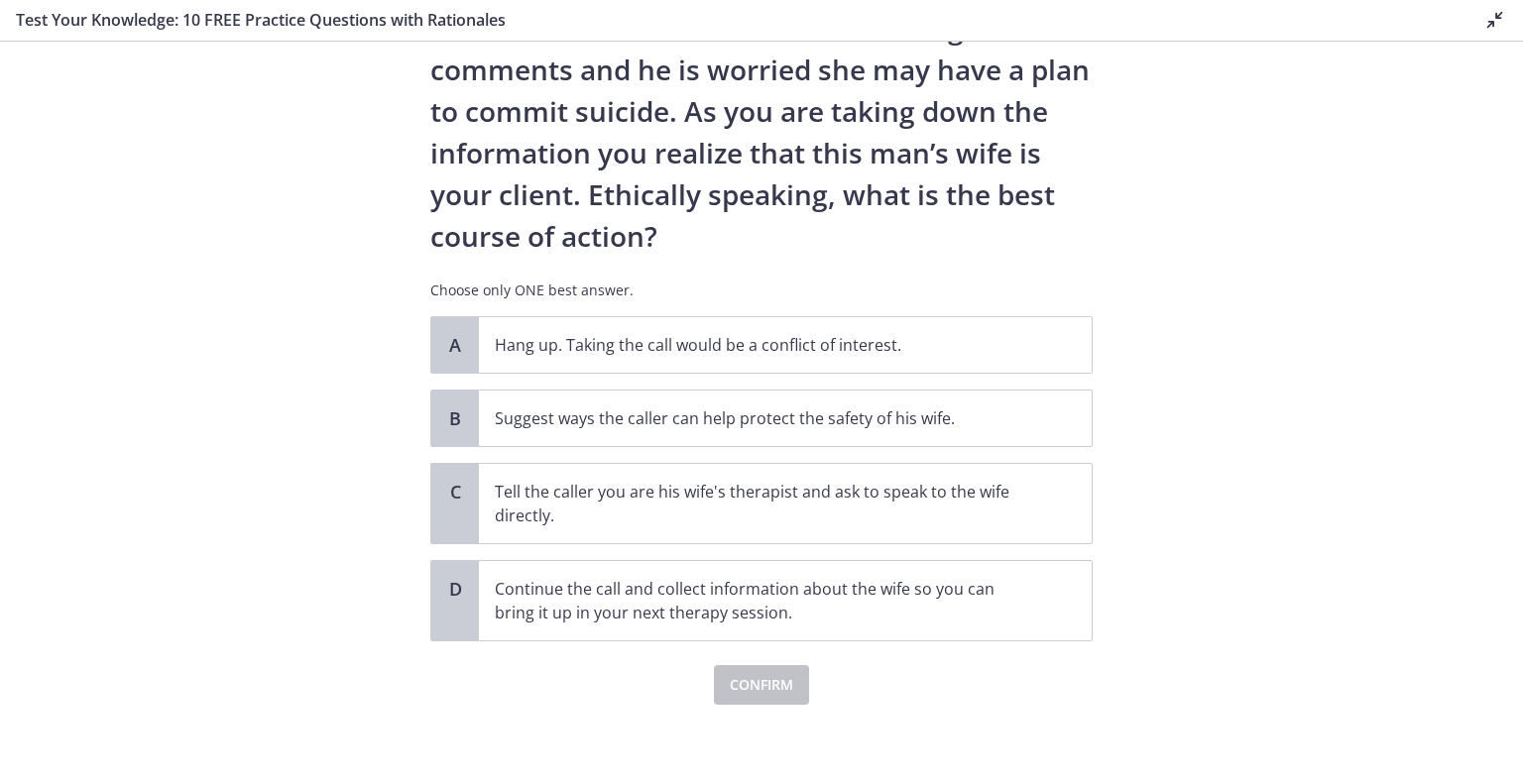 scroll, scrollTop: 0, scrollLeft: 0, axis: both 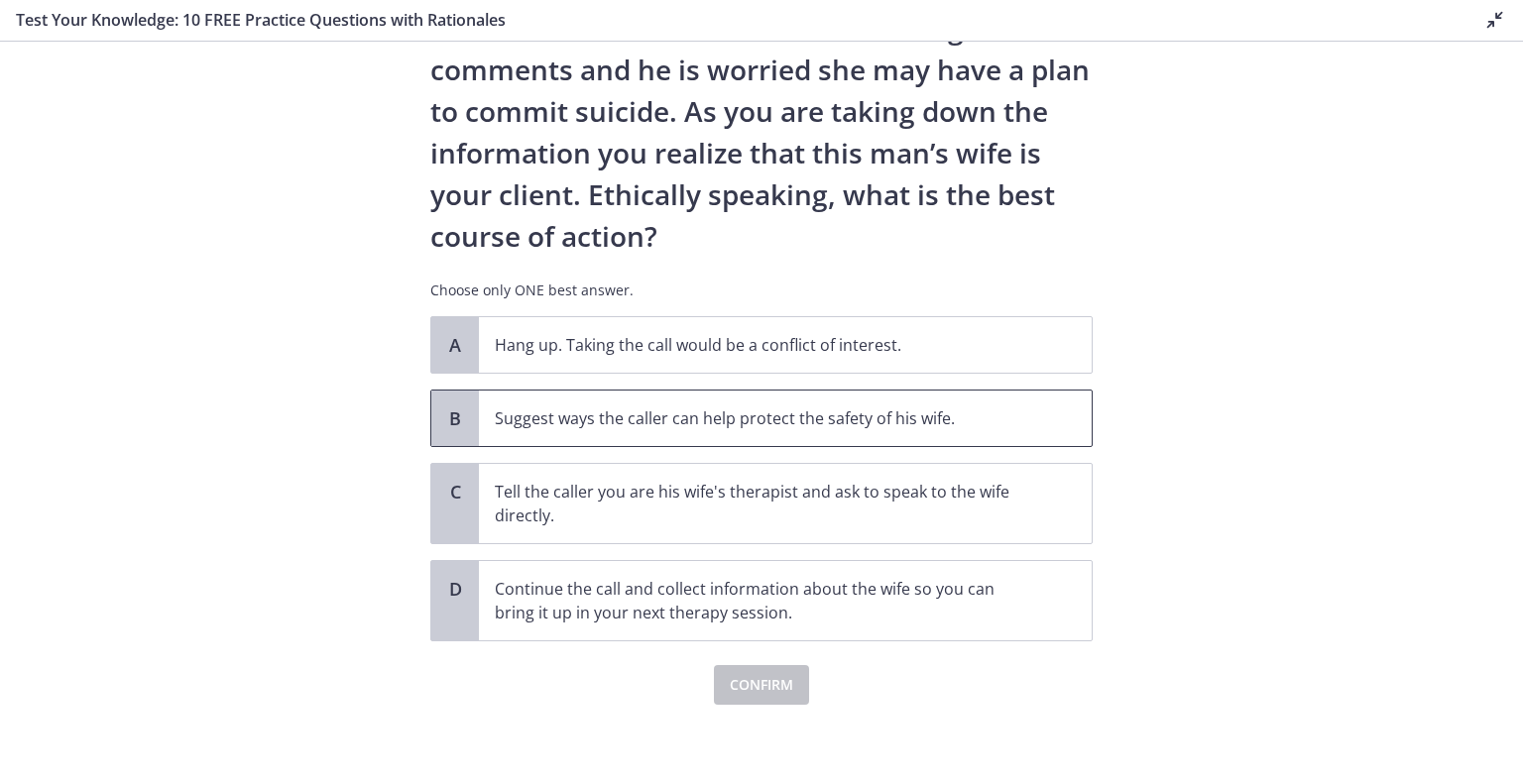 click on "Suggest ways the caller can help protect the safety of his wife." at bounding box center [765, 418] 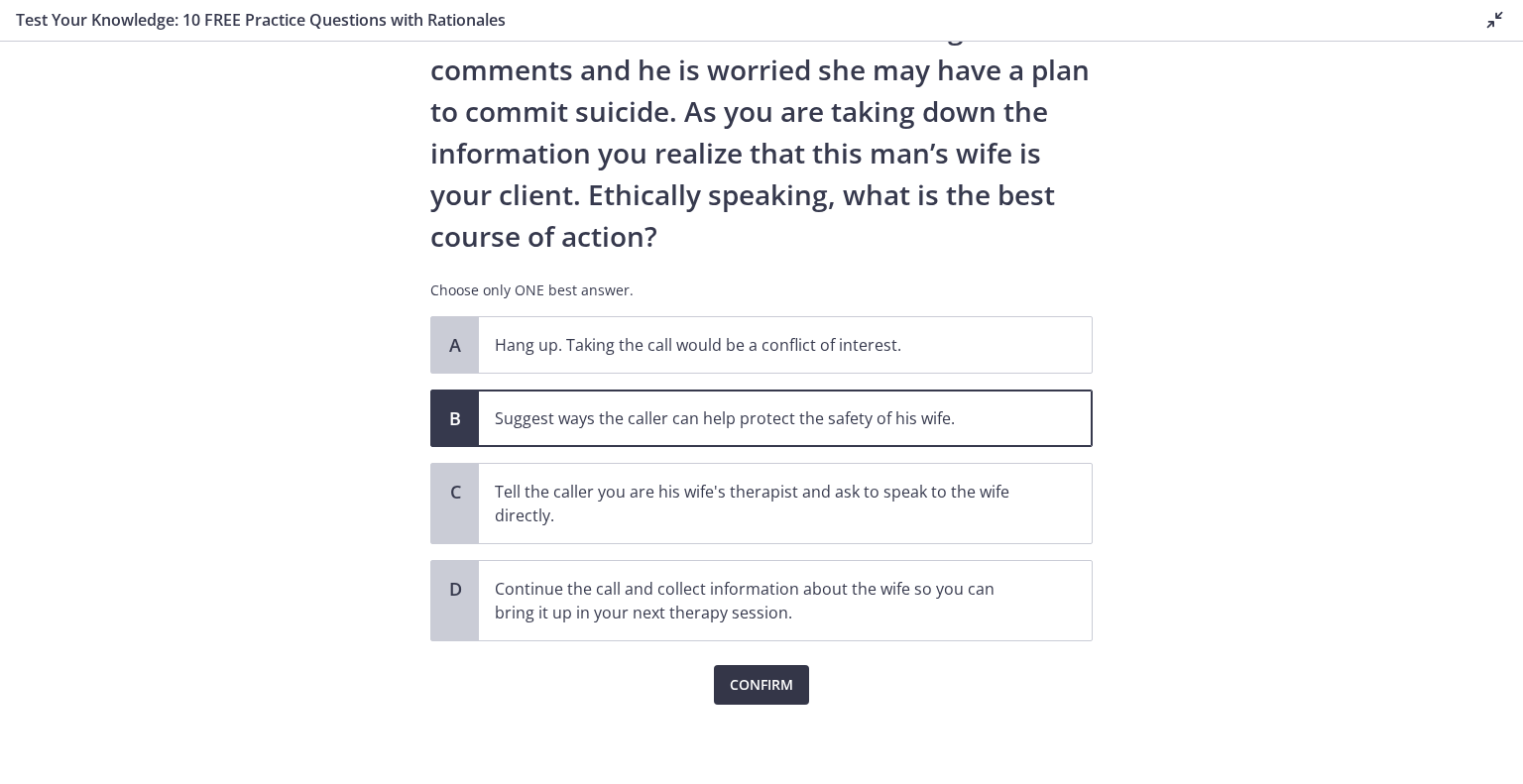 click on "Confirm" at bounding box center [762, 685] 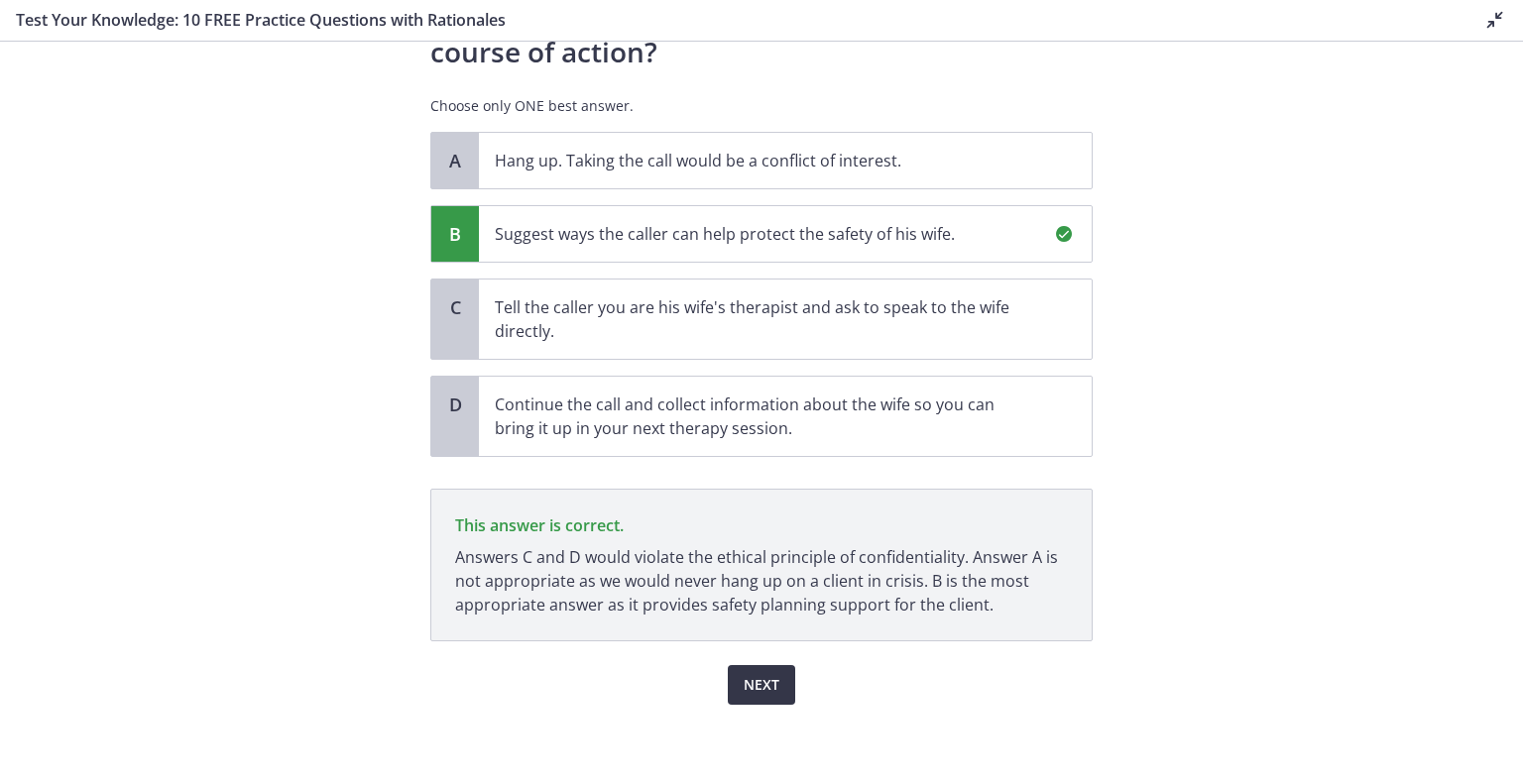 scroll, scrollTop: 472, scrollLeft: 0, axis: vertical 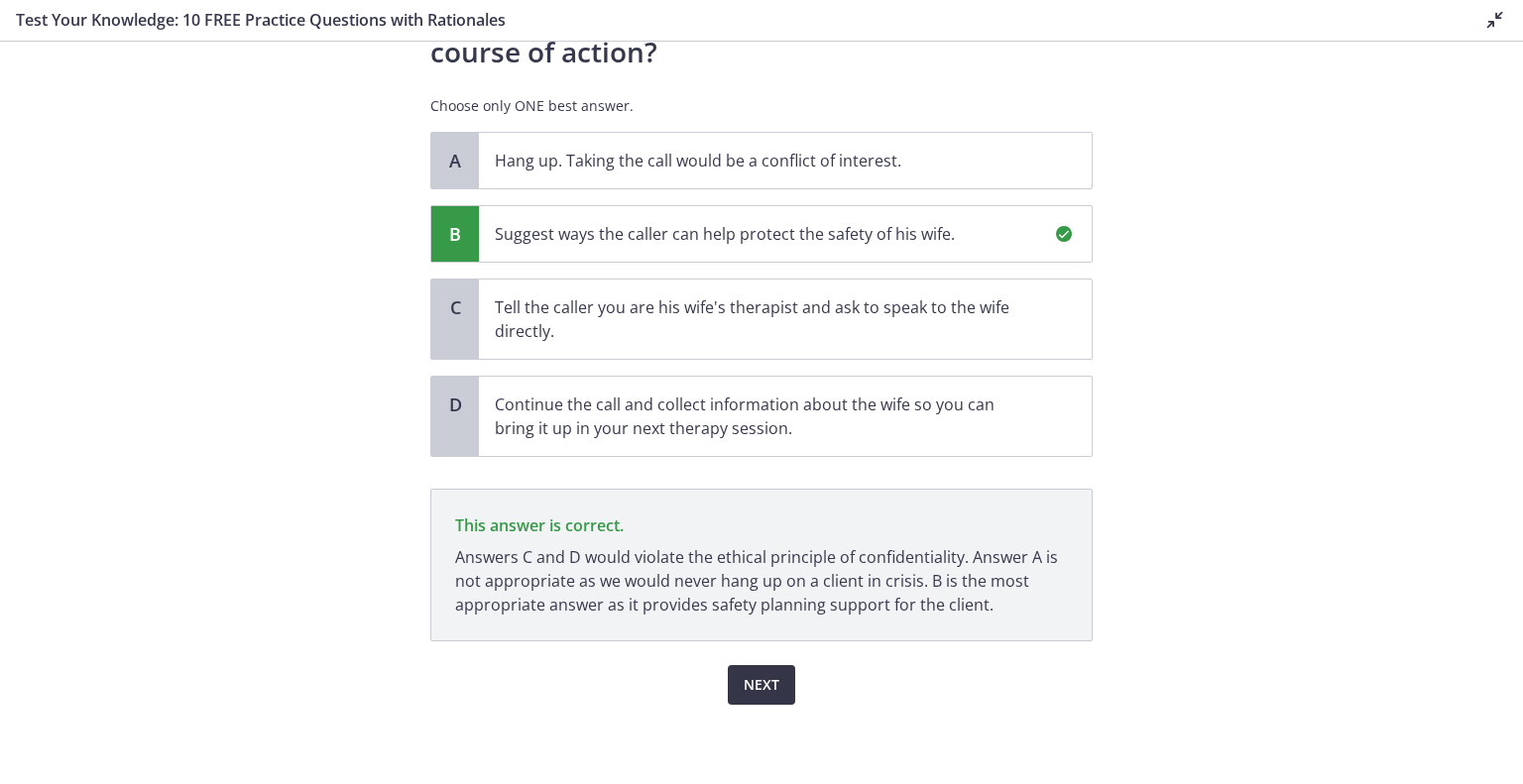 click on "Next" at bounding box center (762, 685) 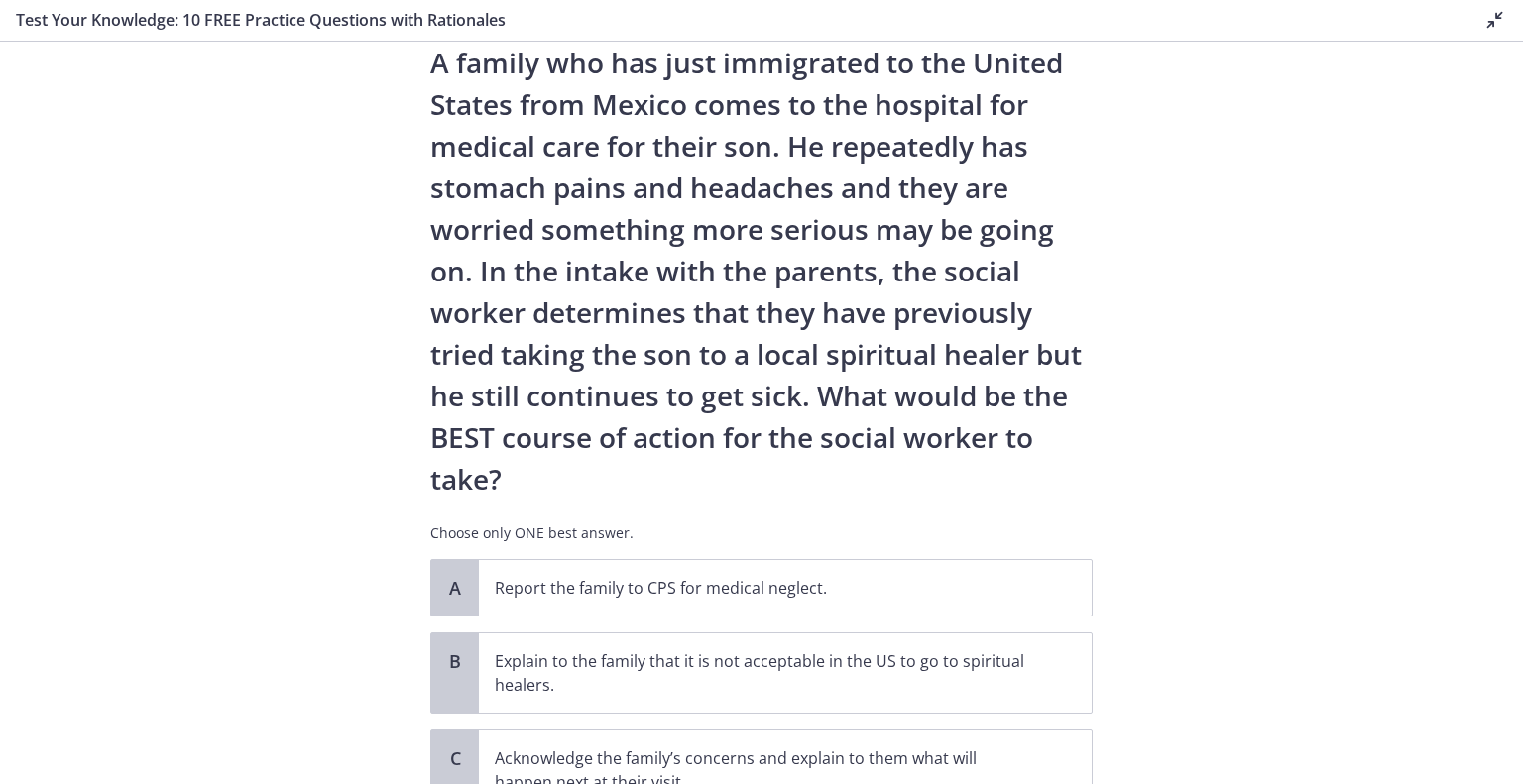 scroll, scrollTop: 65, scrollLeft: 0, axis: vertical 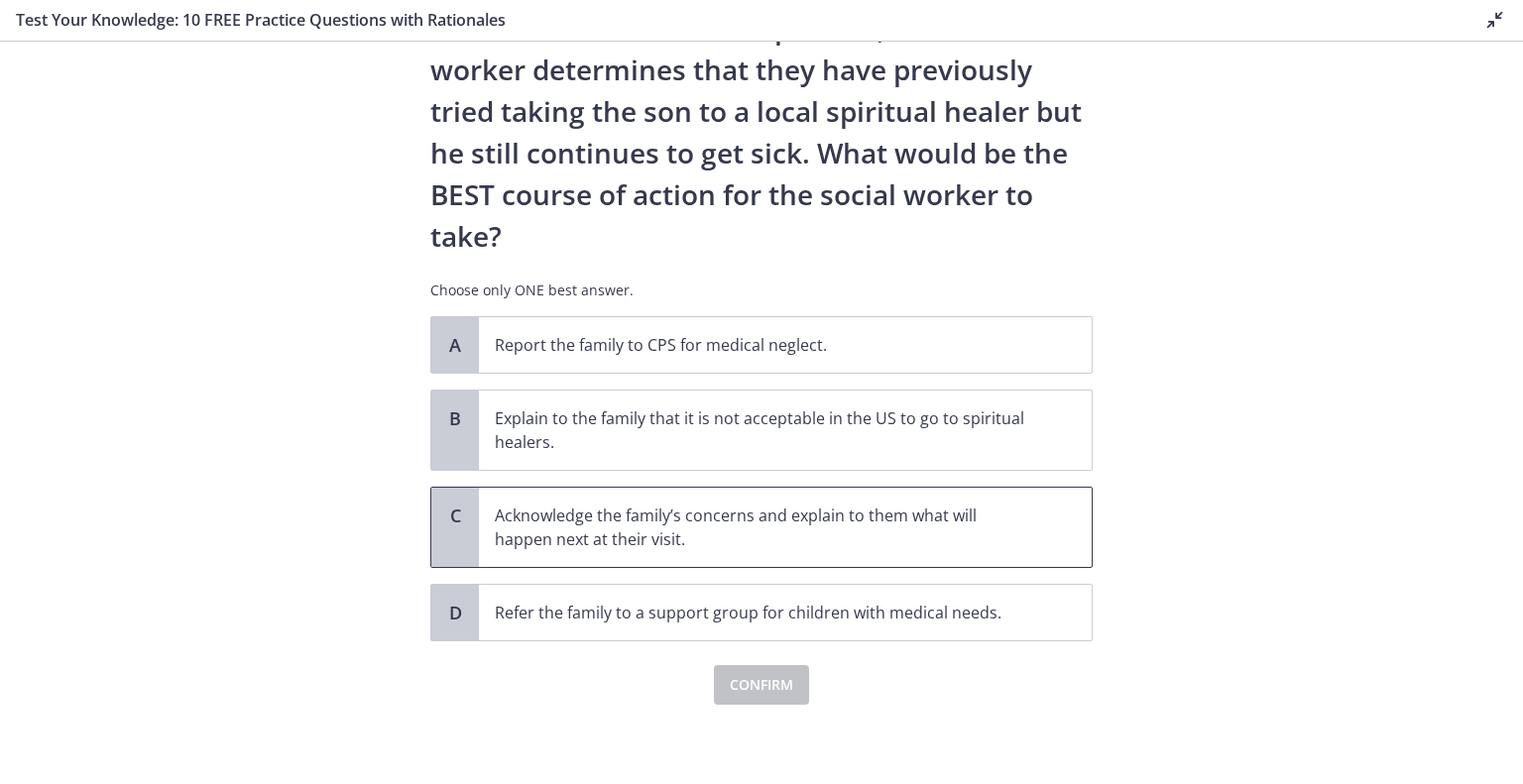 click on "Acknowledge the family’s concerns and explain to them what will happen next at their visit." at bounding box center (765, 527) 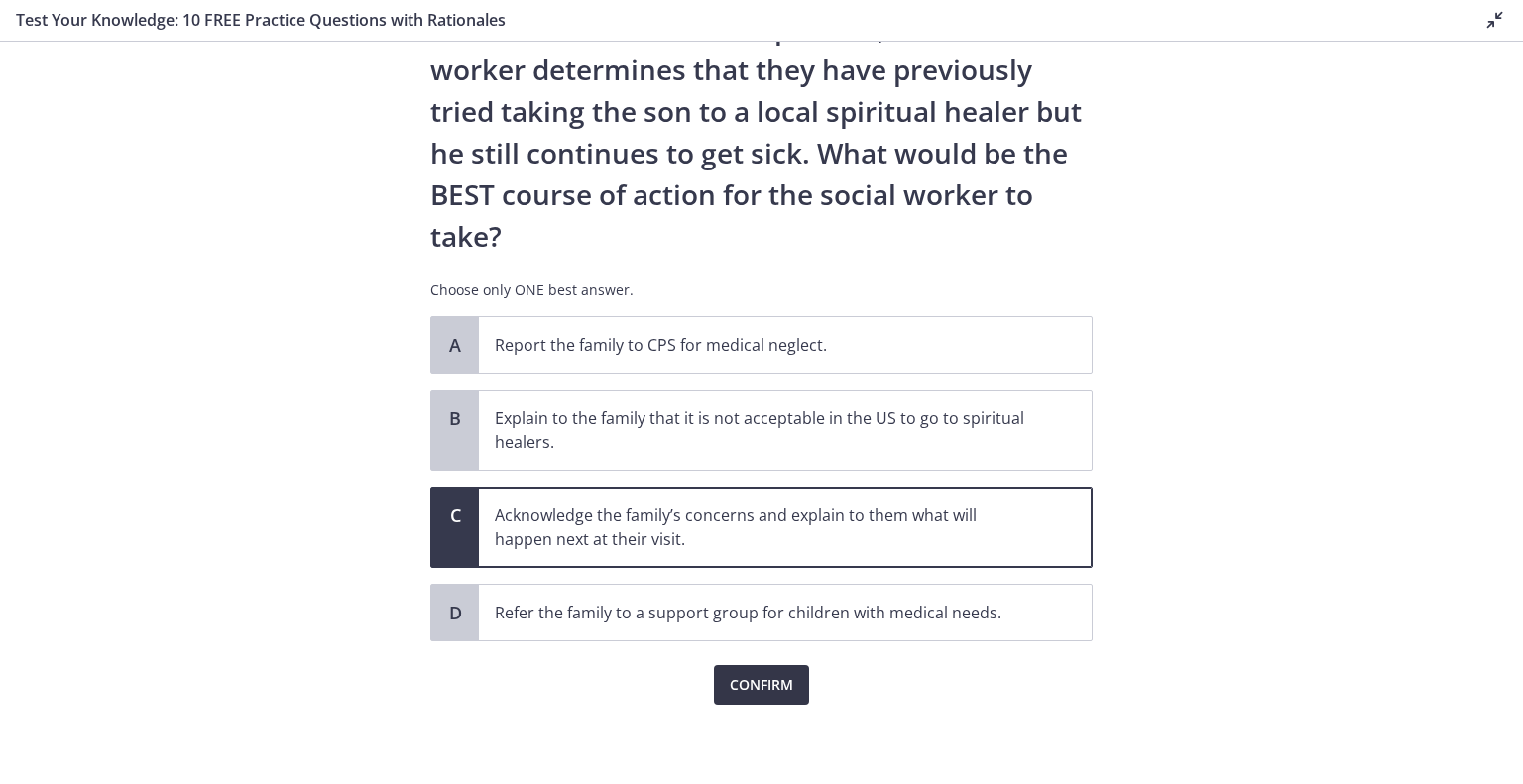 click on "Confirm" at bounding box center [762, 685] 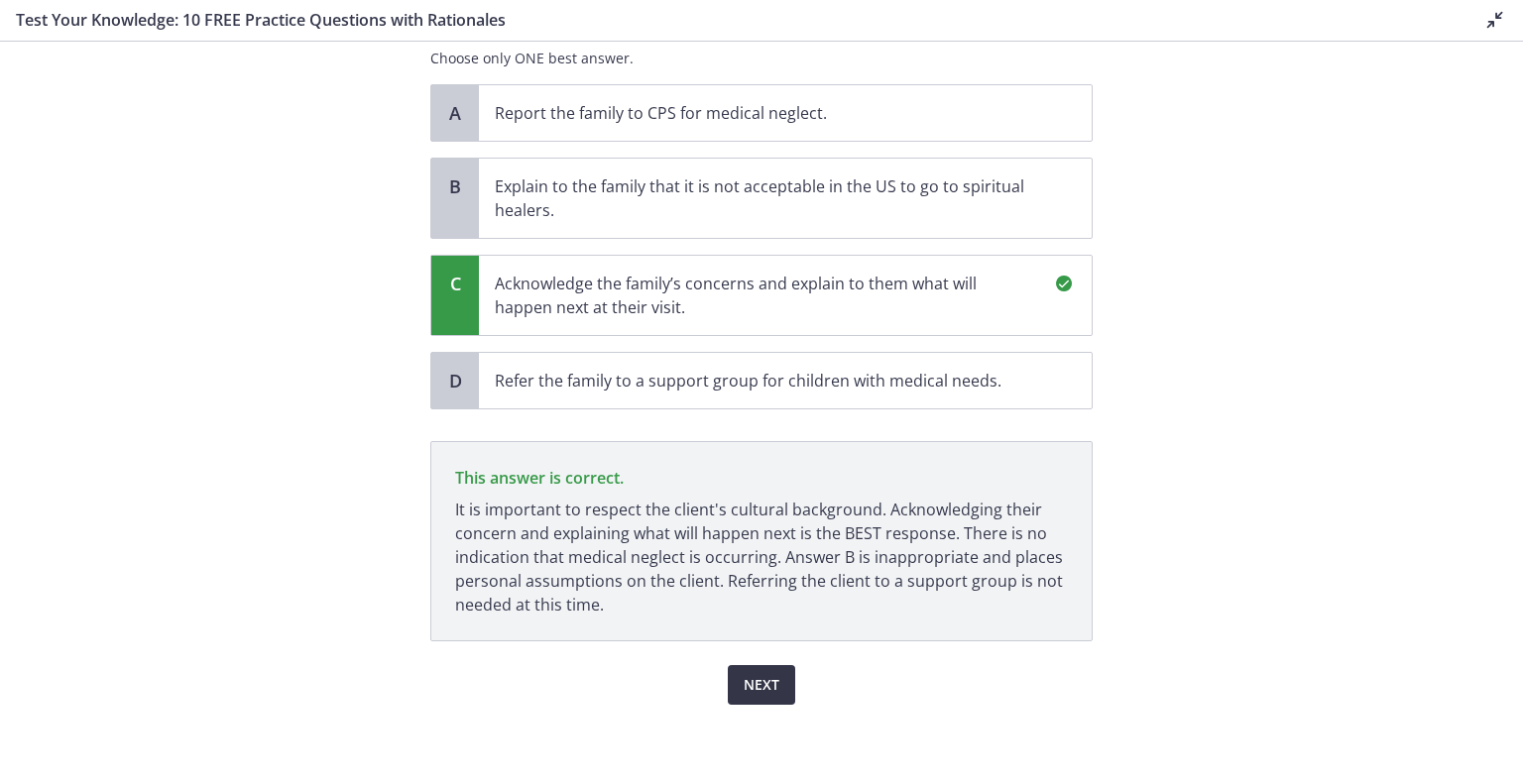 scroll, scrollTop: 666, scrollLeft: 0, axis: vertical 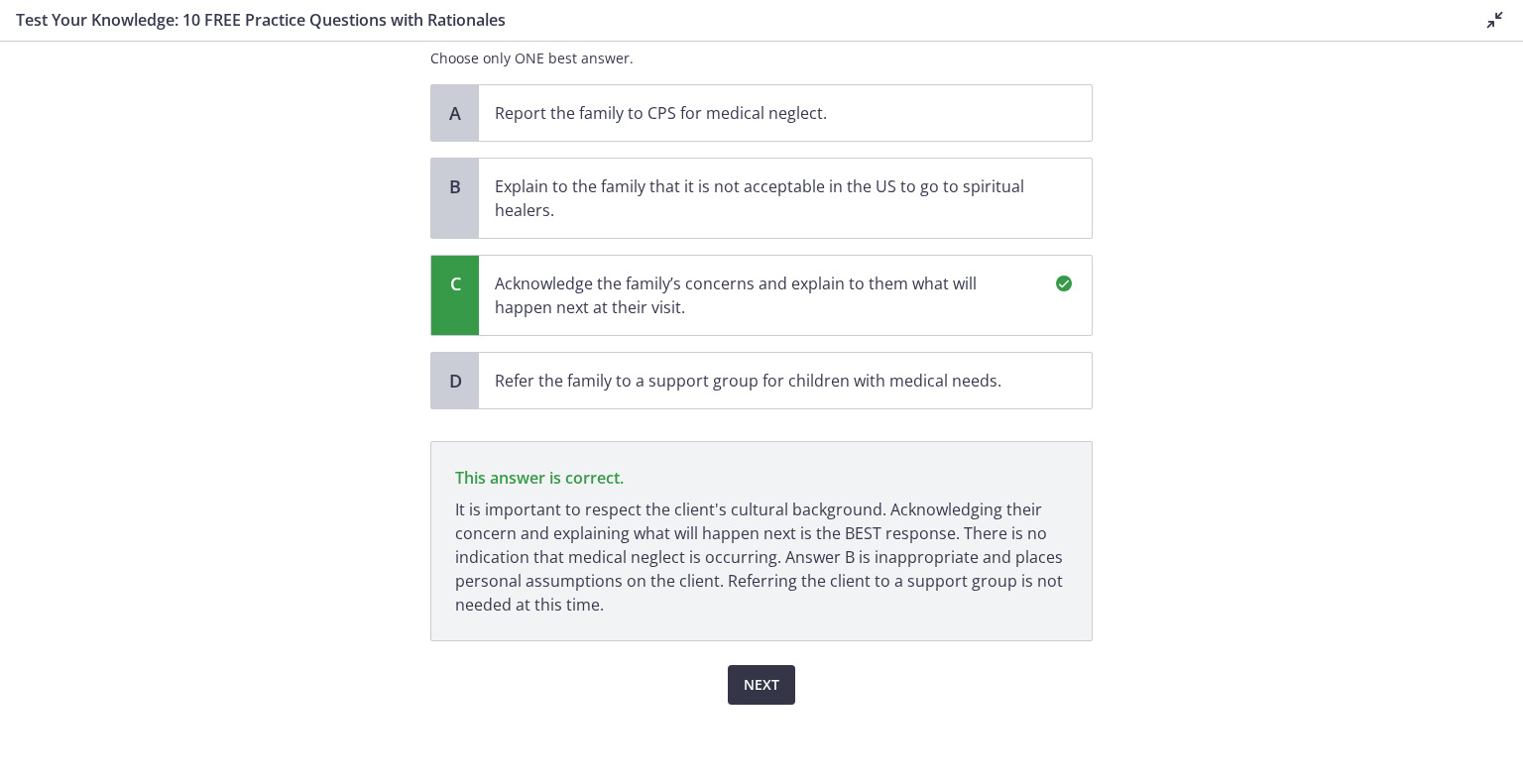 click on "Next" at bounding box center [762, 685] 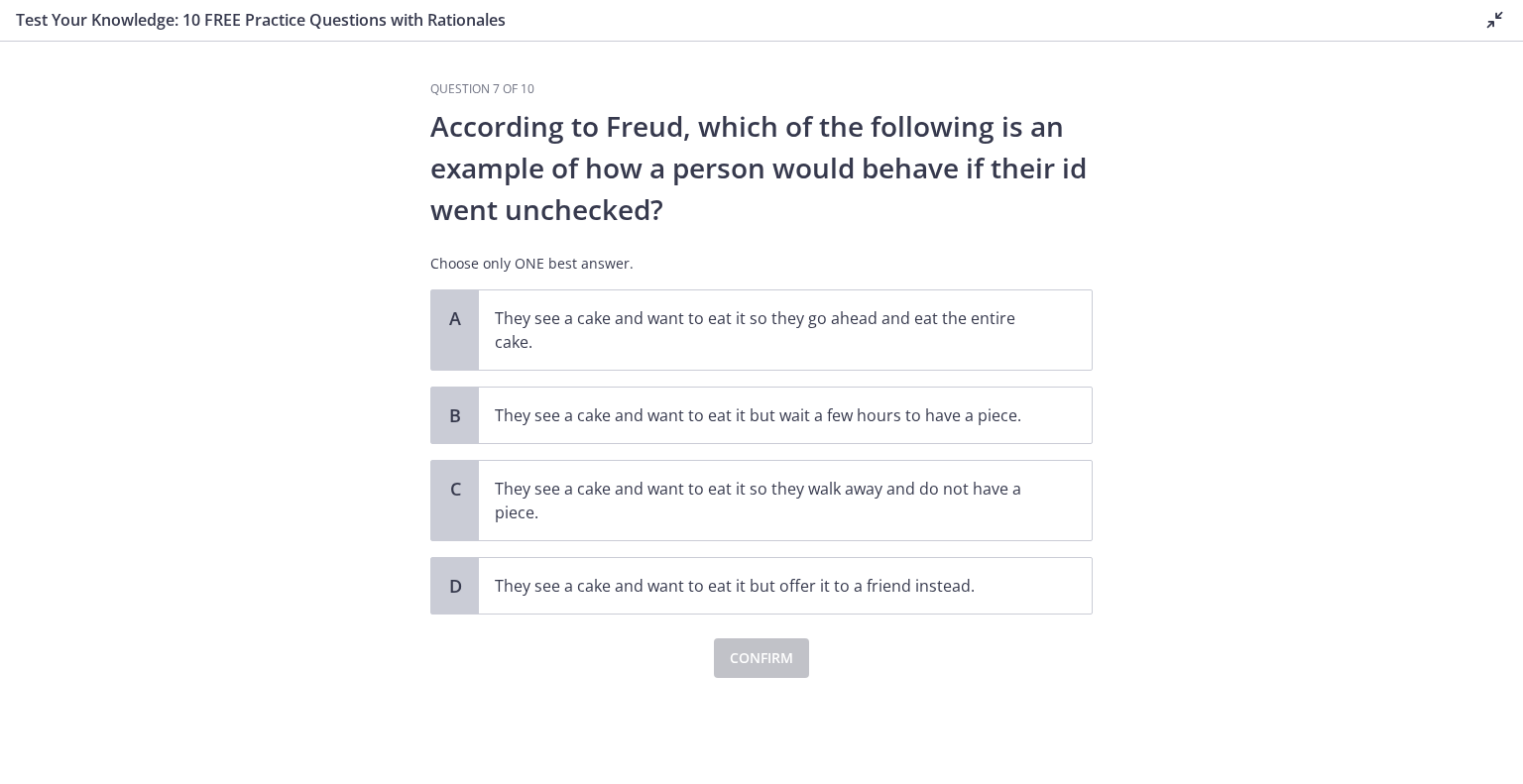 scroll, scrollTop: 0, scrollLeft: 0, axis: both 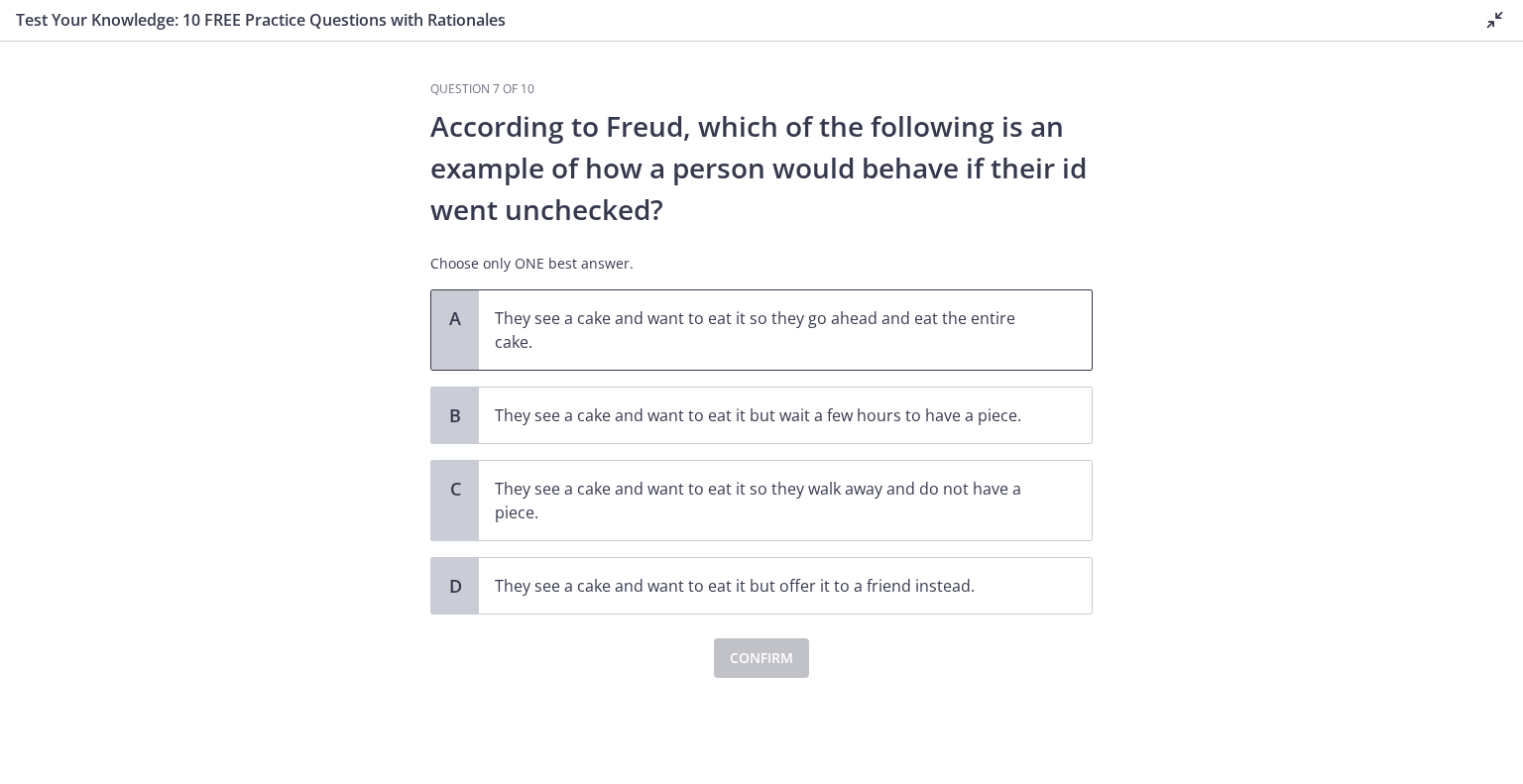 click on "They see a cake and want to eat it so they go ahead and eat the entire cake." at bounding box center [765, 330] 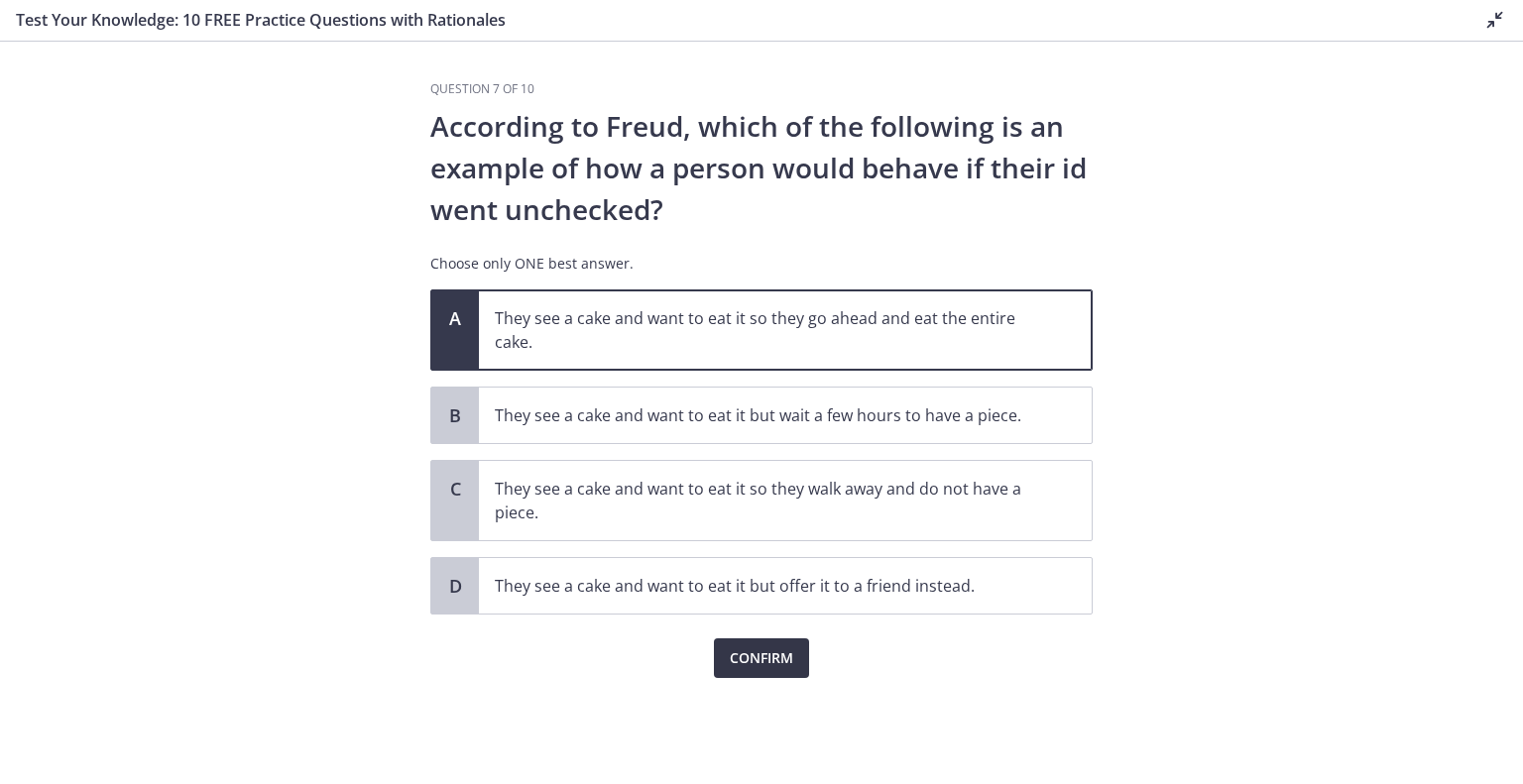 click on "Confirm" at bounding box center (762, 658) 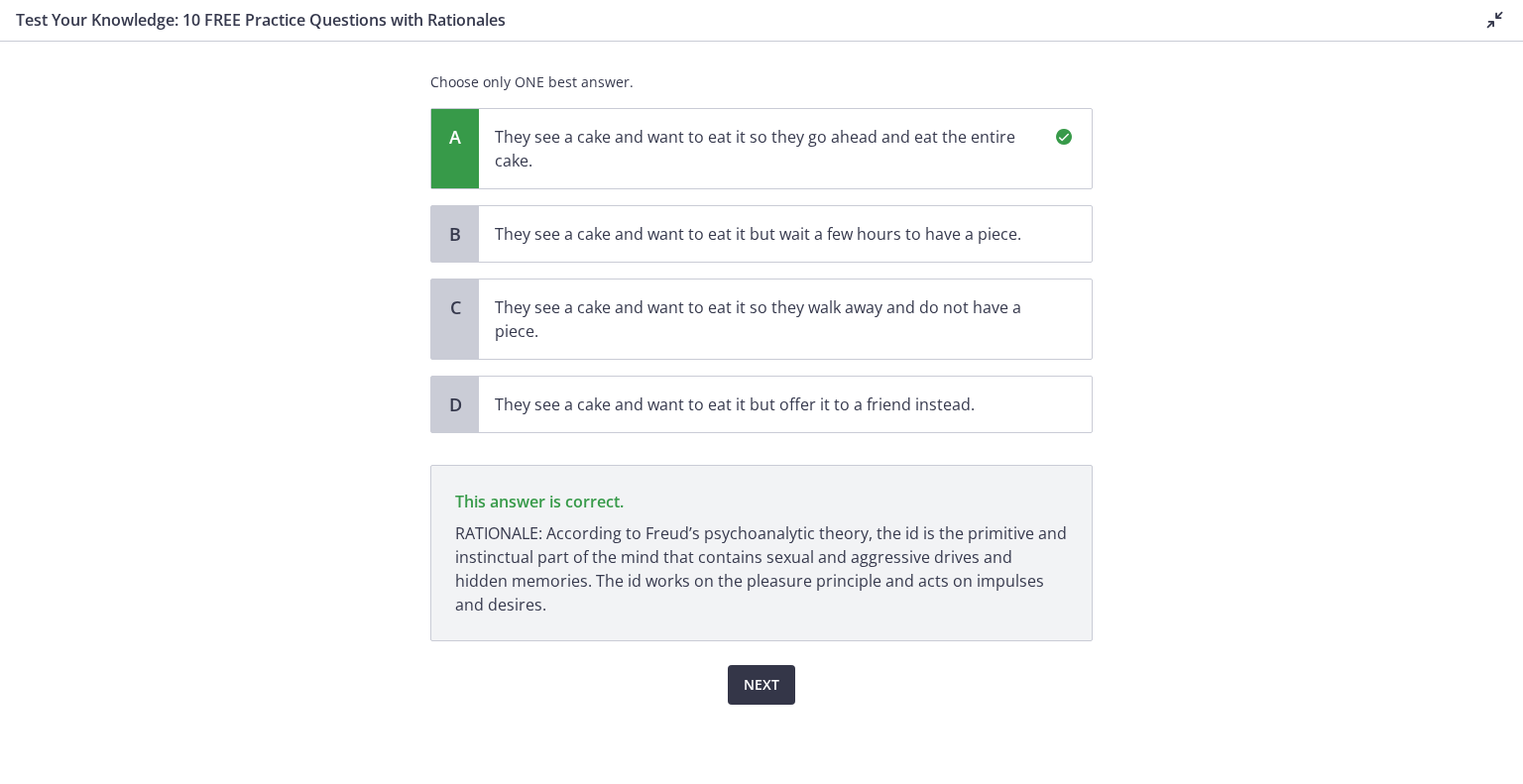 scroll, scrollTop: 238, scrollLeft: 0, axis: vertical 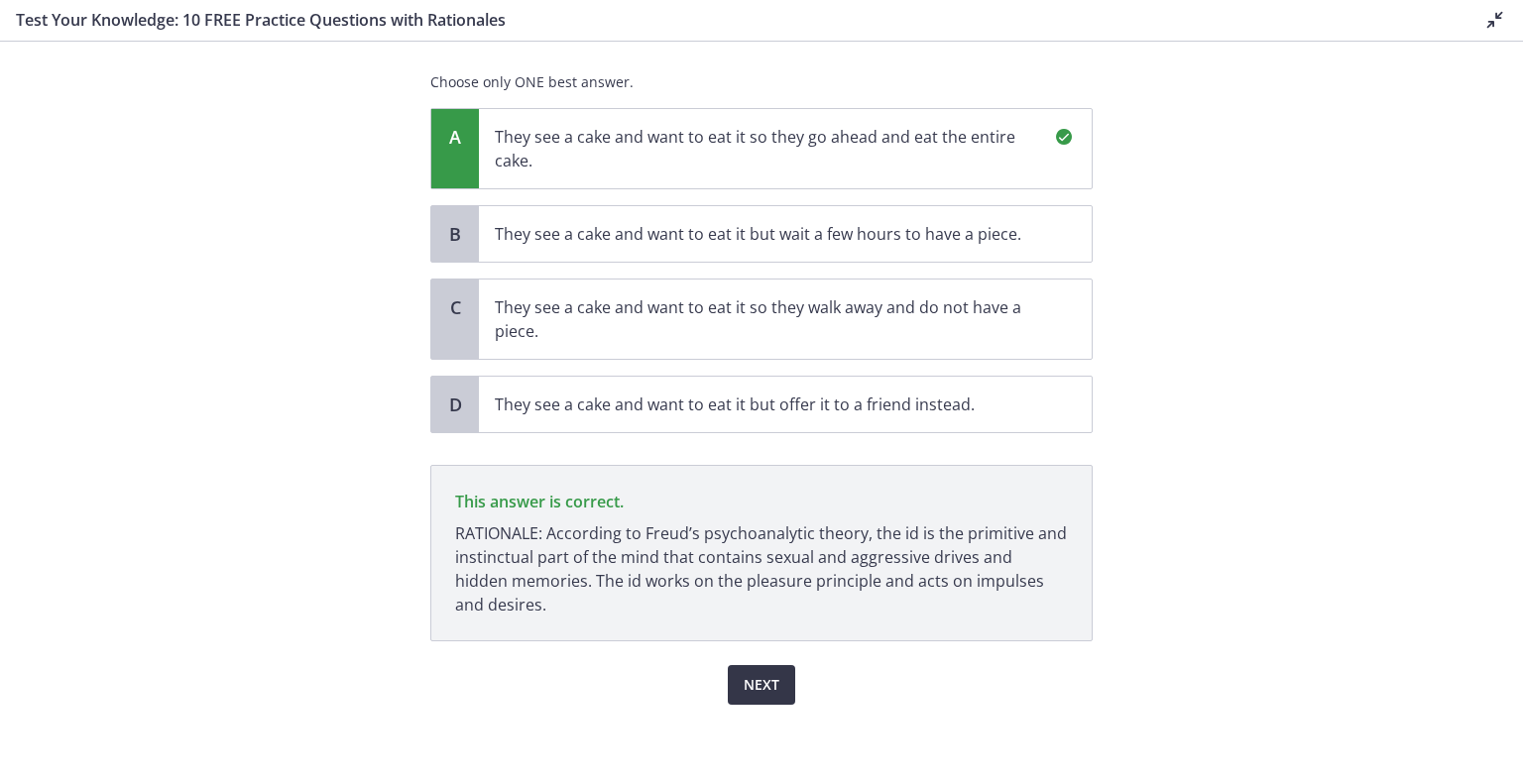 click on "Next" at bounding box center [762, 685] 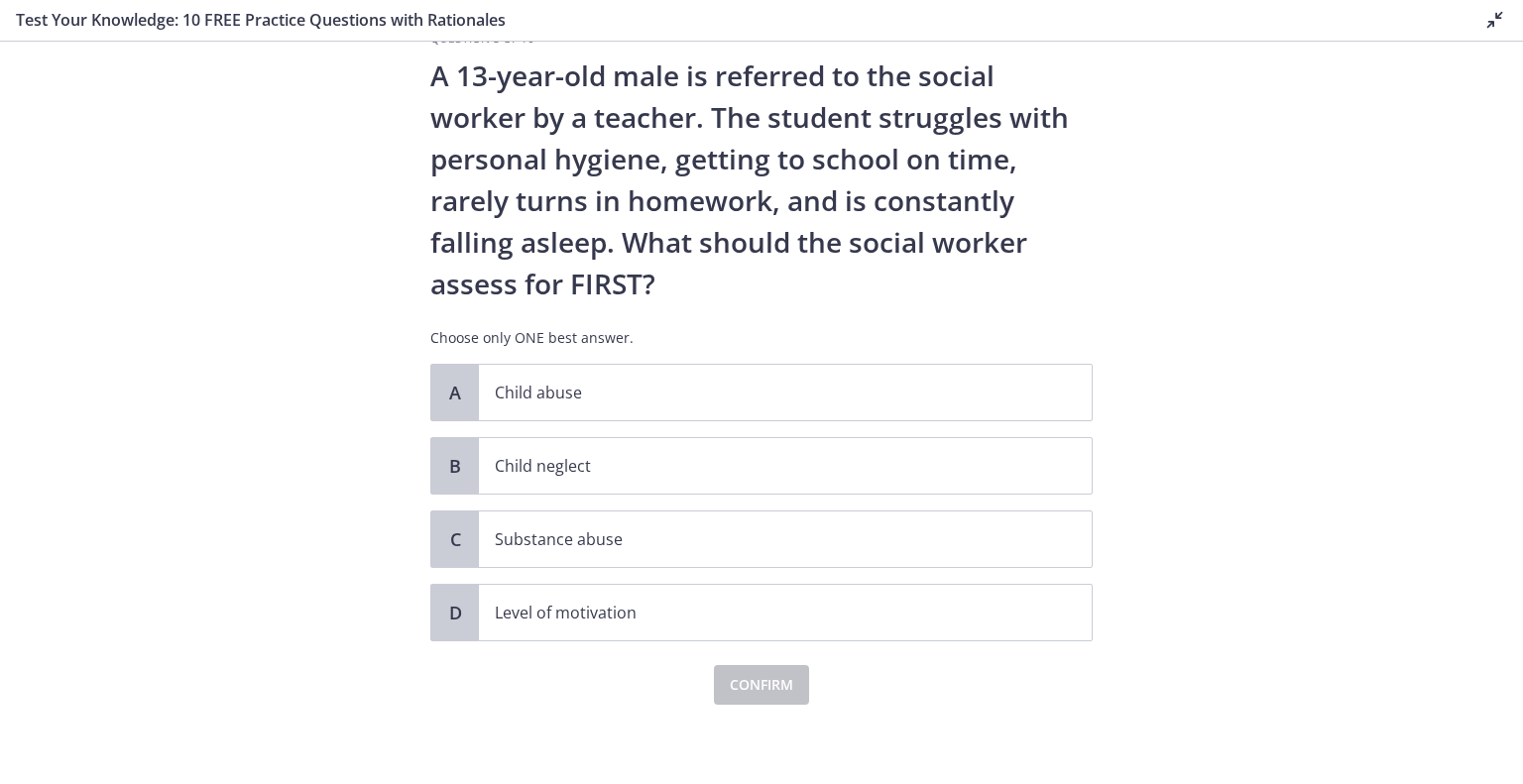 scroll, scrollTop: 78, scrollLeft: 0, axis: vertical 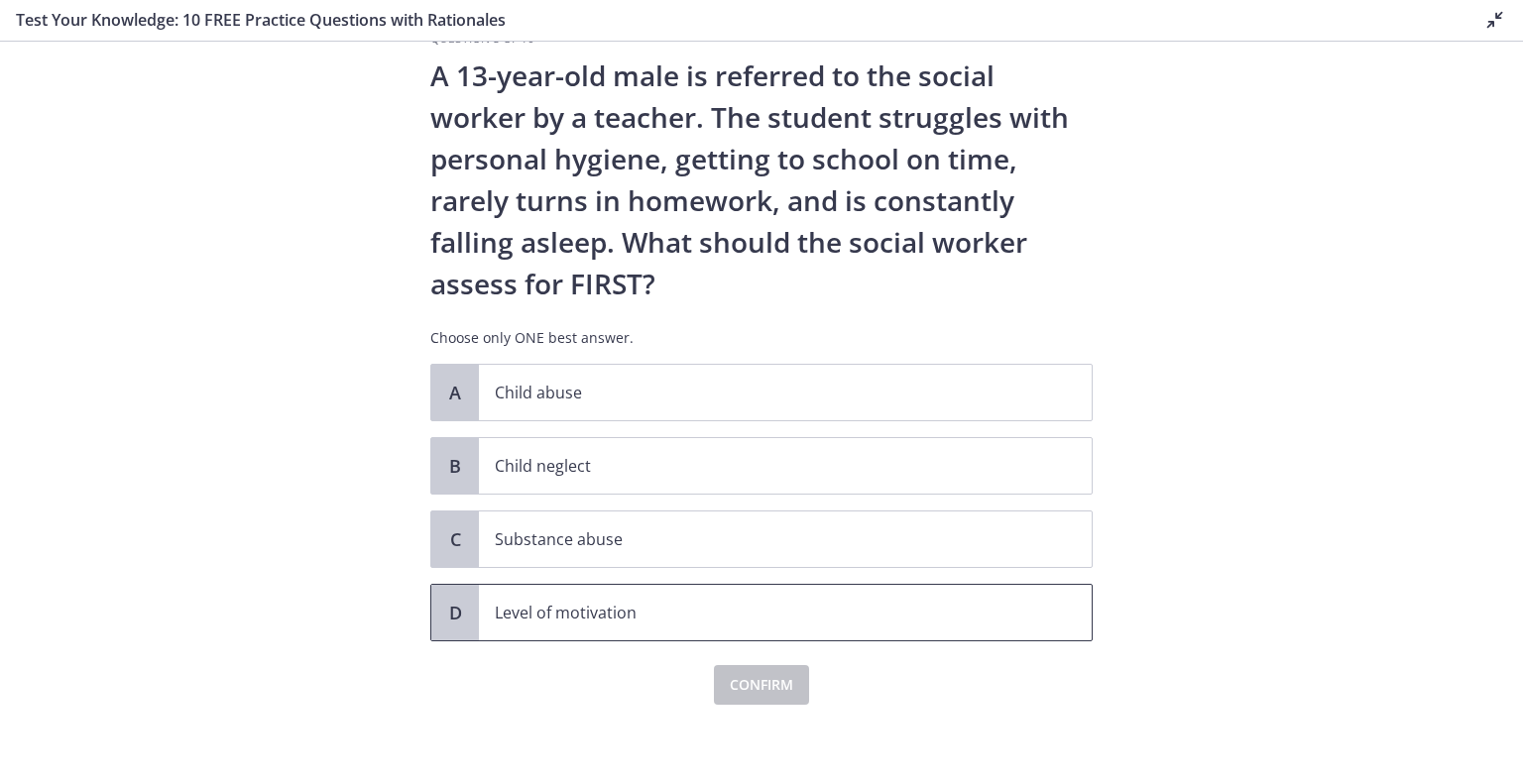 click on "Level of motivation" at bounding box center [785, 613] 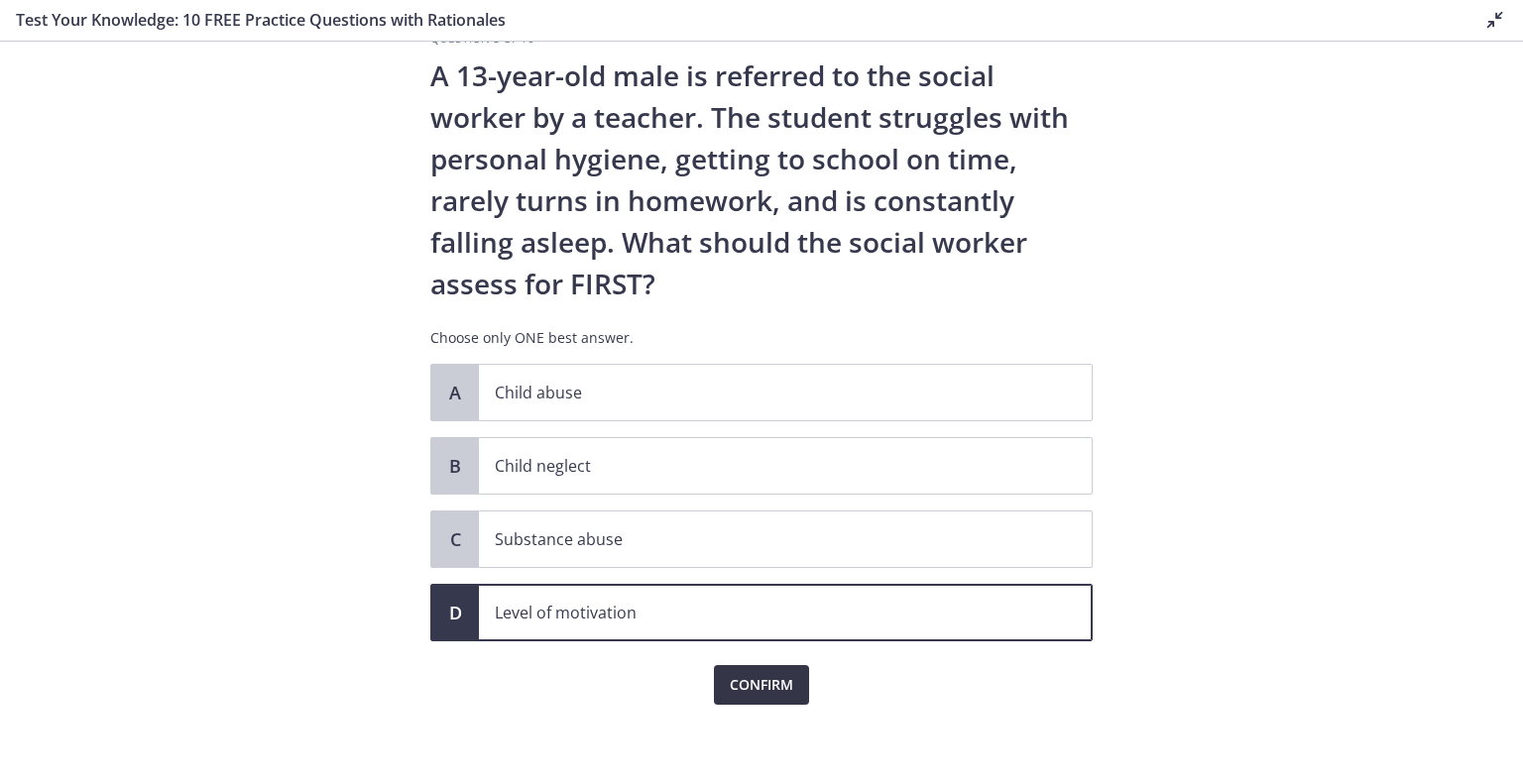 click on "Confirm" at bounding box center (762, 685) 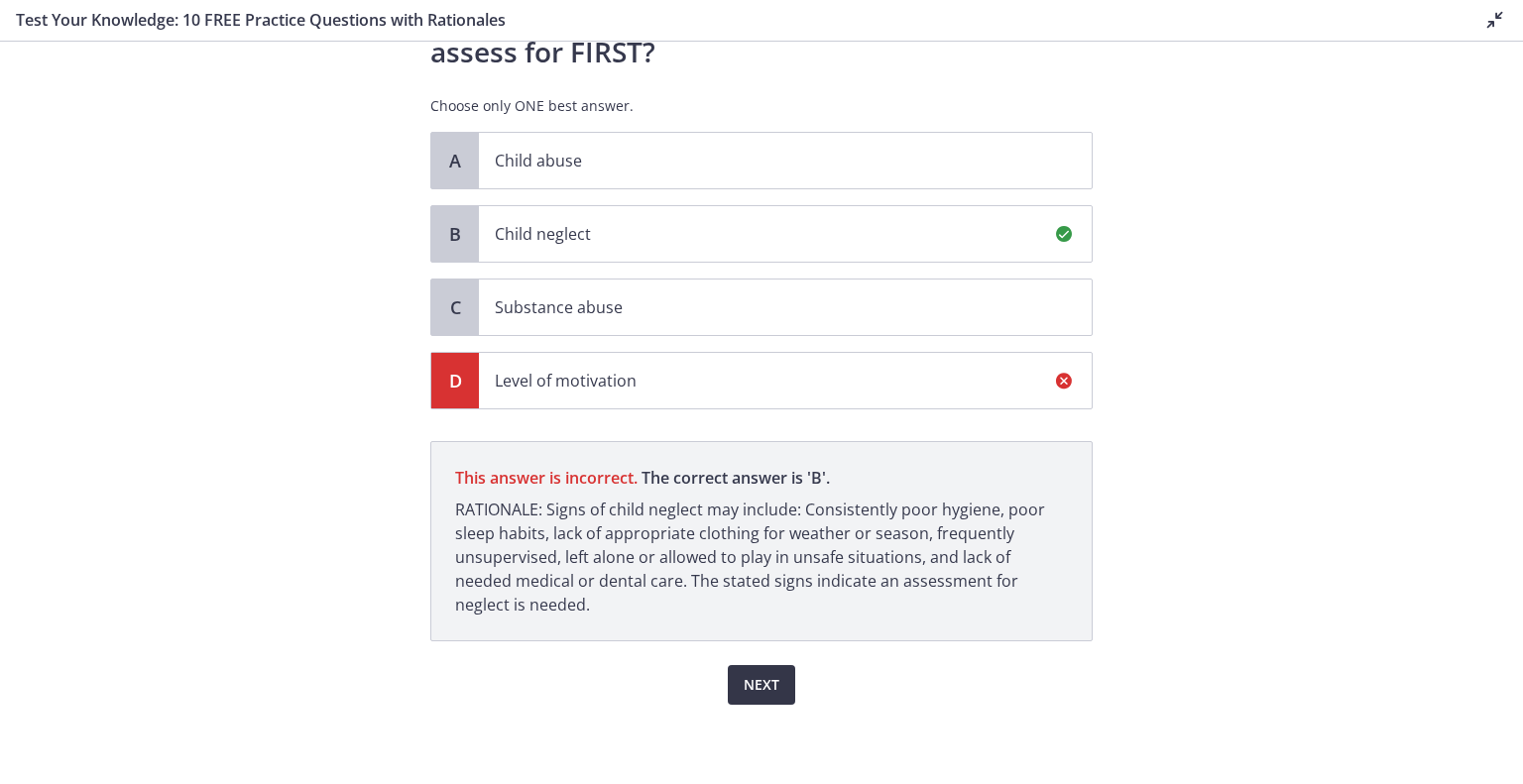 scroll, scrollTop: 379, scrollLeft: 0, axis: vertical 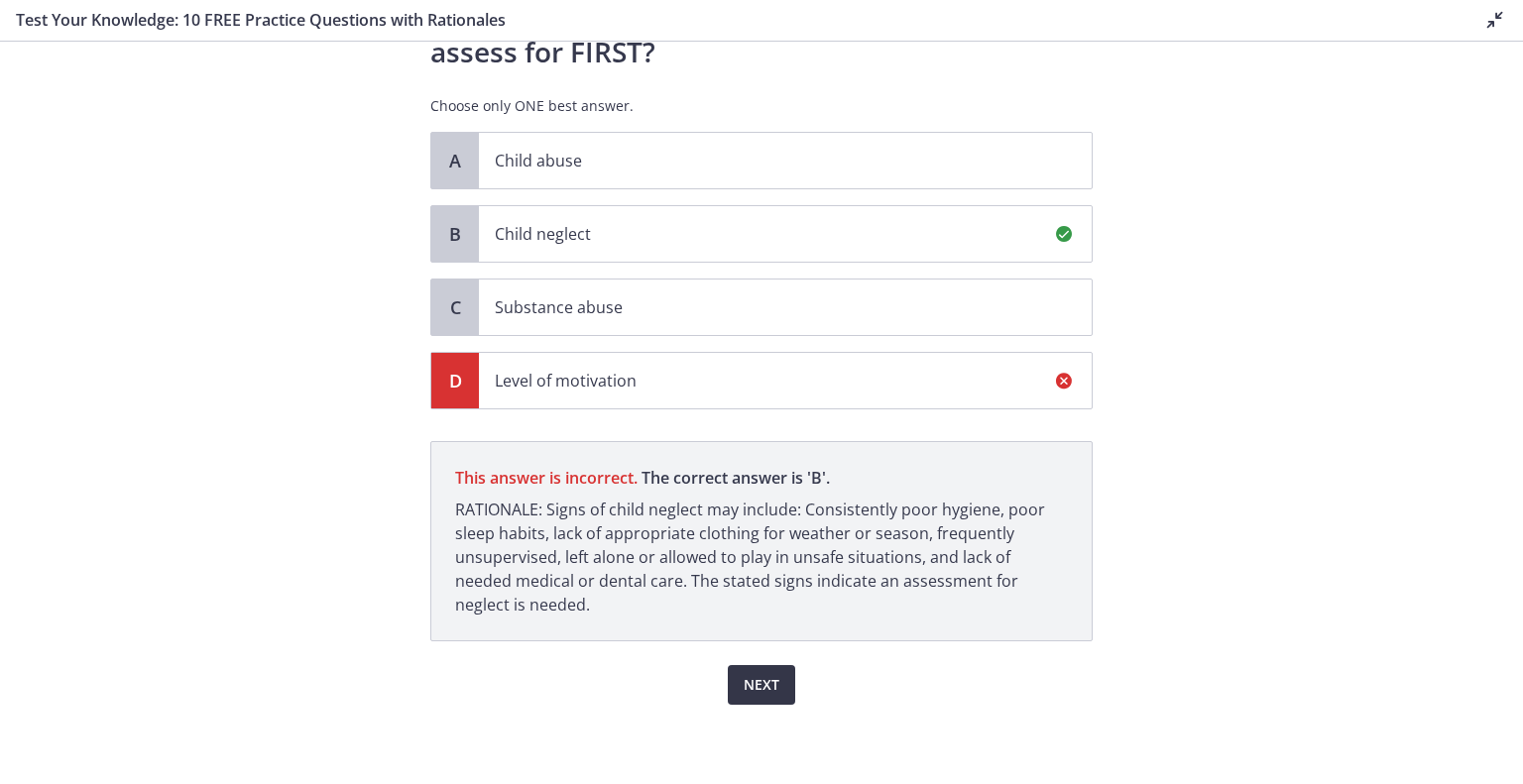 click on "Next" at bounding box center (762, 685) 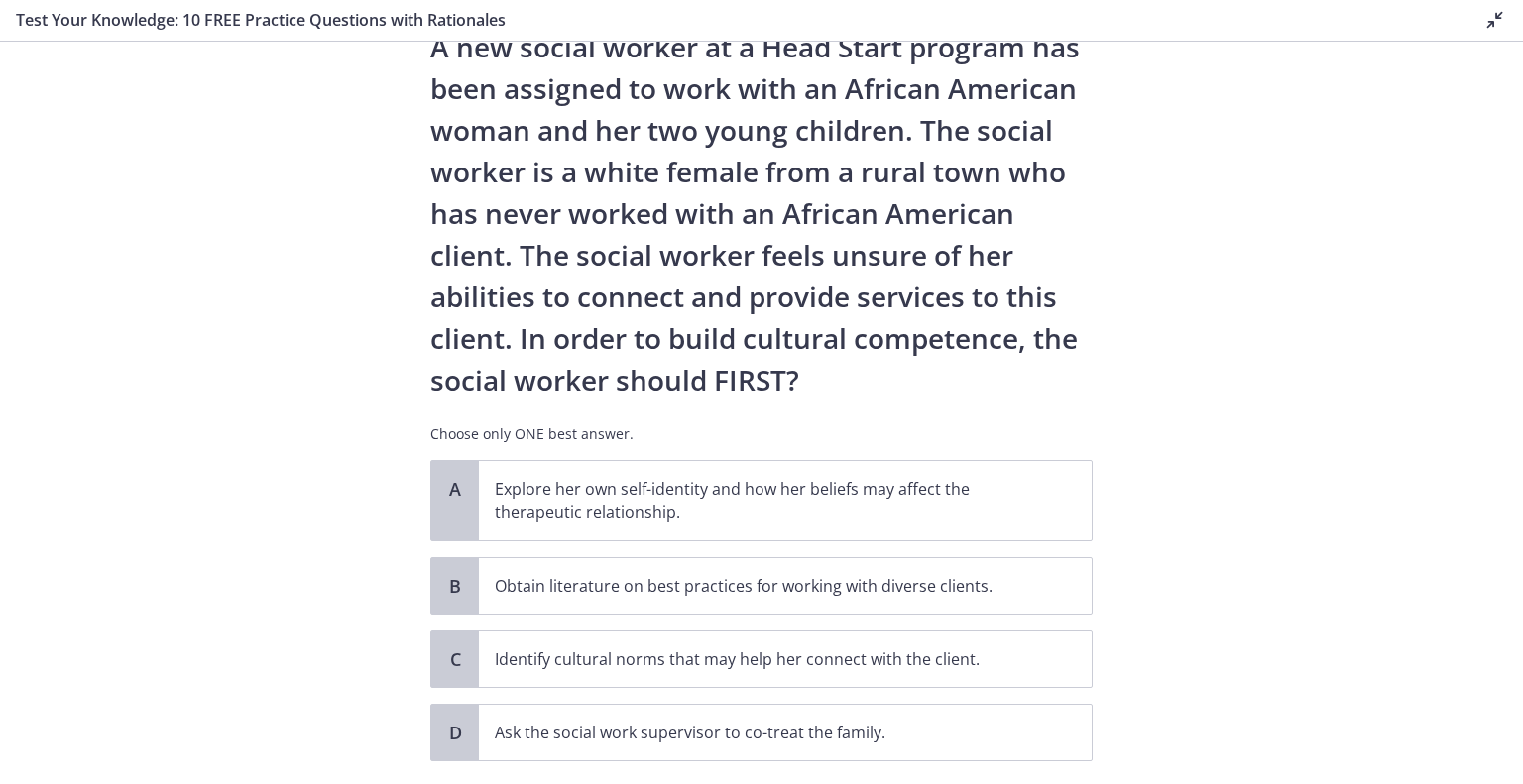 scroll, scrollTop: 85, scrollLeft: 0, axis: vertical 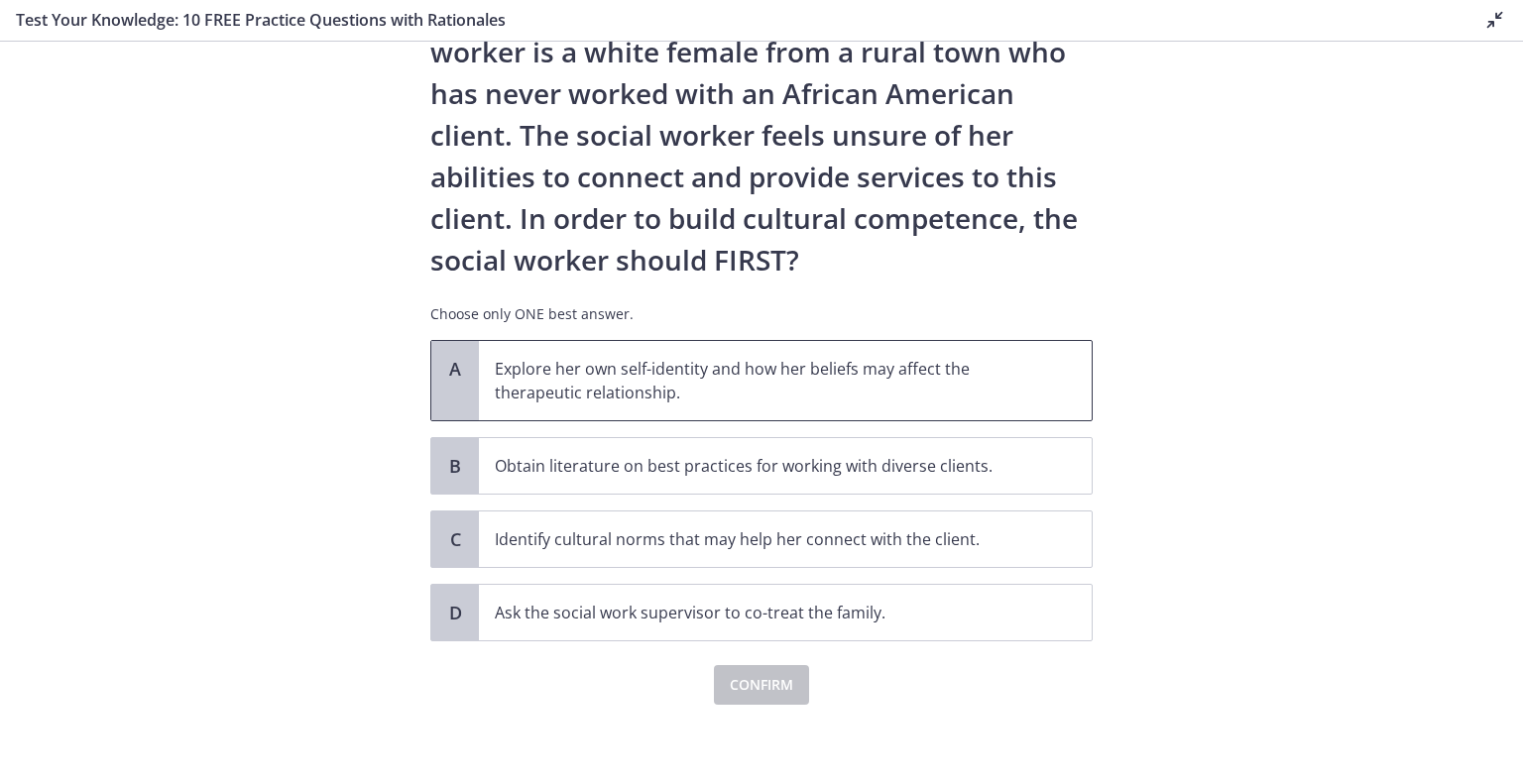 click on "Explore her own self-identity and how her beliefs may affect the therapeutic relationship." at bounding box center (785, 381) 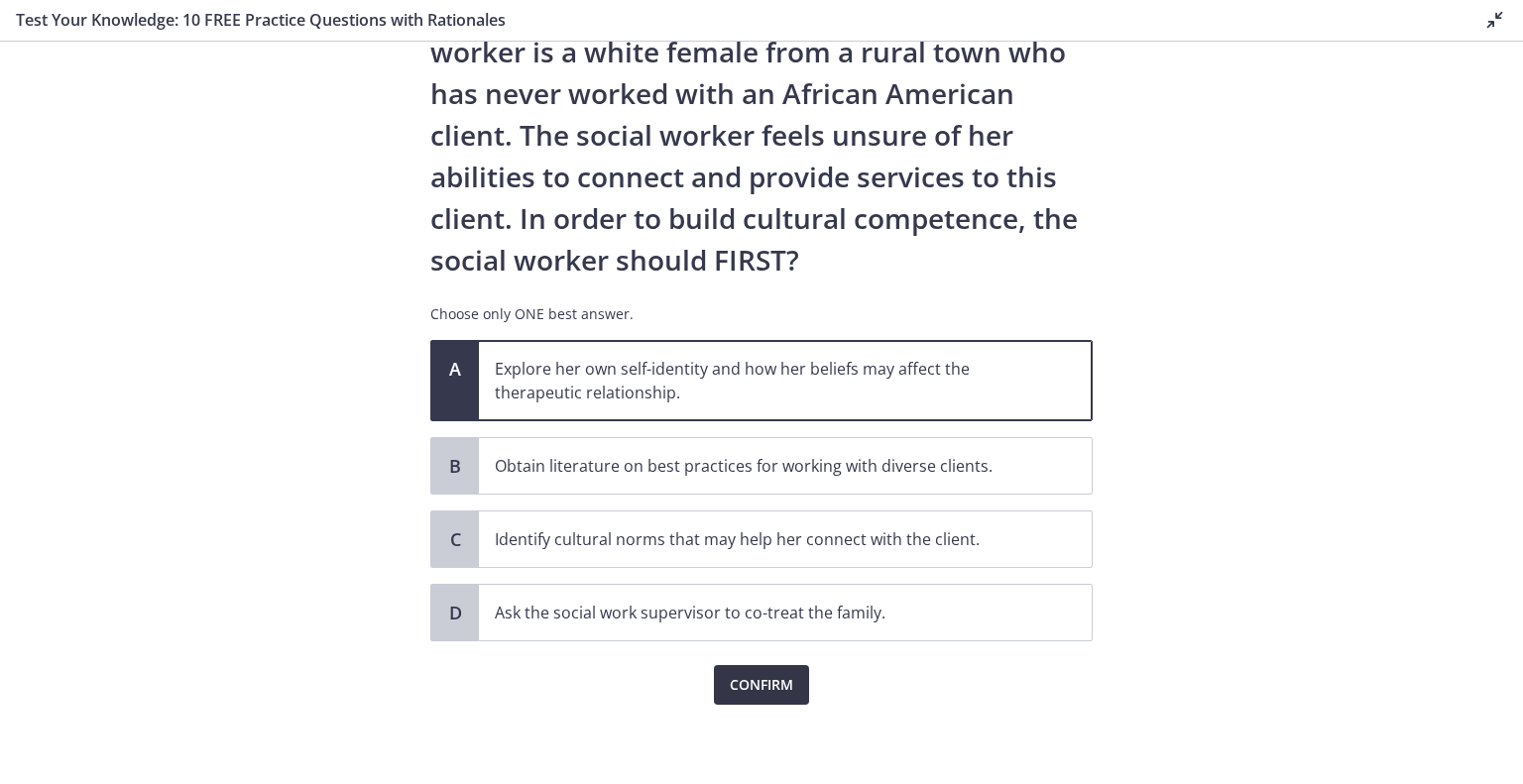 click on "Confirm" at bounding box center [762, 685] 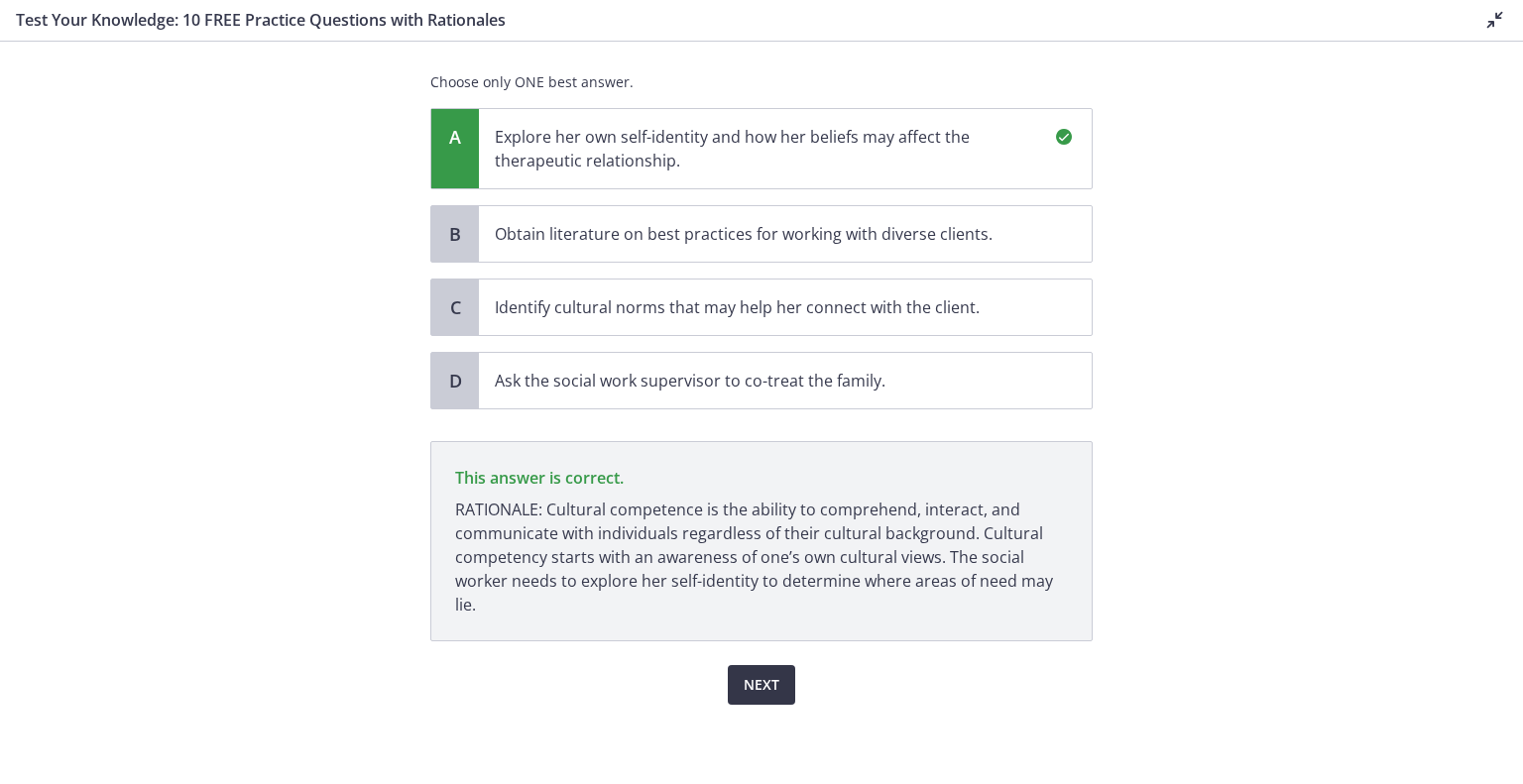 scroll, scrollTop: 519, scrollLeft: 0, axis: vertical 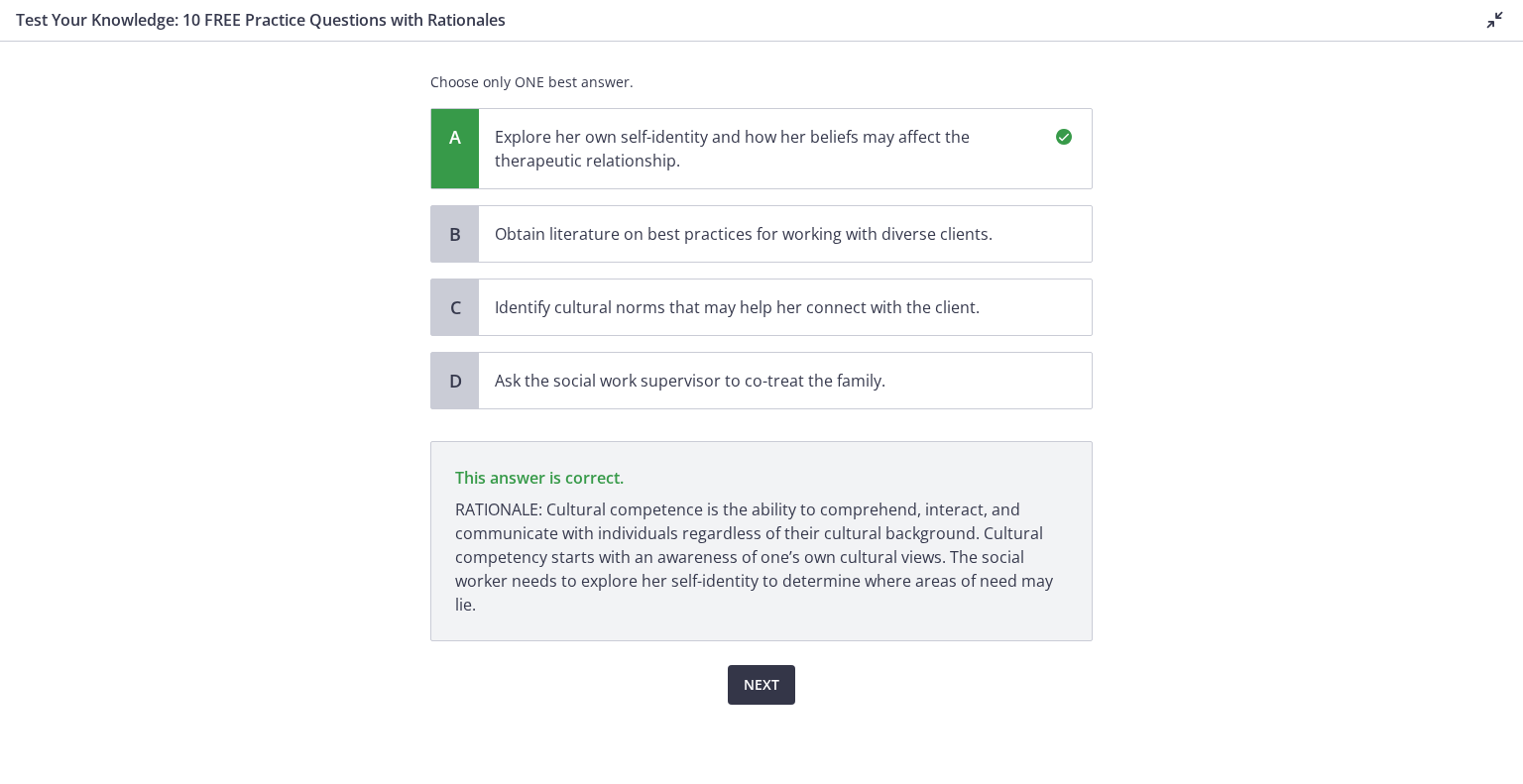 click on "Next" at bounding box center (762, 685) 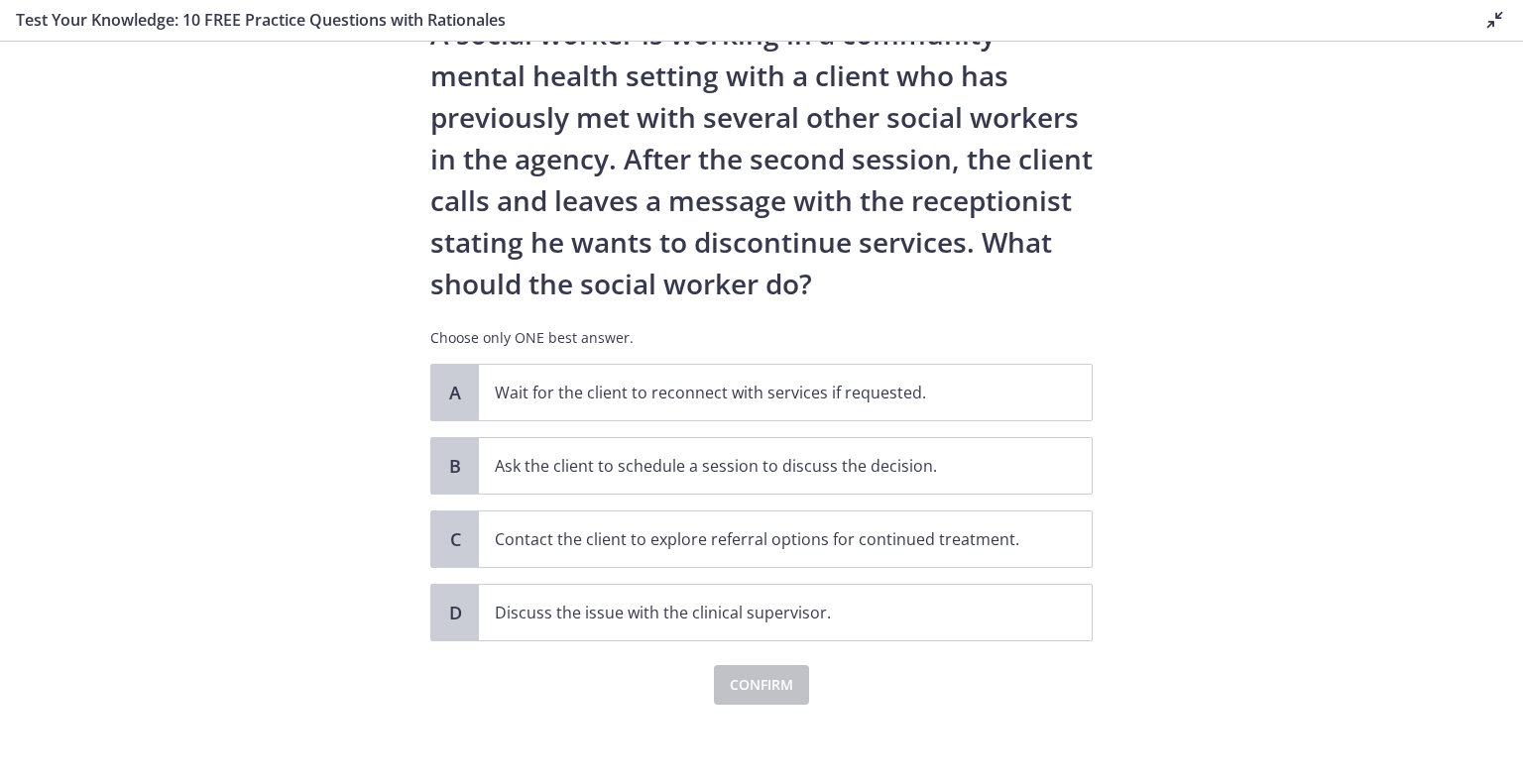 scroll, scrollTop: 0, scrollLeft: 0, axis: both 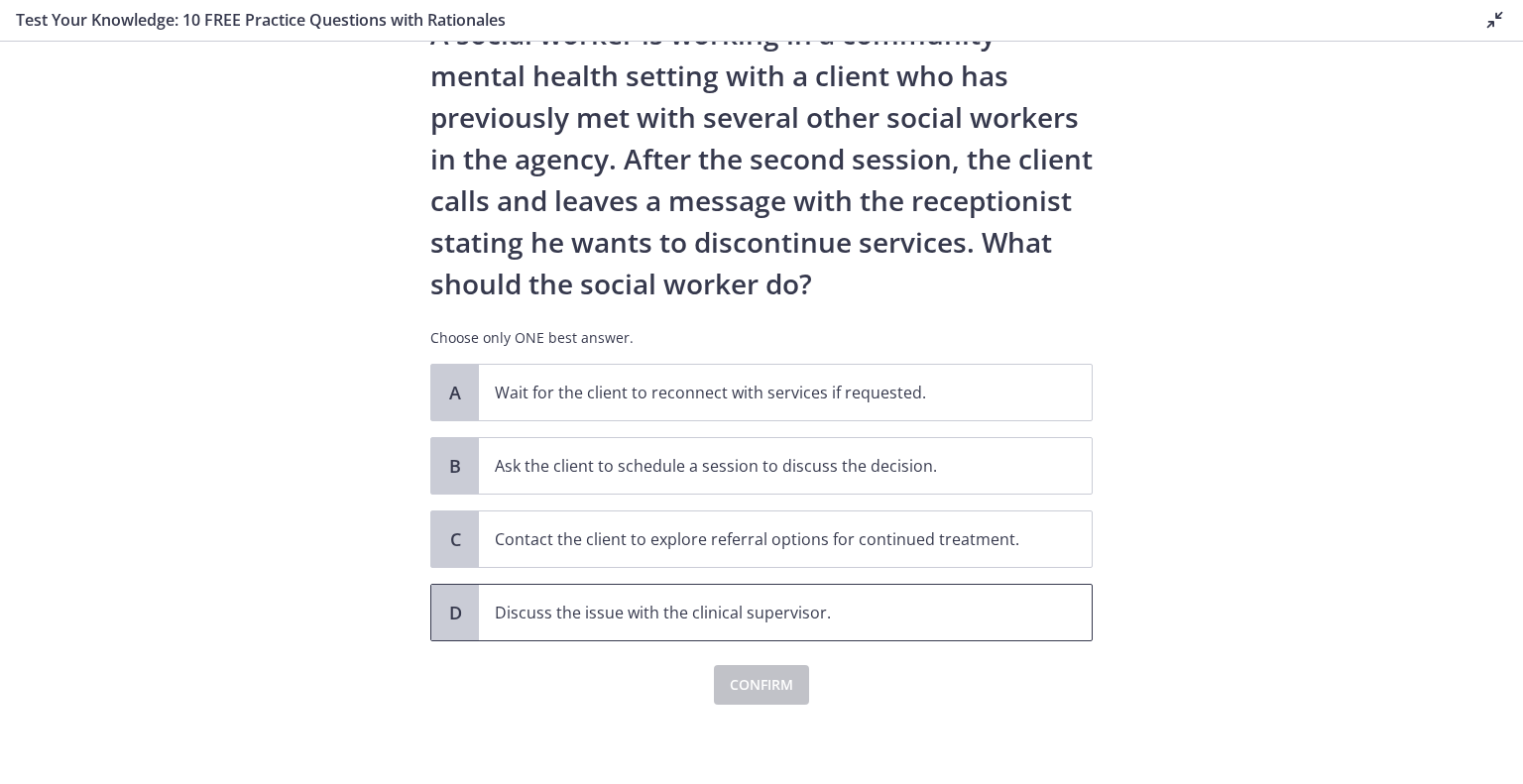 click on "Discuss the issue with the clinical supervisor." at bounding box center [765, 613] 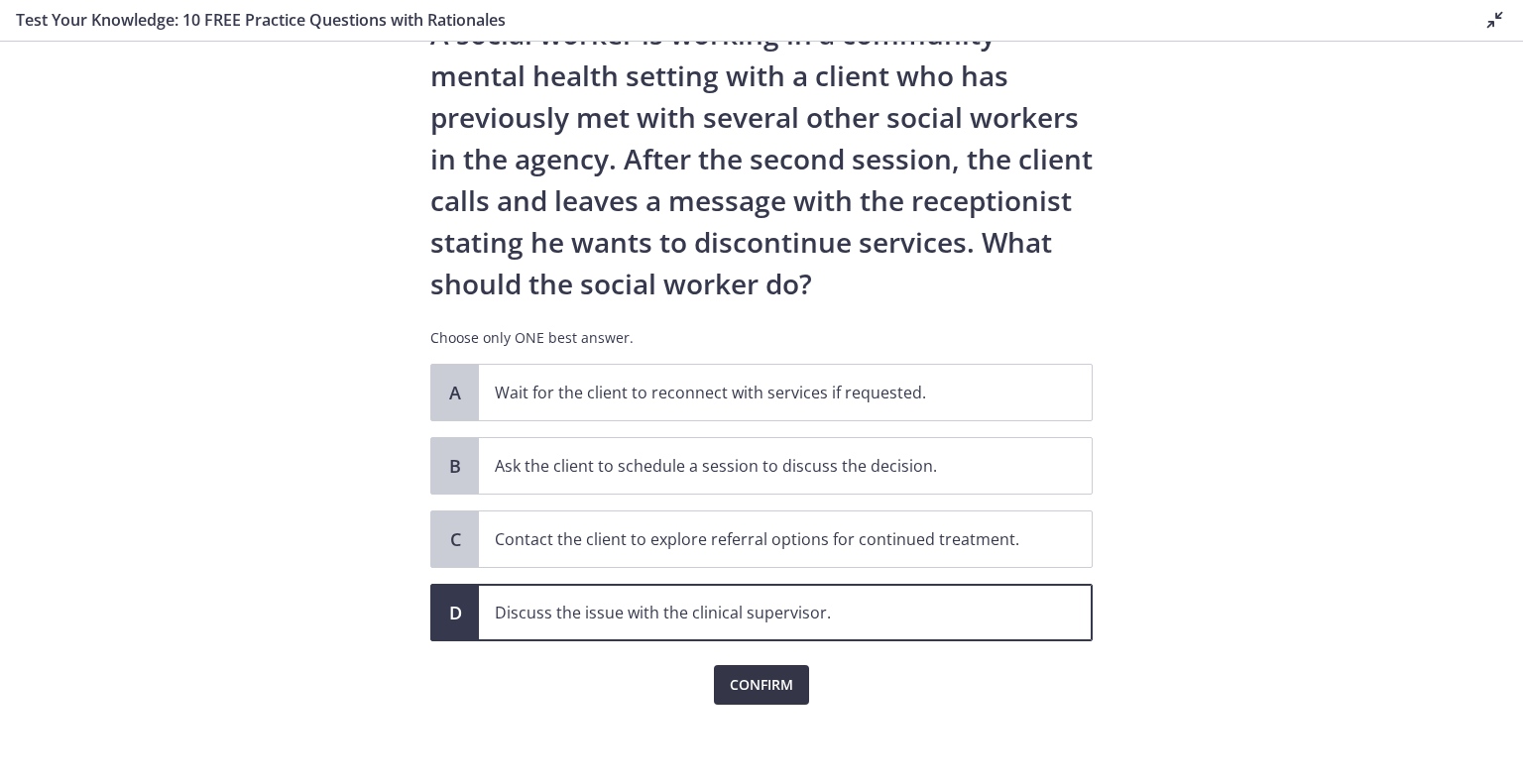 click on "Confirm" at bounding box center (762, 685) 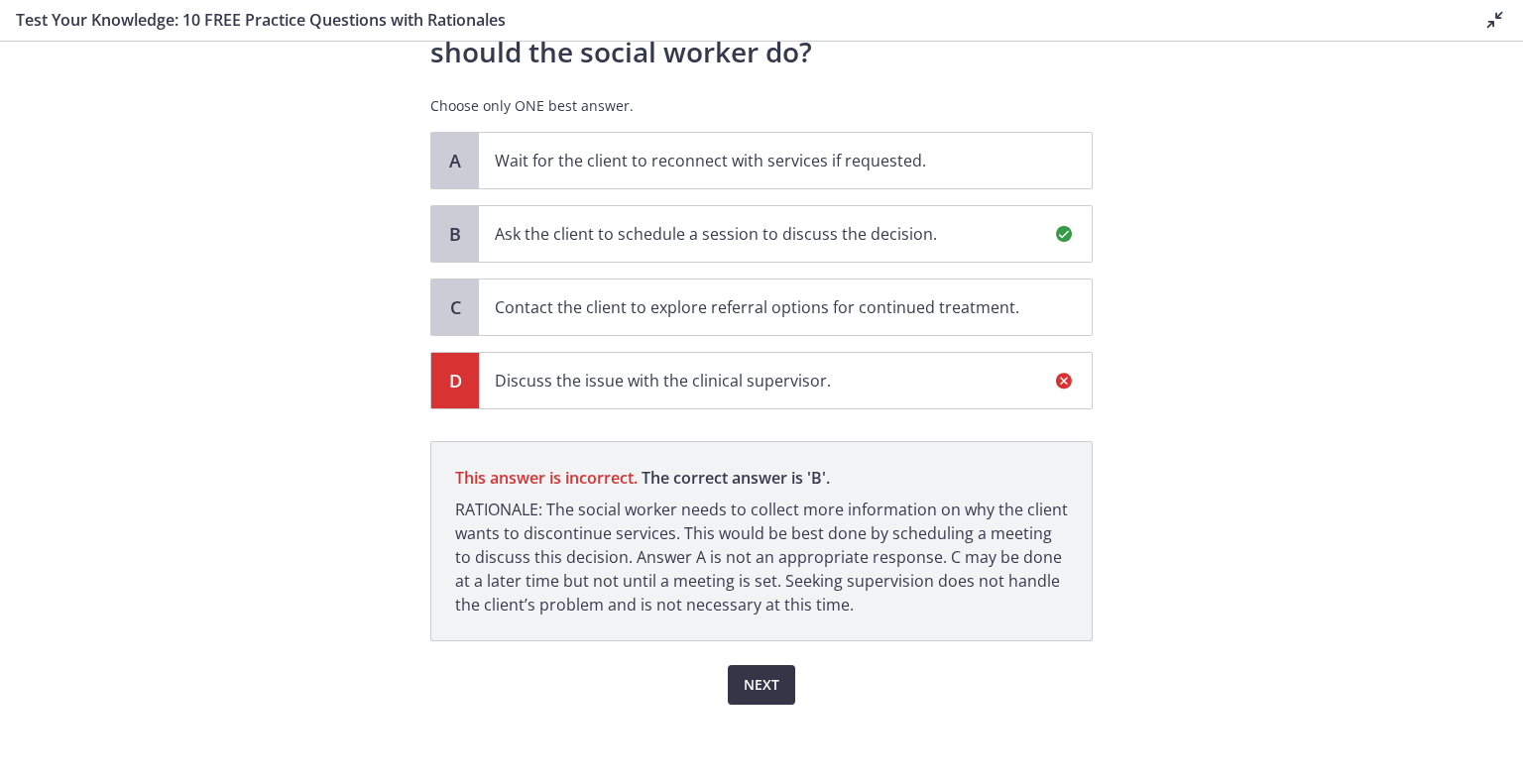 scroll, scrollTop: 425, scrollLeft: 0, axis: vertical 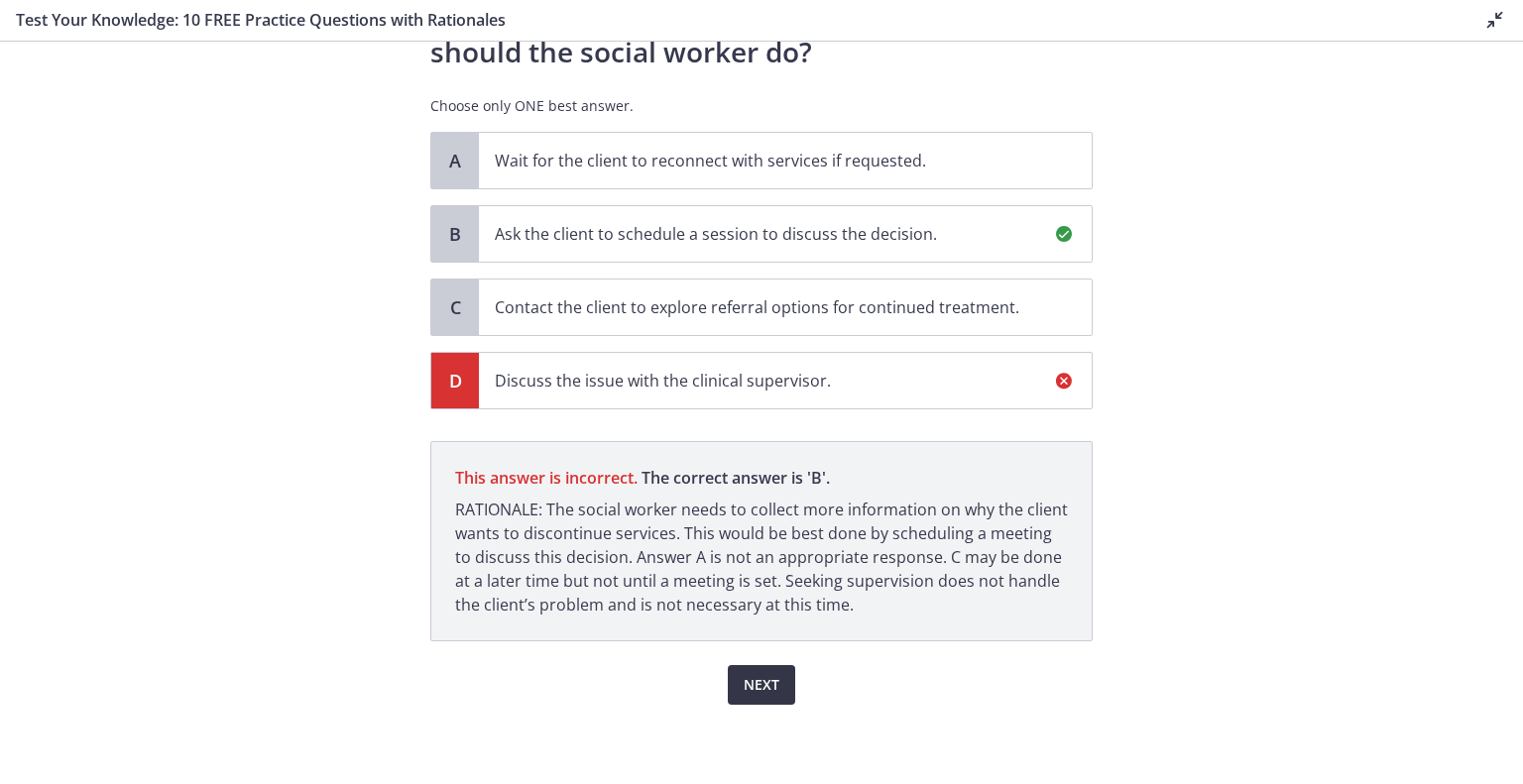 click on "Next" at bounding box center [762, 685] 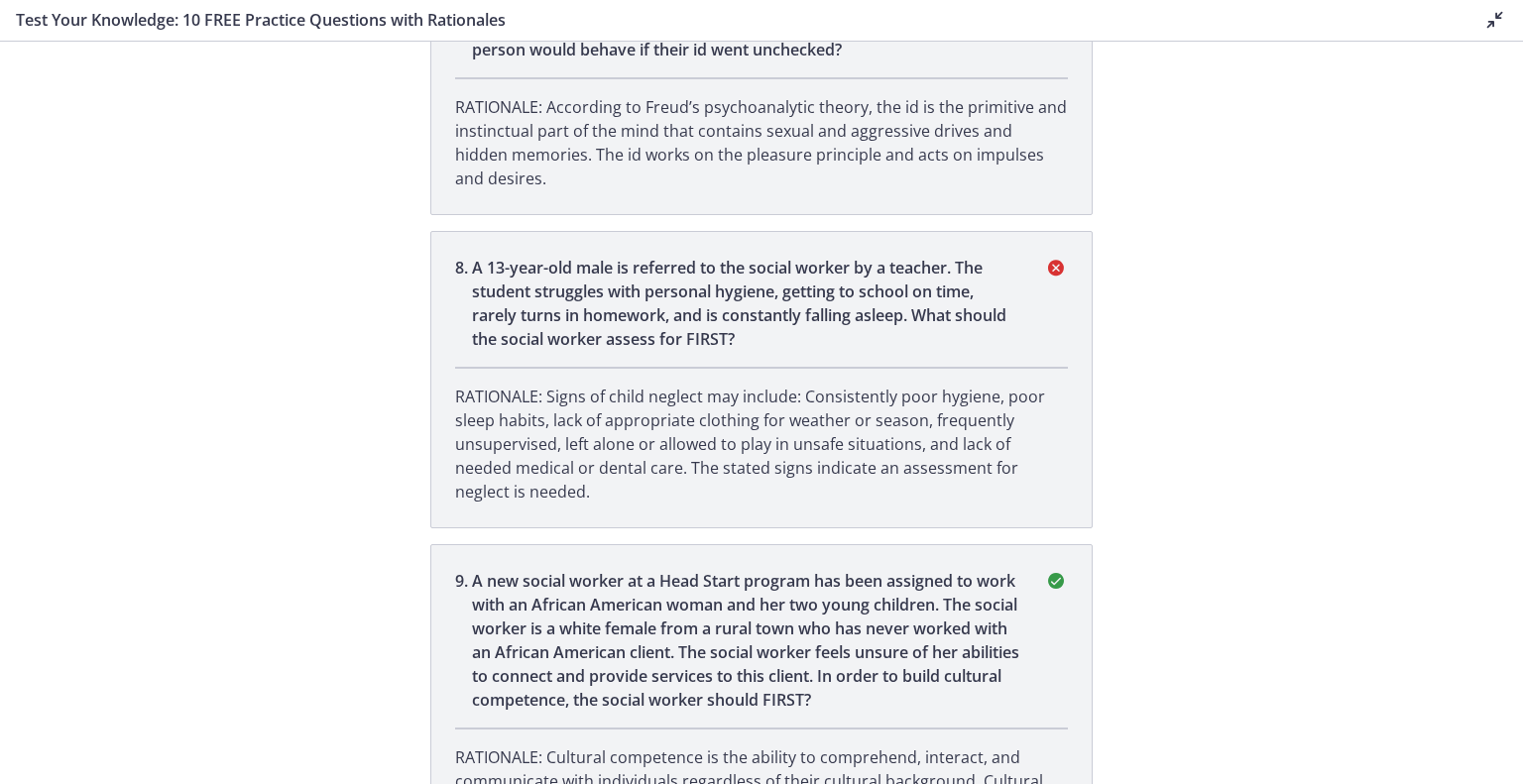 scroll, scrollTop: 2296, scrollLeft: 0, axis: vertical 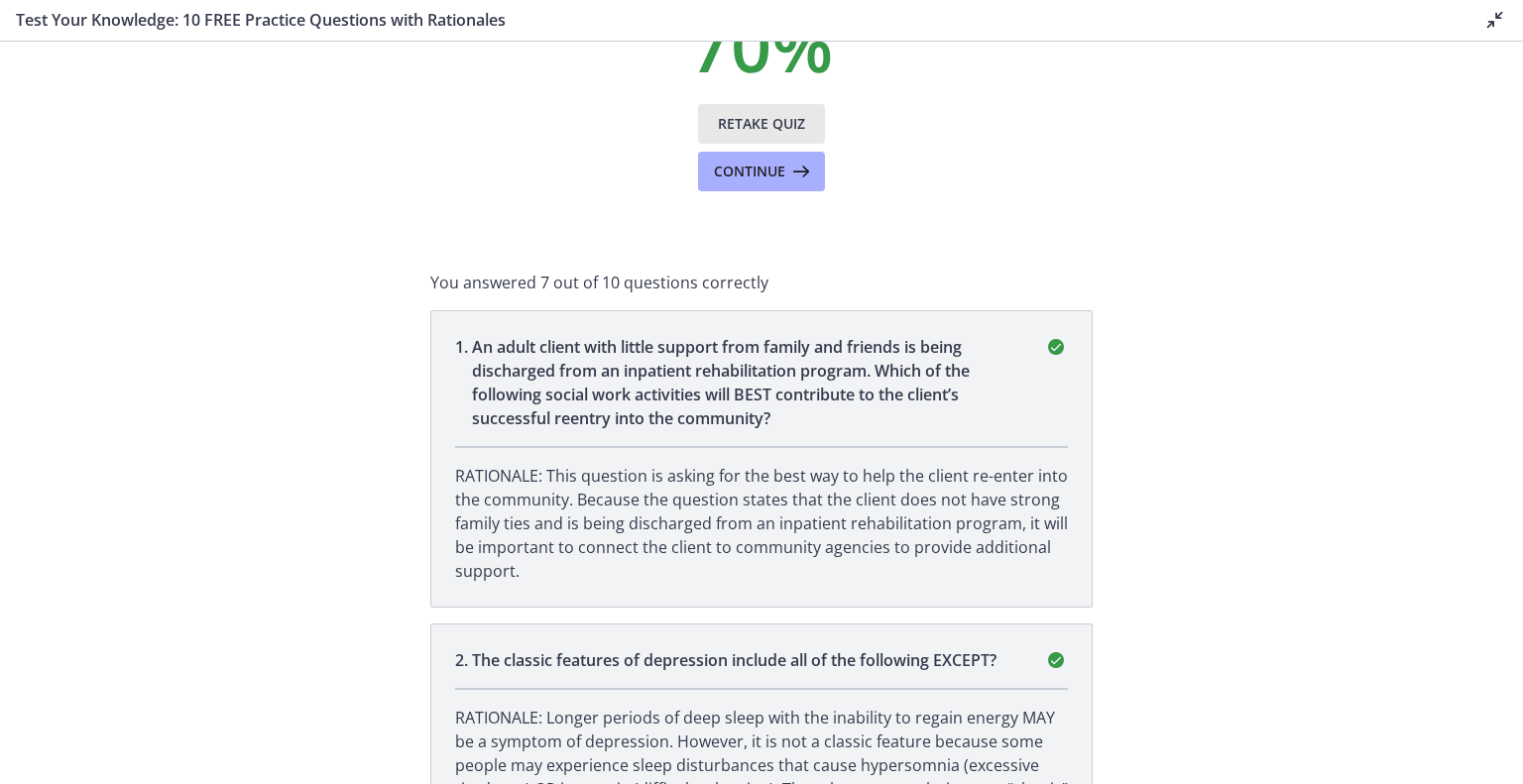 click on "Retake Quiz" at bounding box center (762, 124) 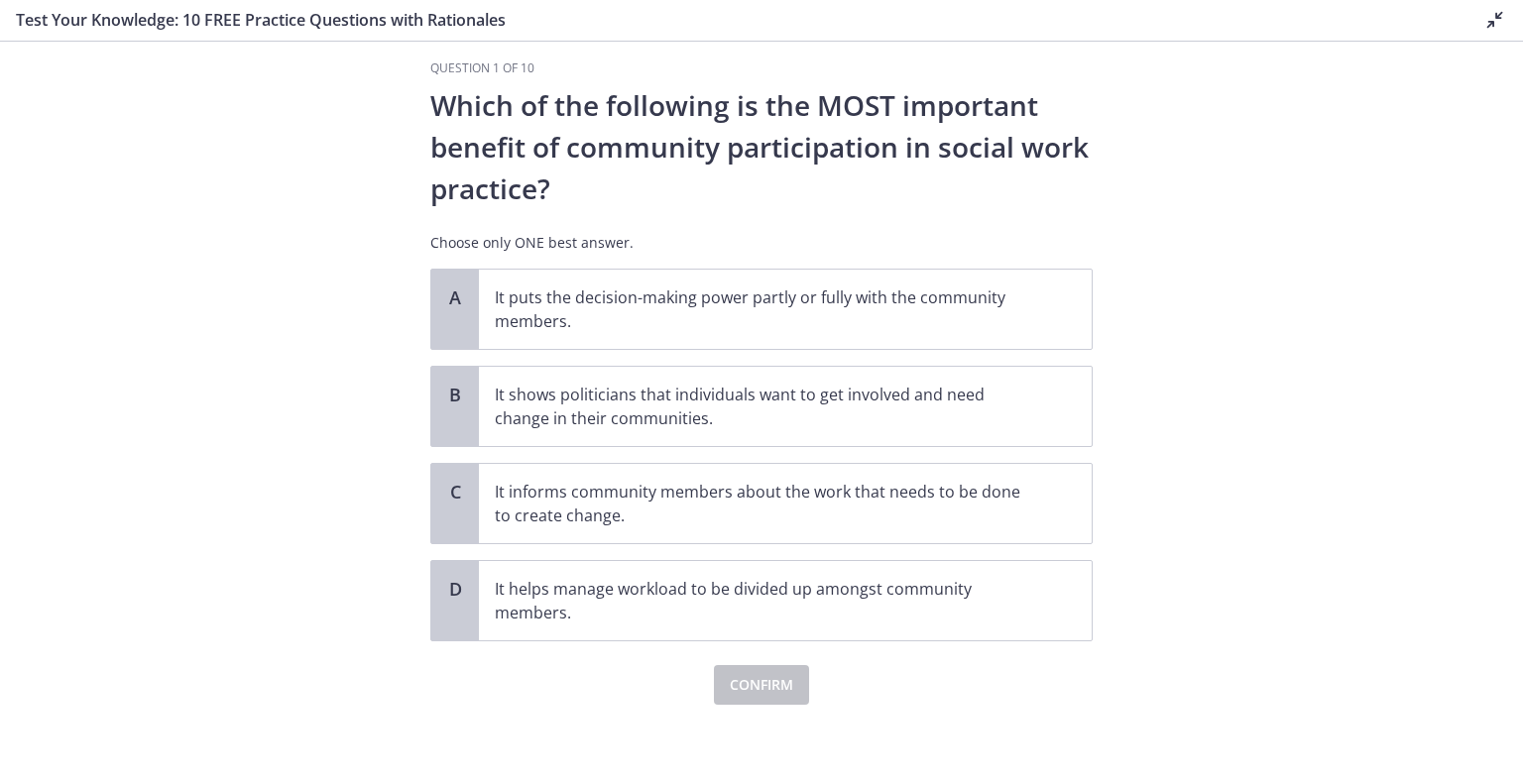scroll, scrollTop: 0, scrollLeft: 0, axis: both 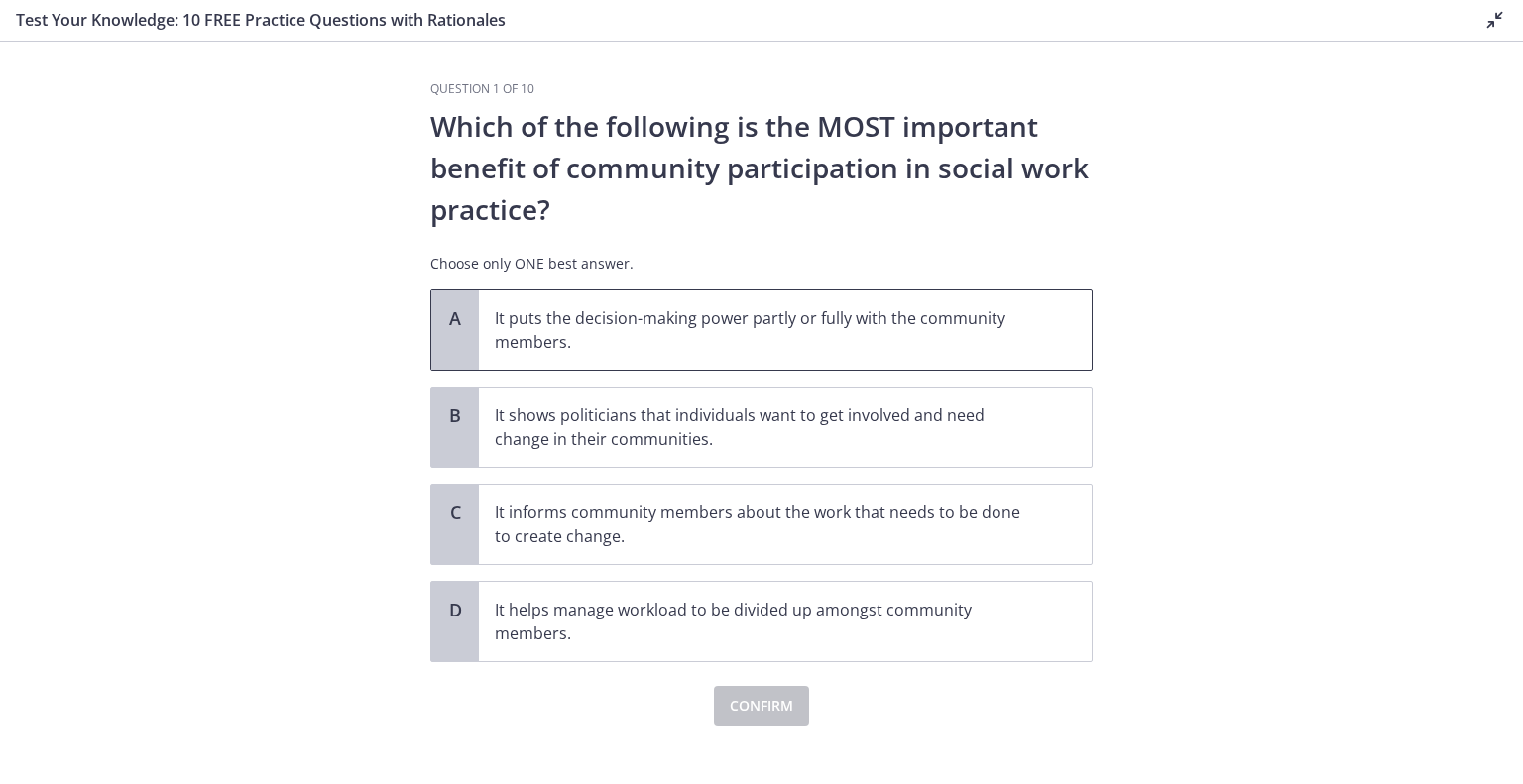 click on "It puts the decision-making power partly or fully with the community members." at bounding box center (765, 330) 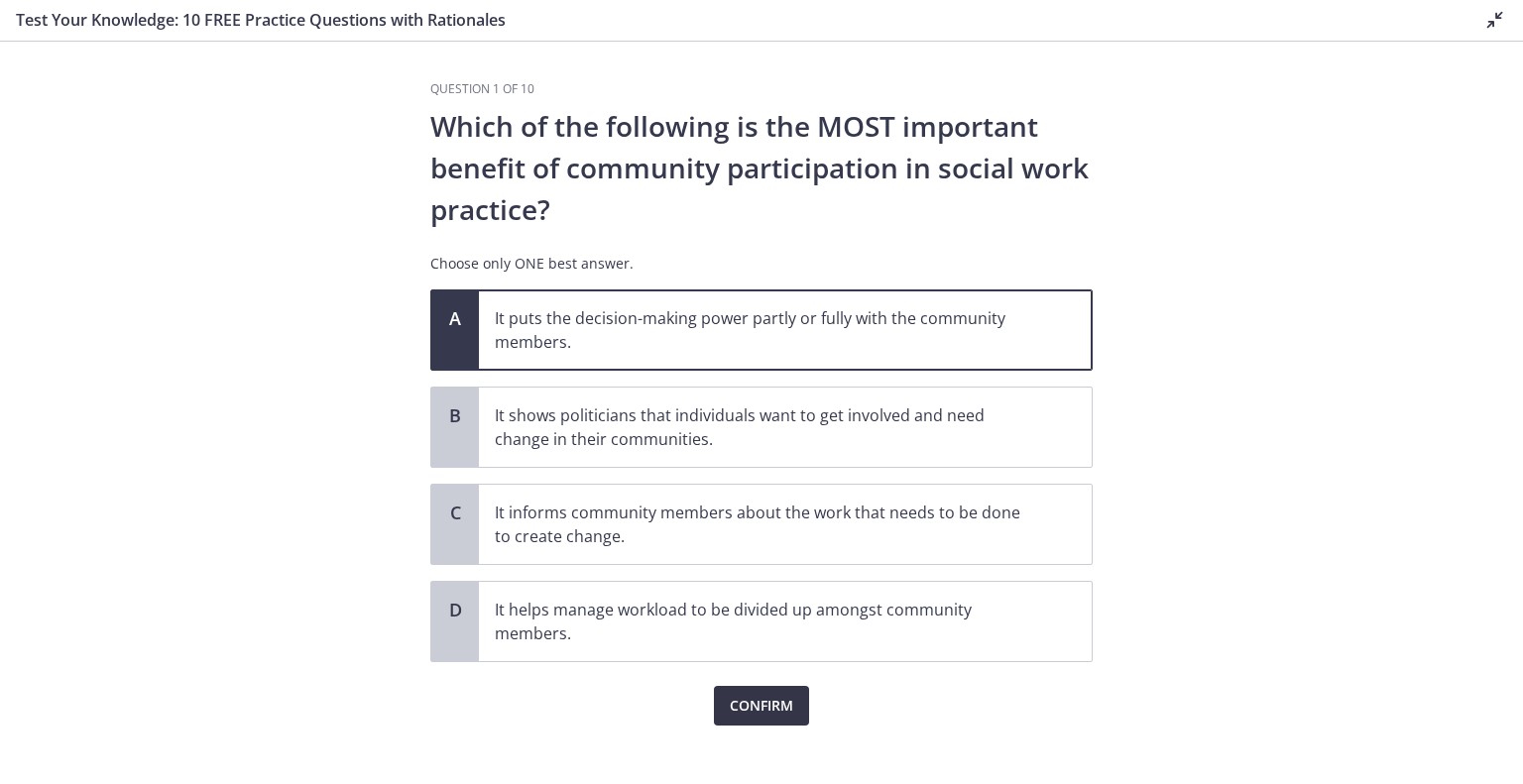 click on "Confirm" at bounding box center (762, 706) 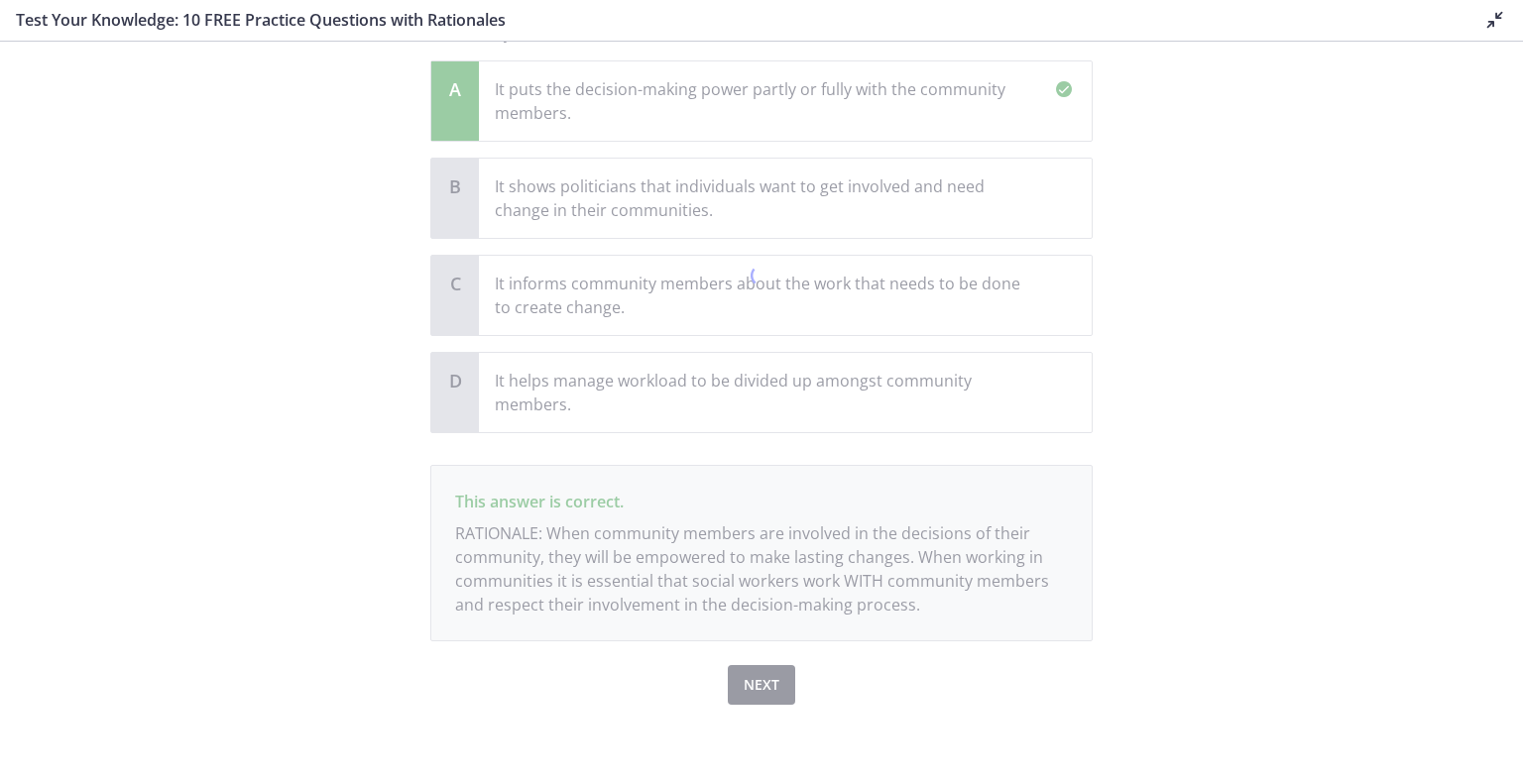 scroll, scrollTop: 318, scrollLeft: 0, axis: vertical 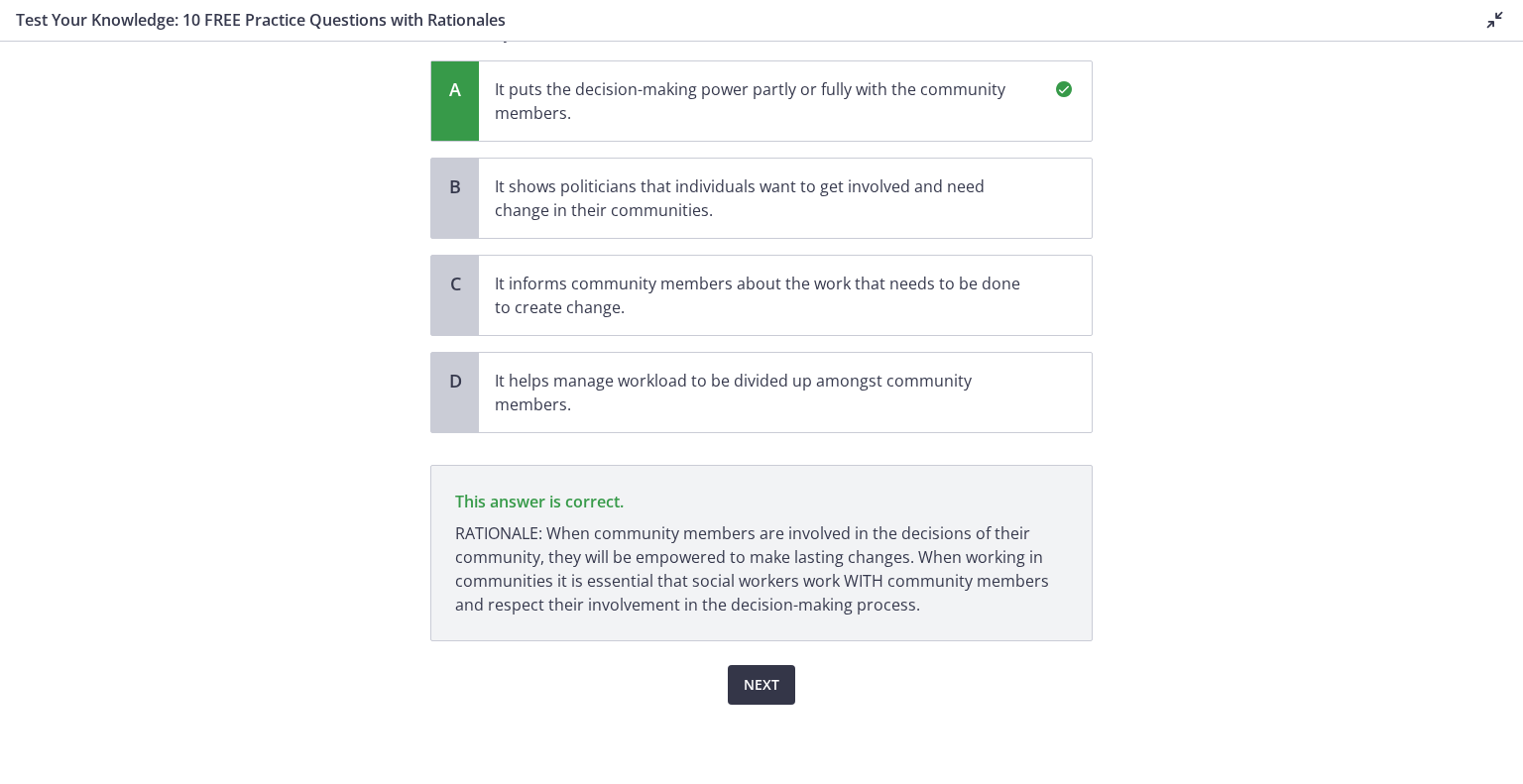 click on "Next" at bounding box center [762, 685] 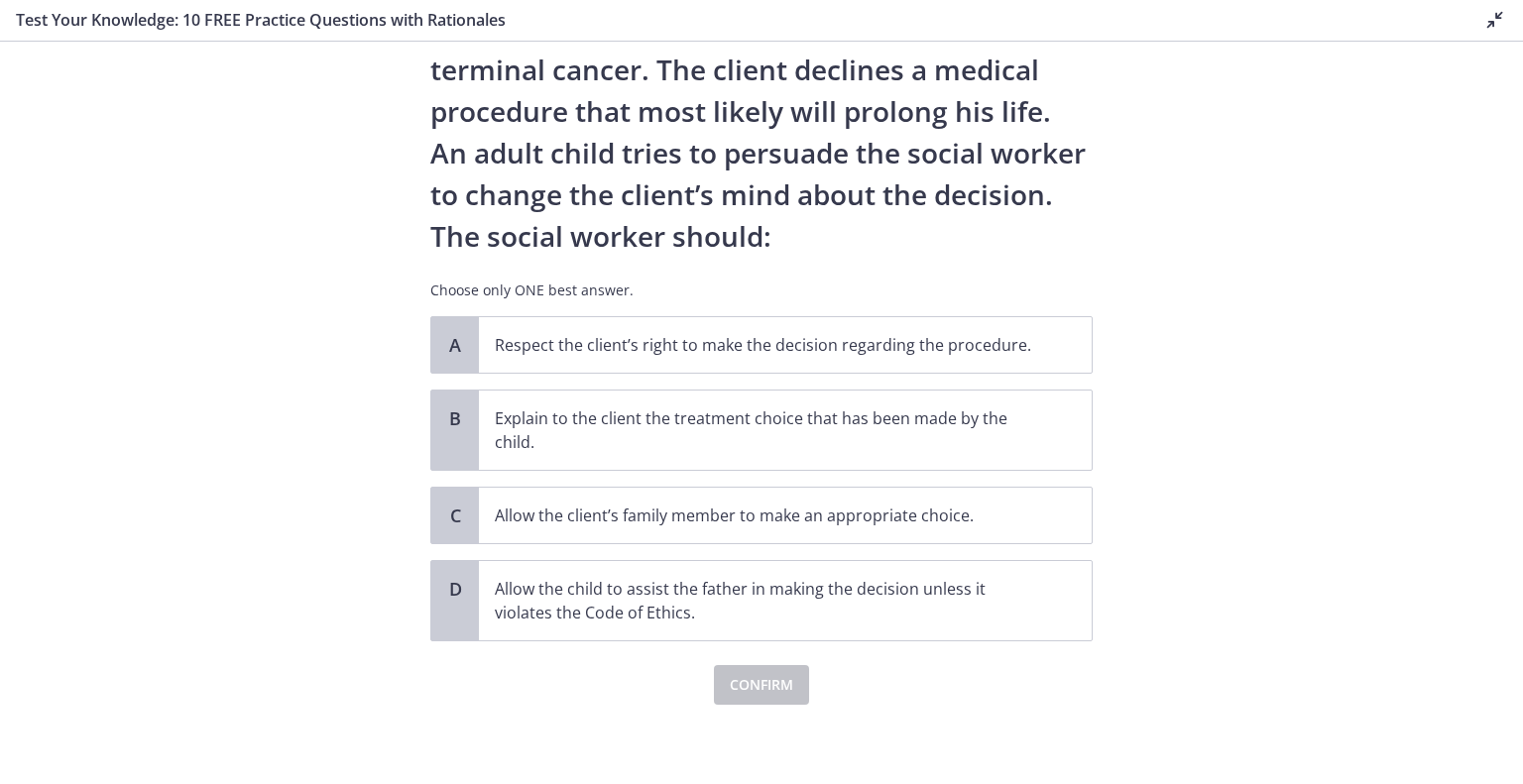 scroll, scrollTop: 0, scrollLeft: 0, axis: both 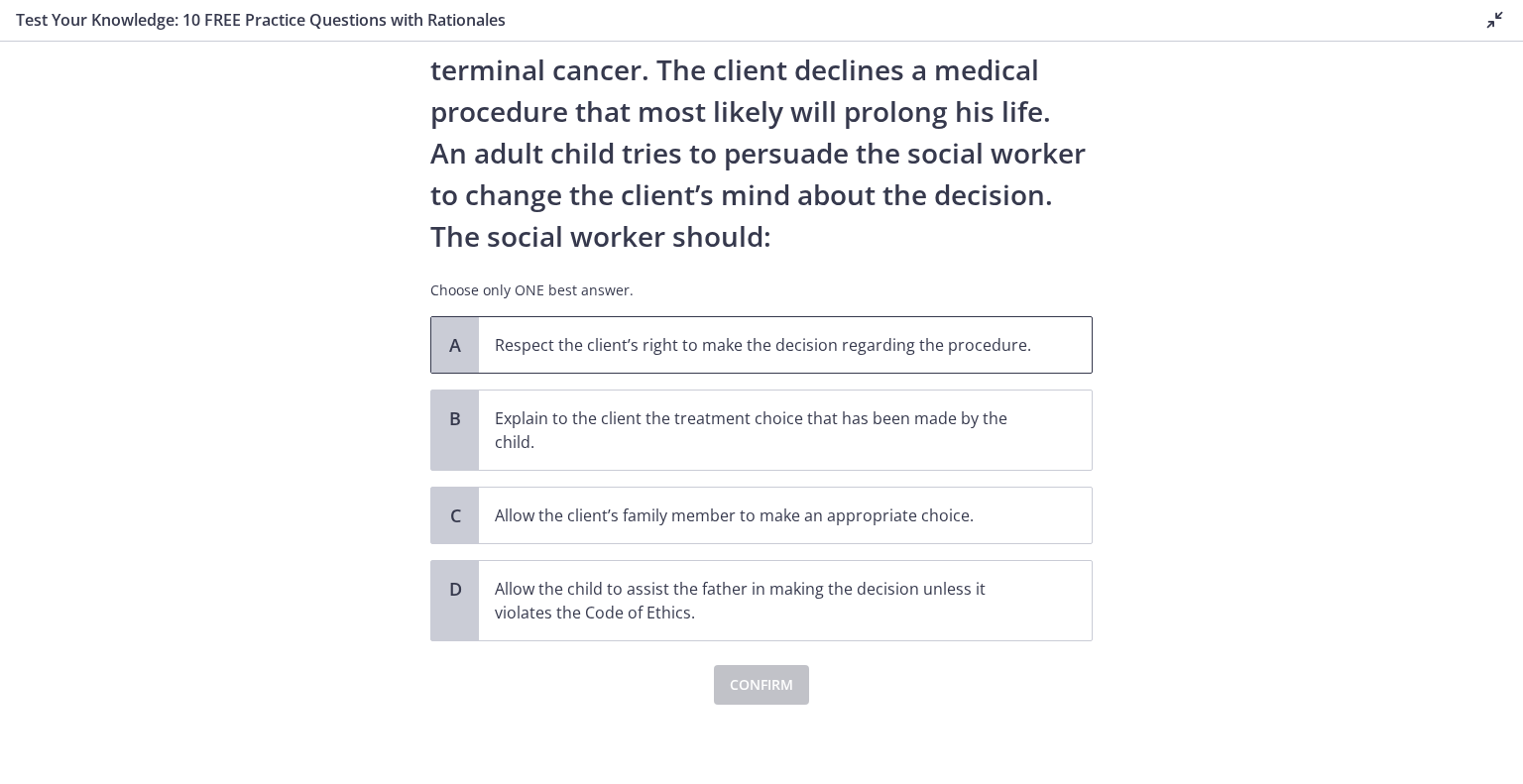 click on "Respect the client’s right to make the decision regarding the procedure." at bounding box center [765, 345] 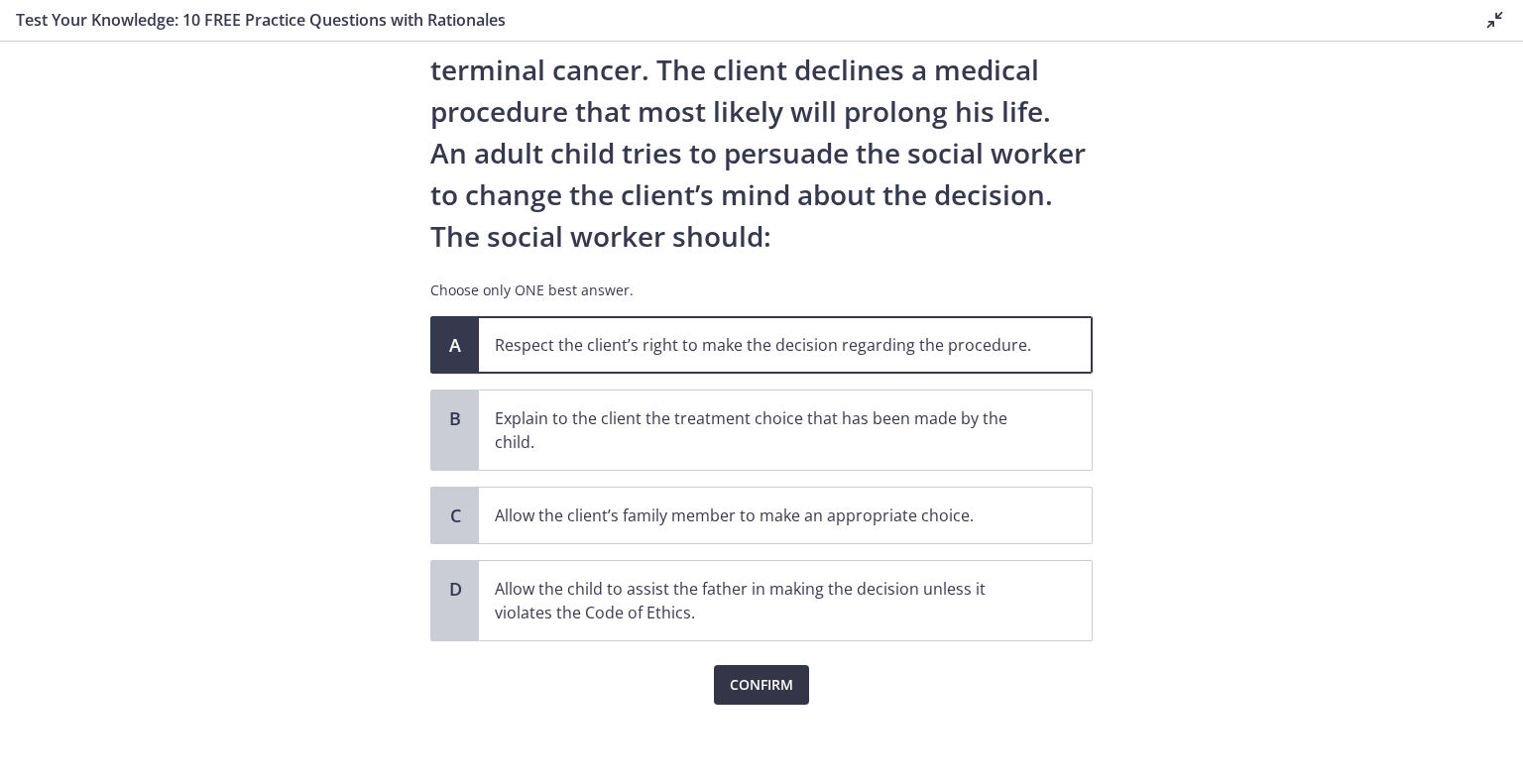 click on "Confirm" at bounding box center [762, 685] 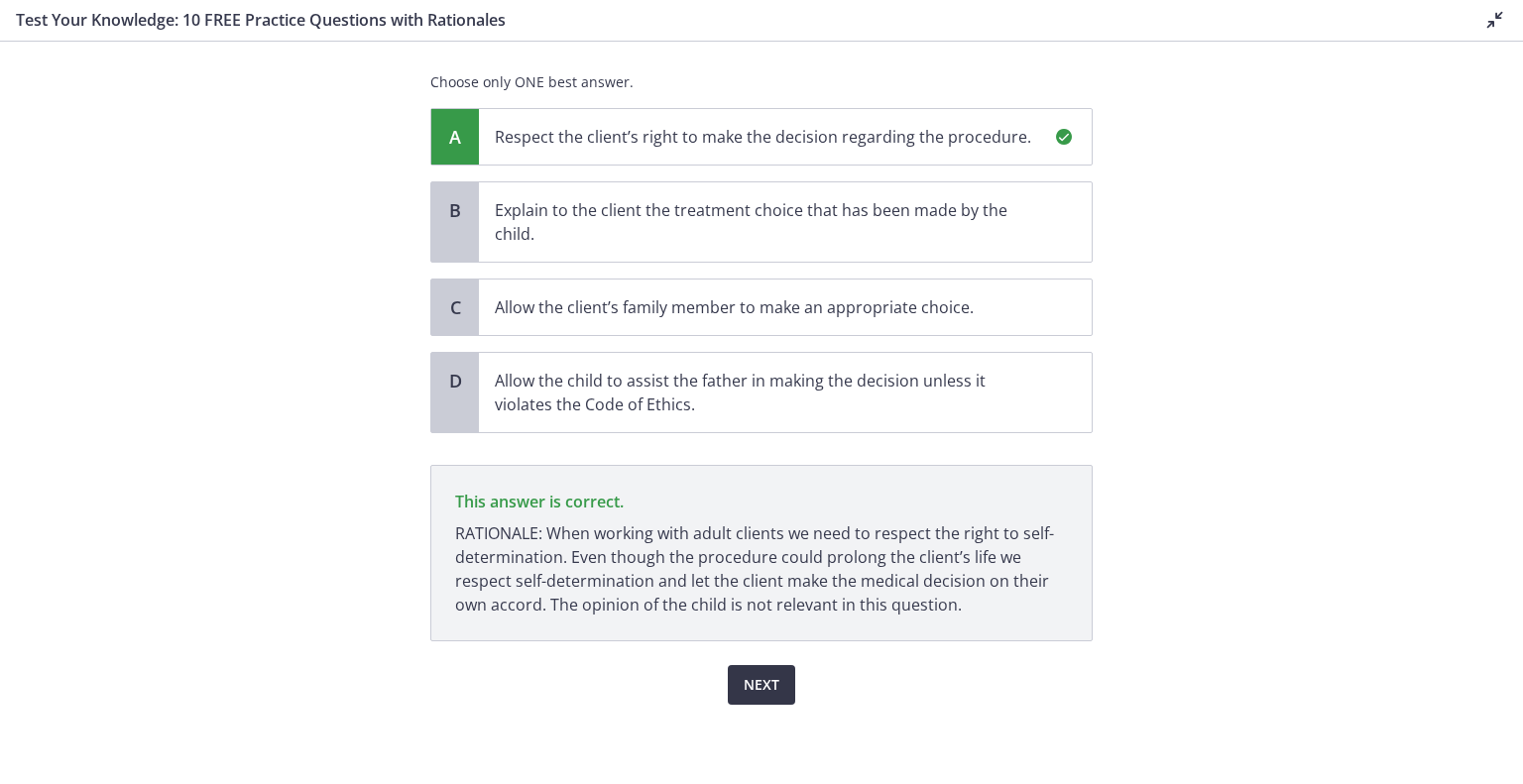 scroll, scrollTop: 425, scrollLeft: 0, axis: vertical 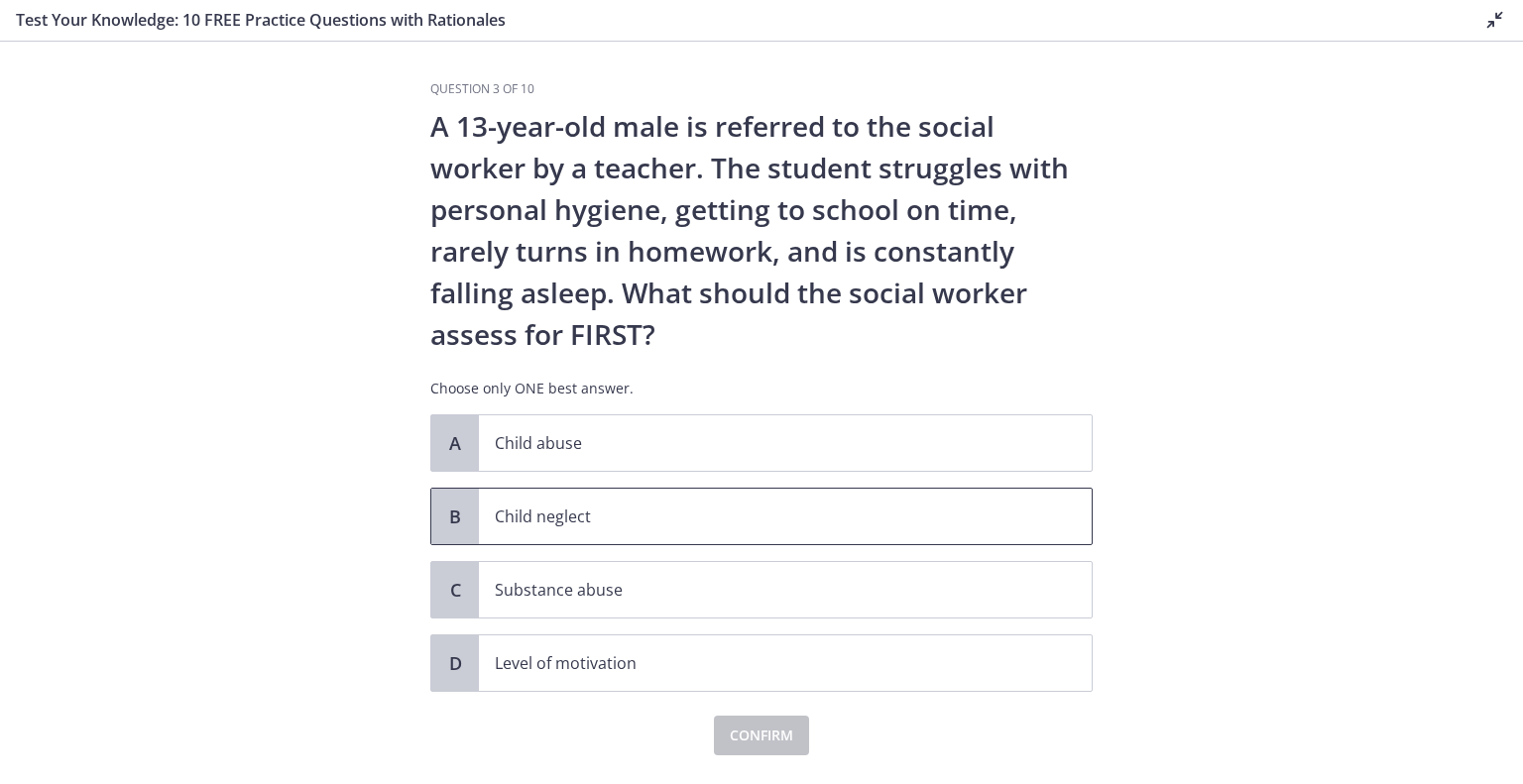 click on "Child neglect" at bounding box center [765, 516] 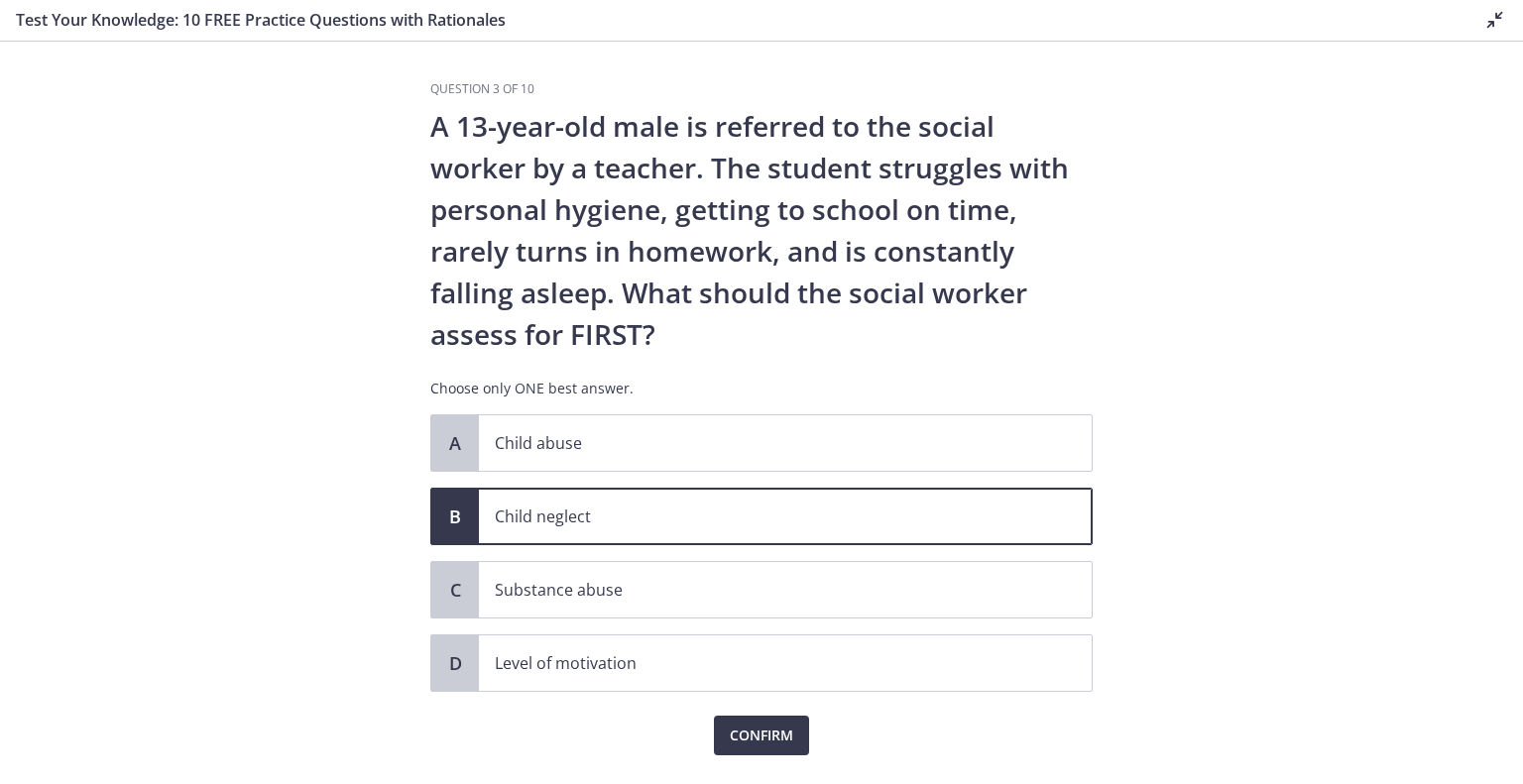 scroll, scrollTop: 130, scrollLeft: 0, axis: vertical 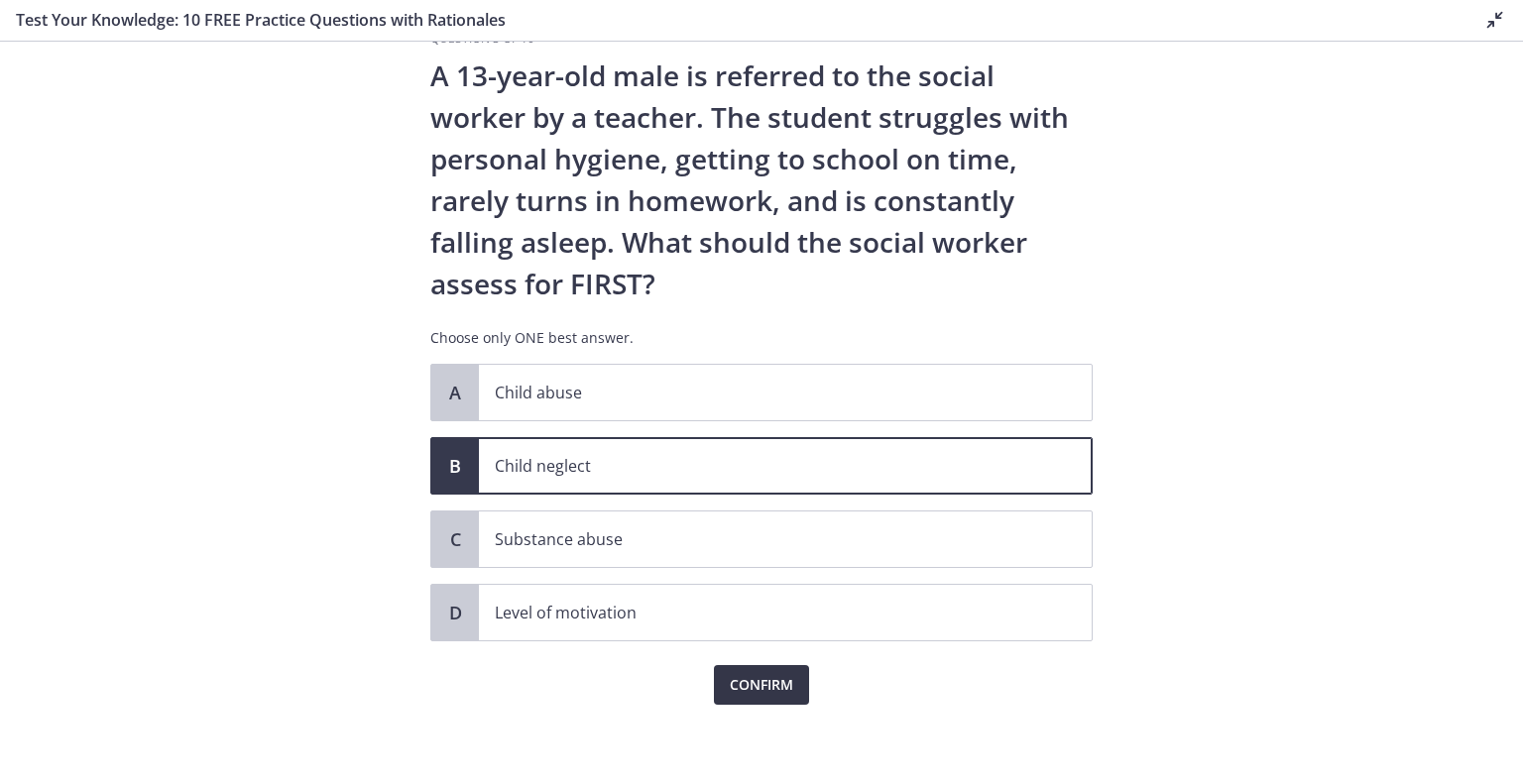 click on "Confirm" at bounding box center (762, 685) 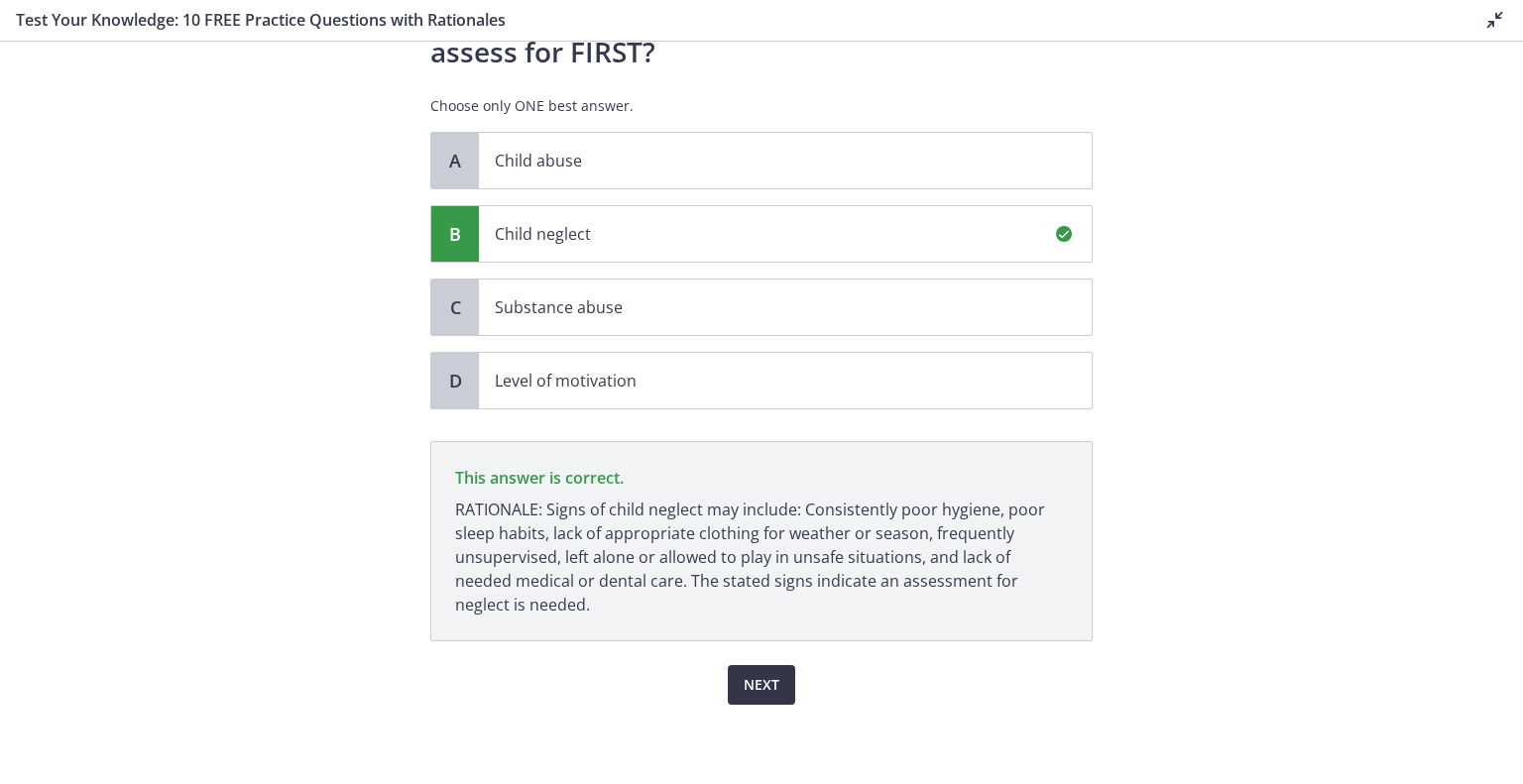 scroll, scrollTop: 379, scrollLeft: 0, axis: vertical 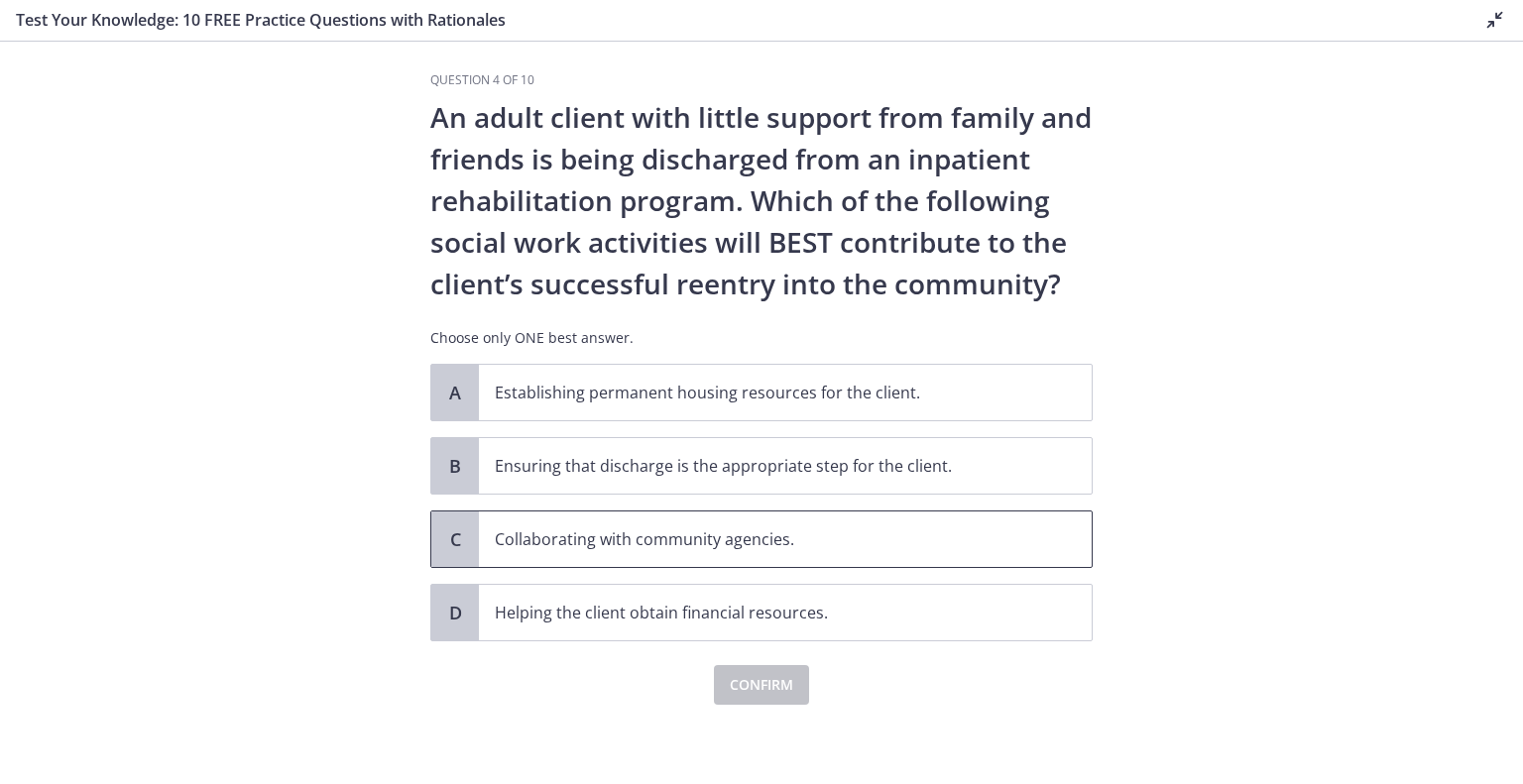 click on "Collaborating with community agencies." at bounding box center [765, 539] 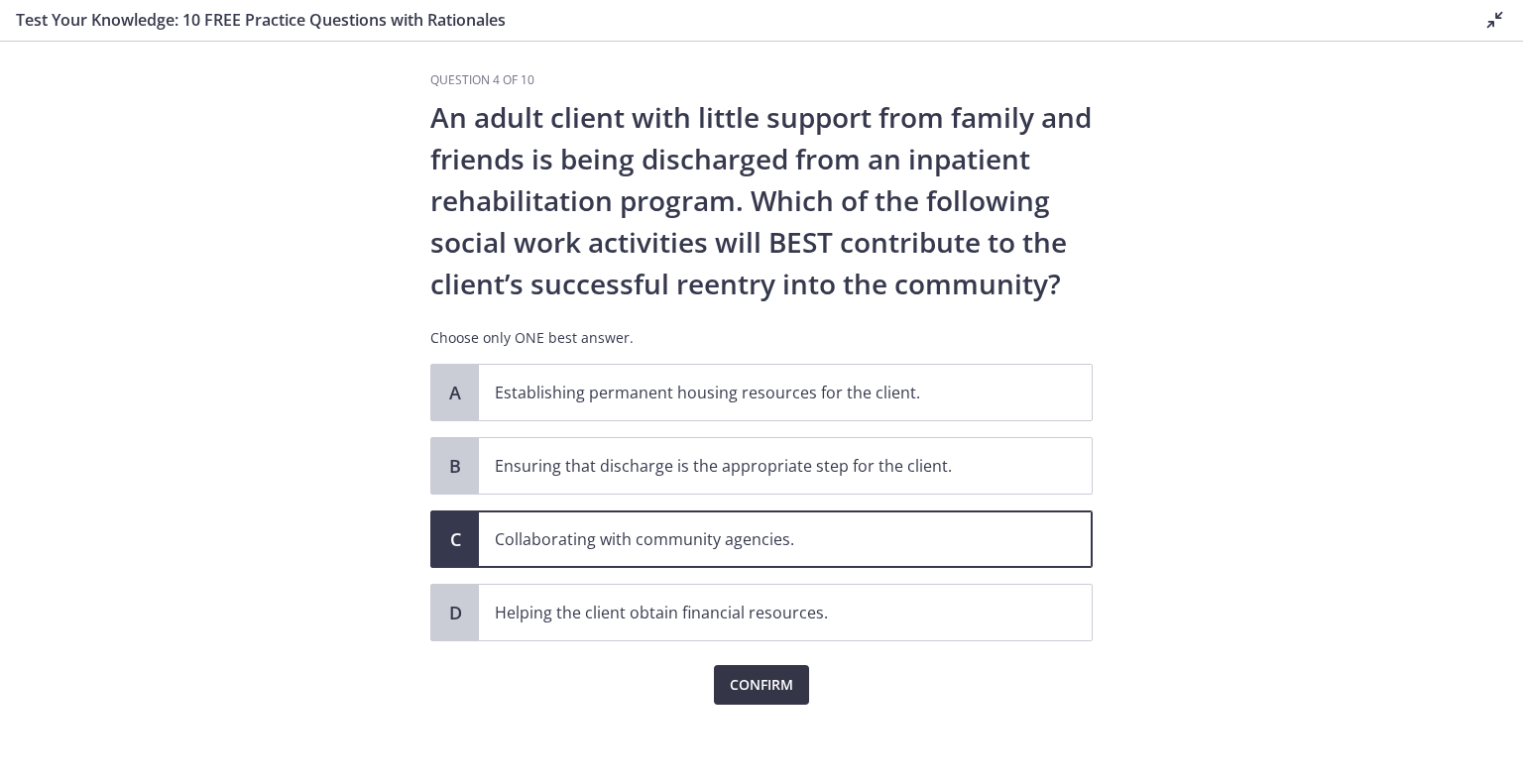 click on "Confirm" at bounding box center (762, 685) 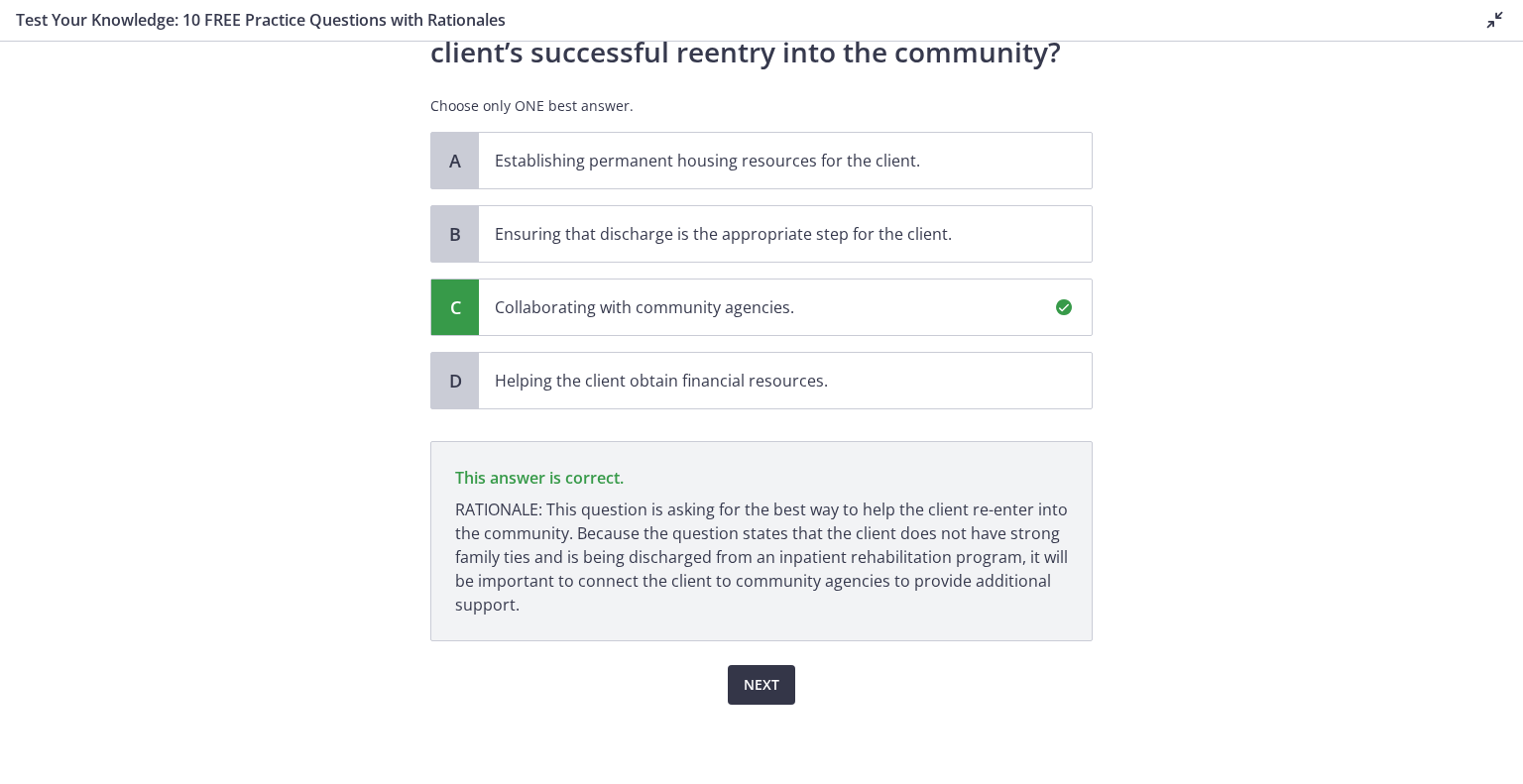scroll, scrollTop: 332, scrollLeft: 0, axis: vertical 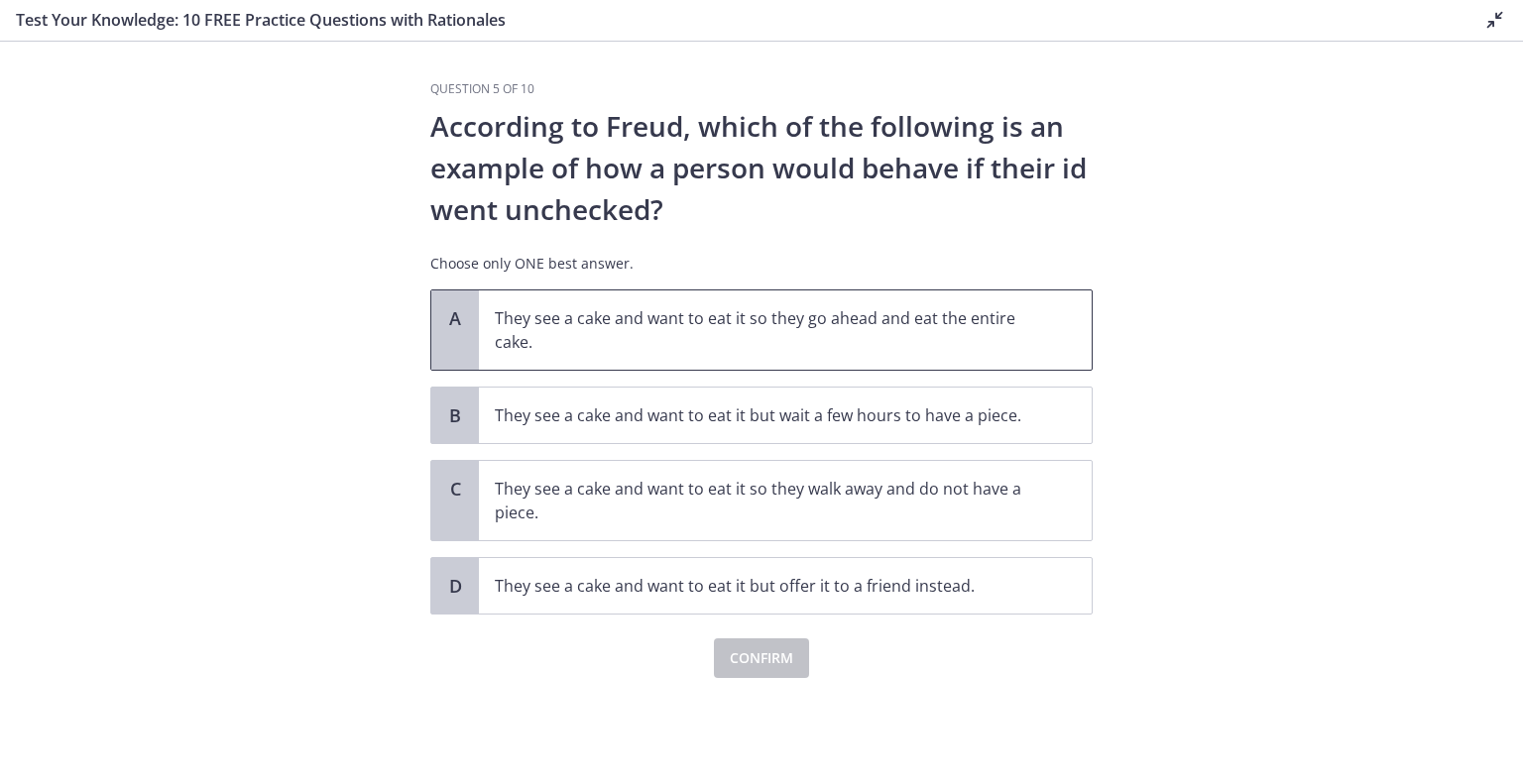 click on "They see a cake and want to eat it so they go ahead and eat the entire cake." at bounding box center [765, 330] 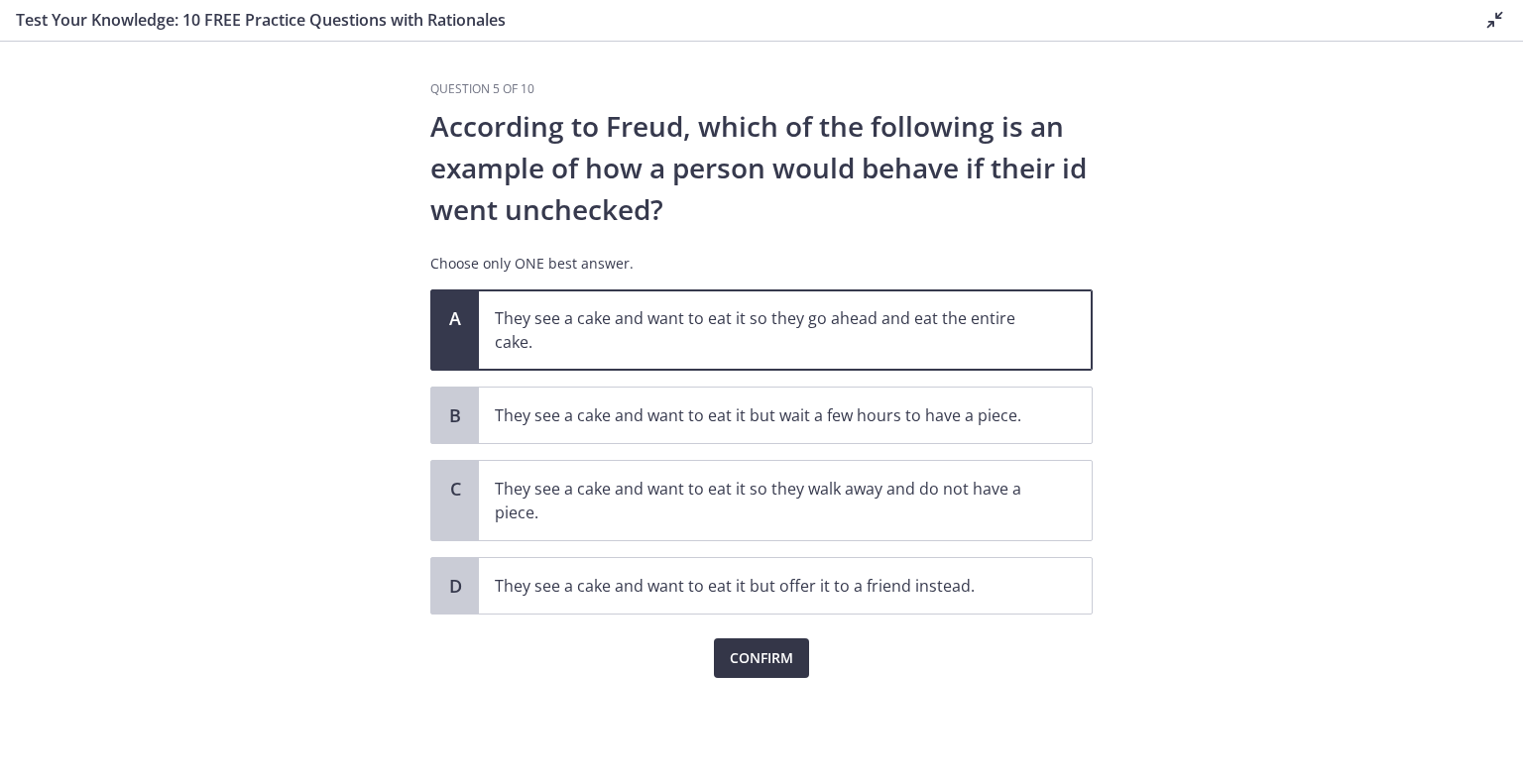click on "Confirm" at bounding box center [762, 658] 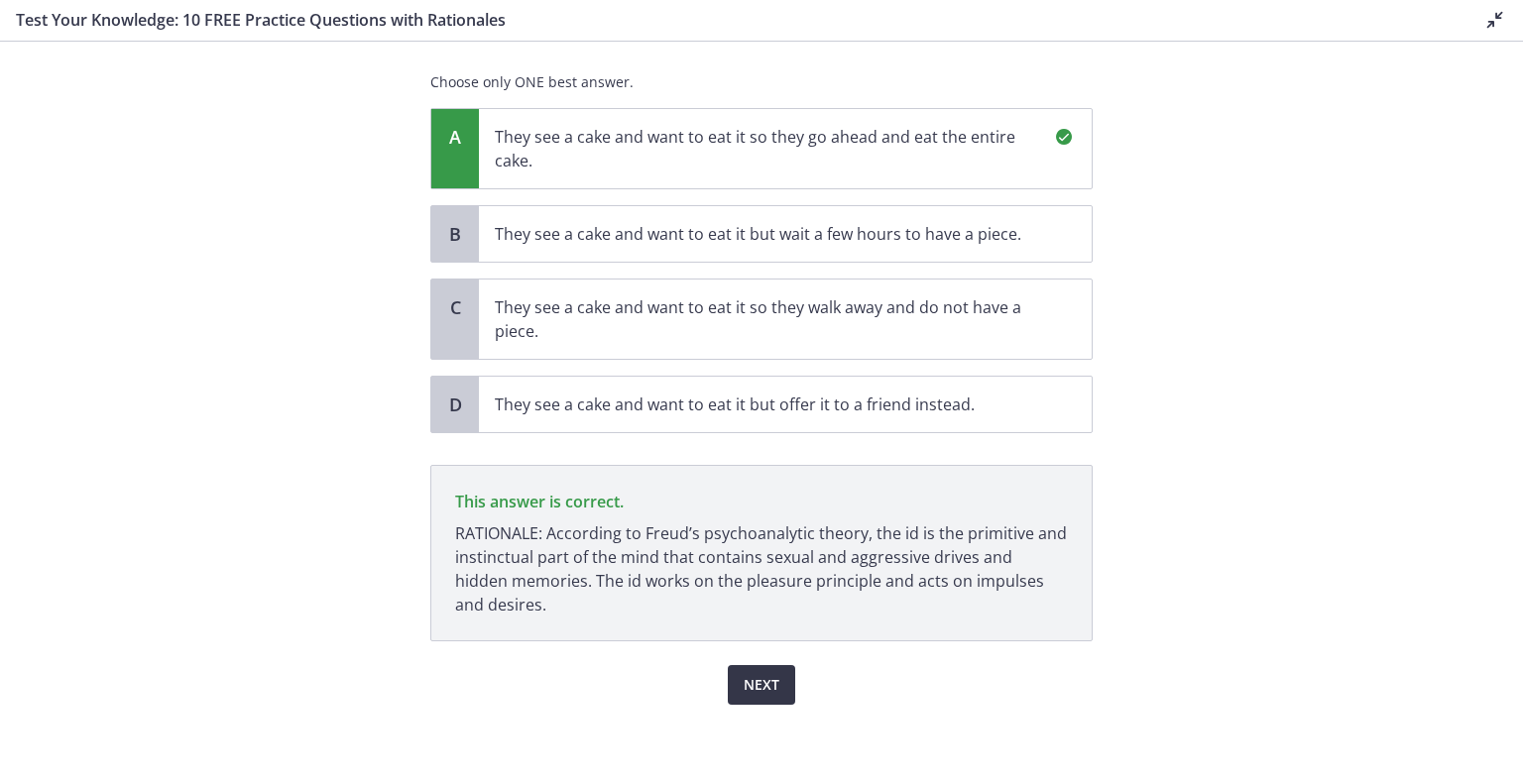 scroll, scrollTop: 238, scrollLeft: 0, axis: vertical 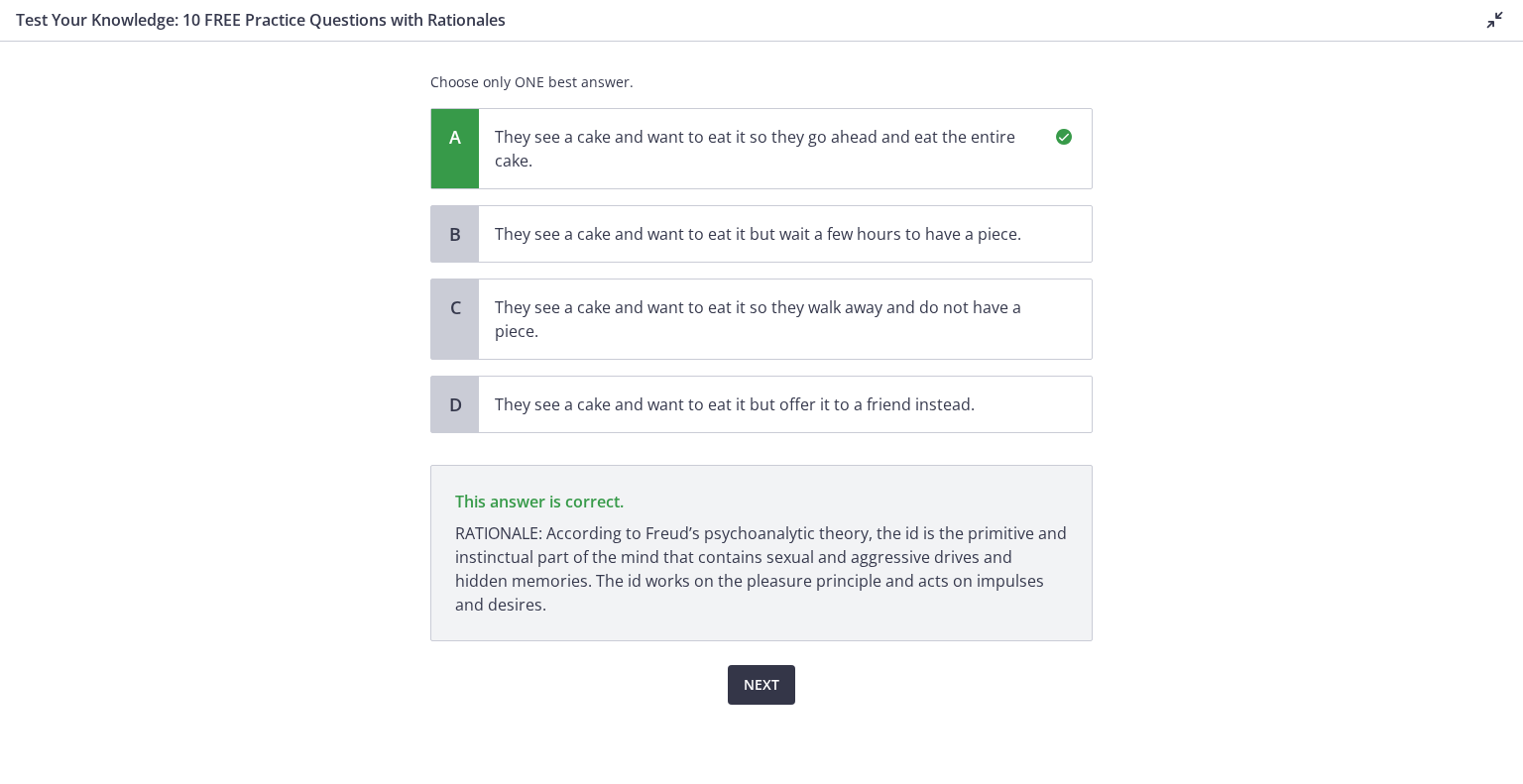 click on "Next" at bounding box center [762, 685] 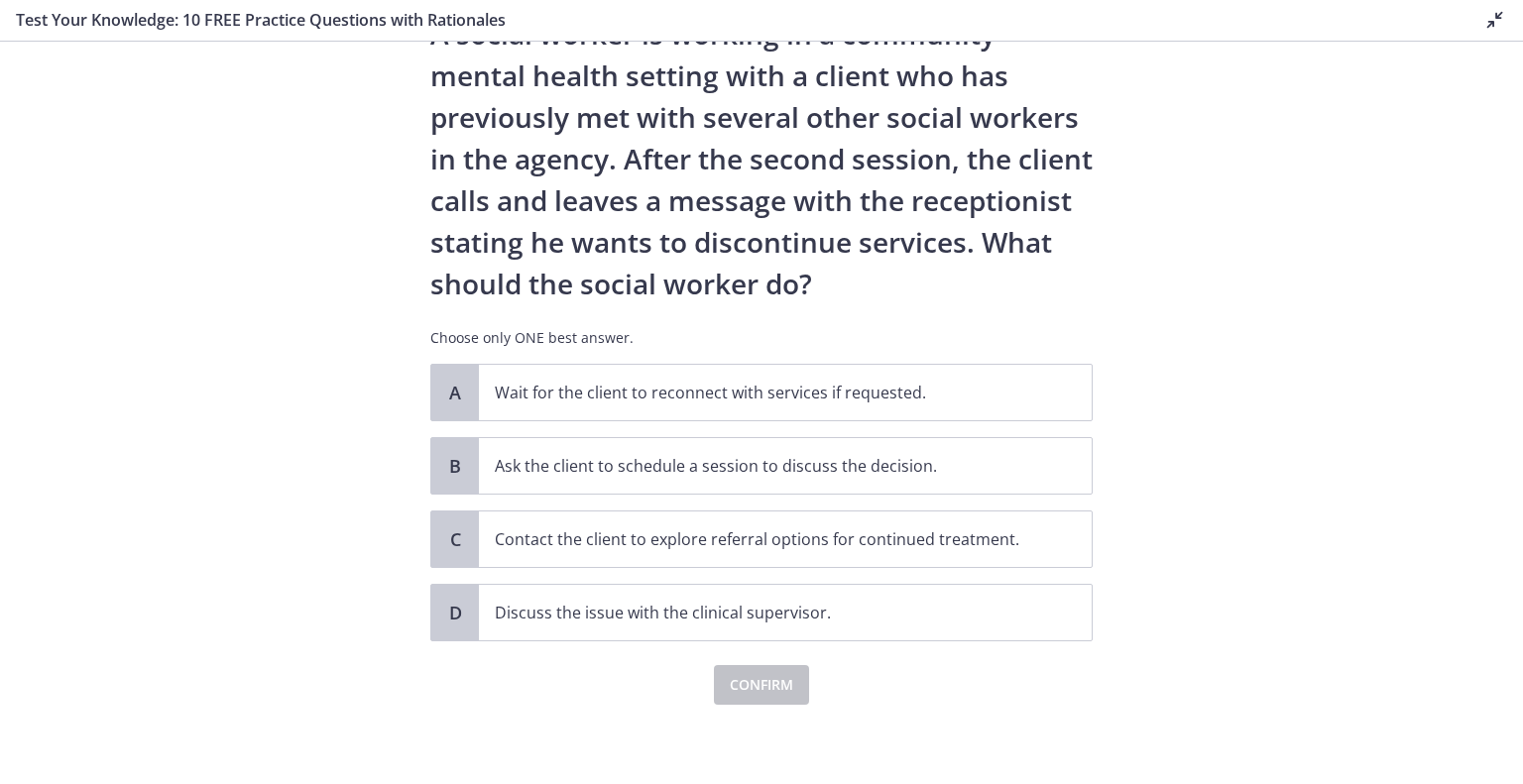 scroll, scrollTop: 176, scrollLeft: 0, axis: vertical 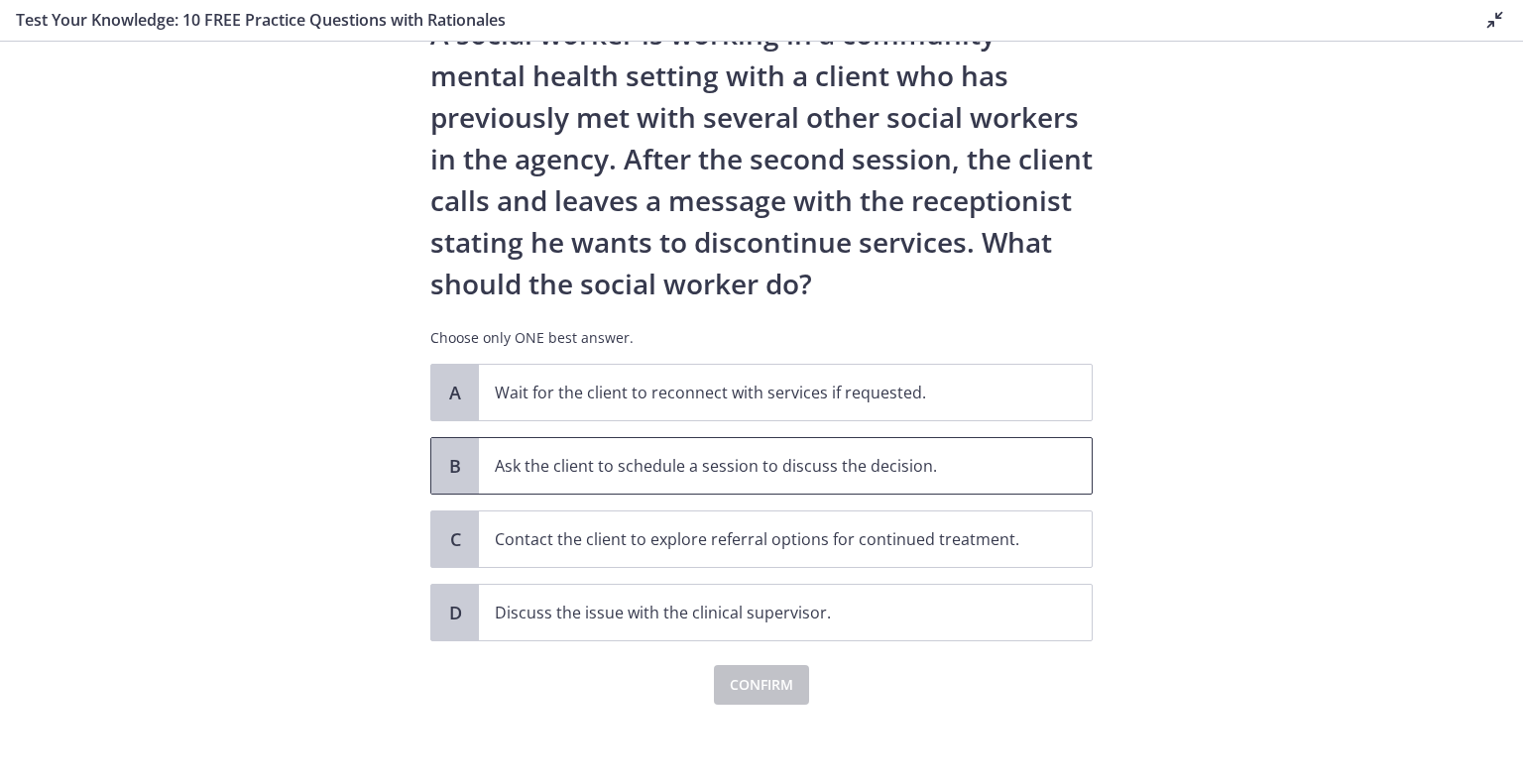 click on "Ask the client to schedule a session to discuss the decision." at bounding box center [765, 466] 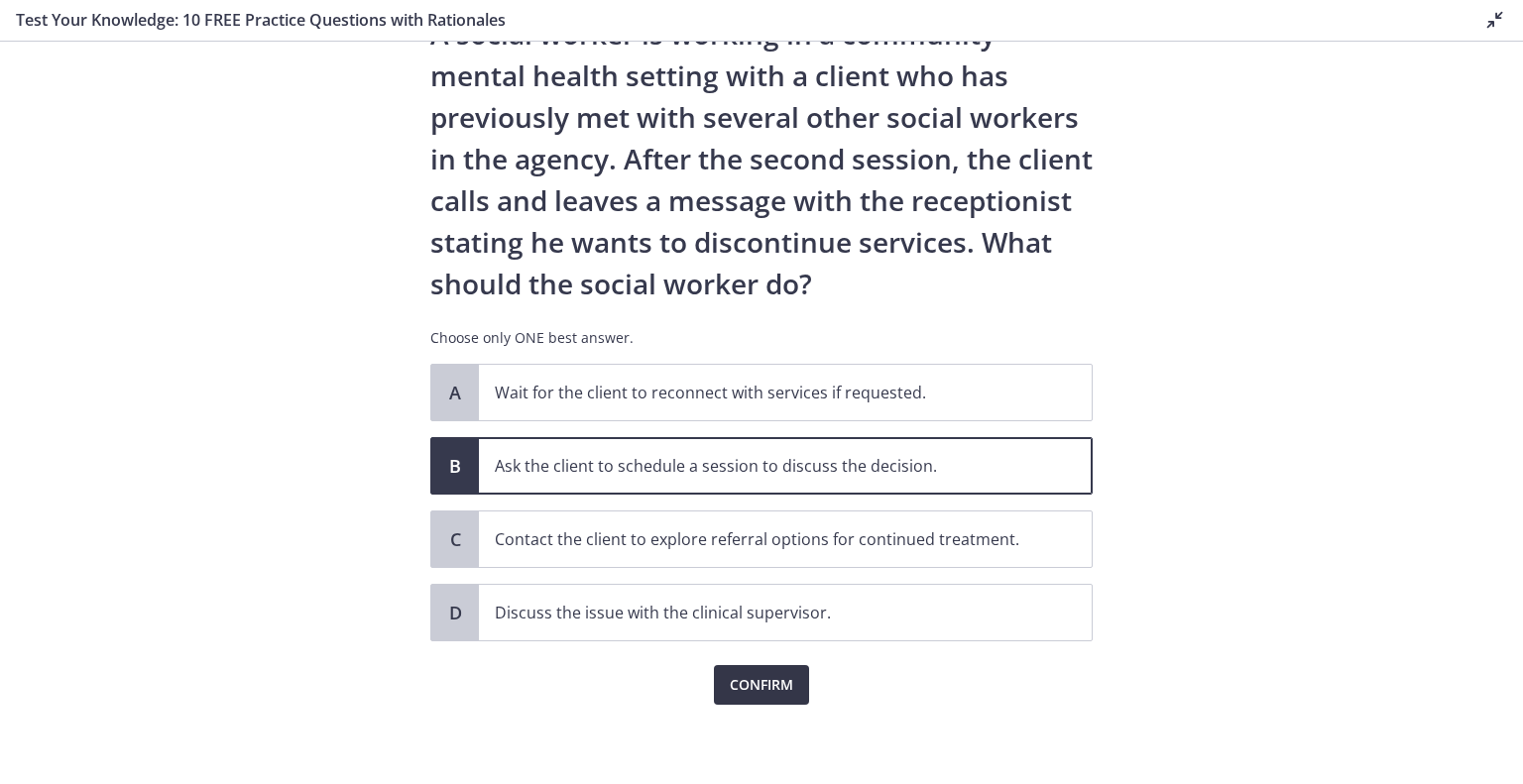 click on "Confirm" at bounding box center [762, 685] 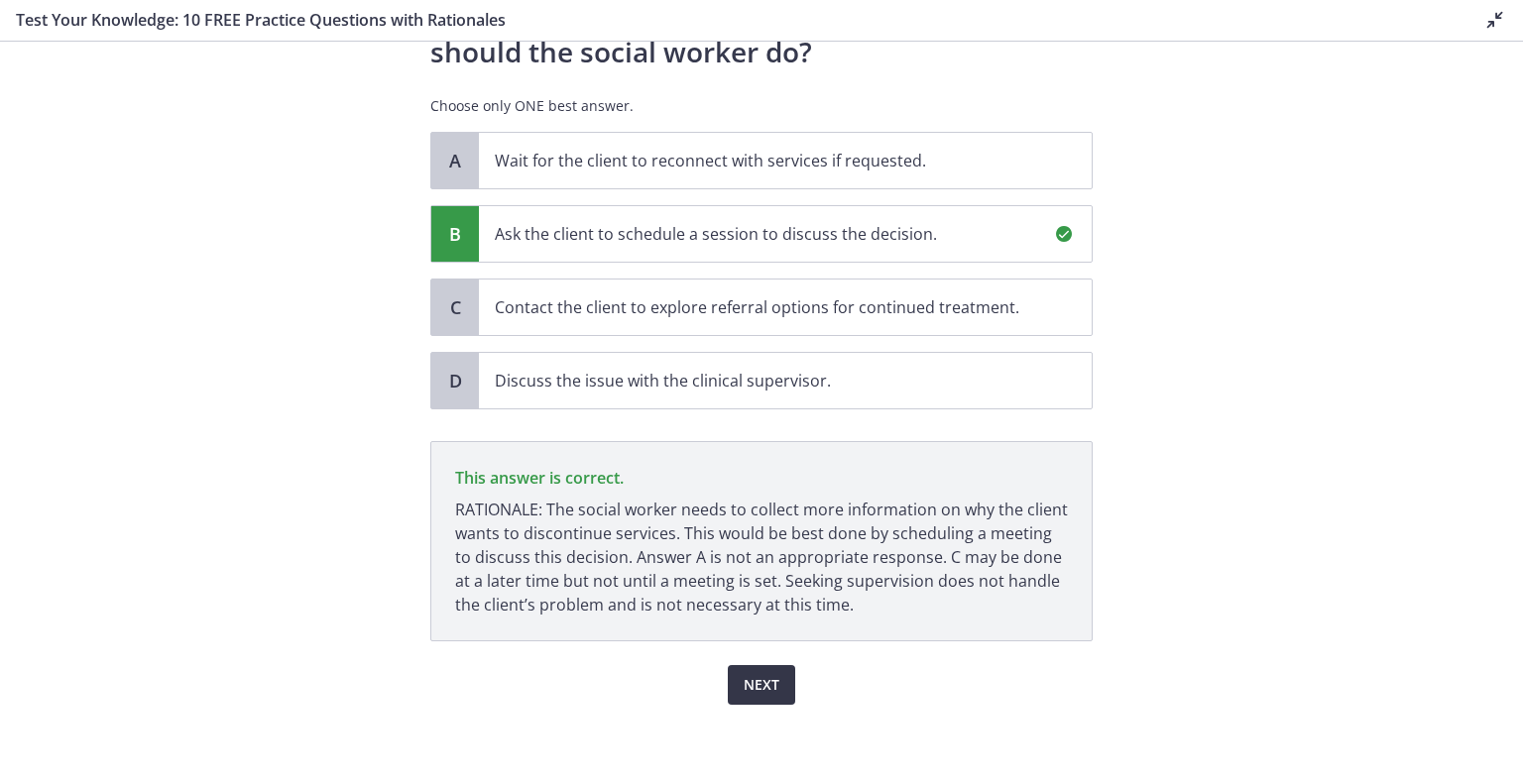 scroll, scrollTop: 425, scrollLeft: 0, axis: vertical 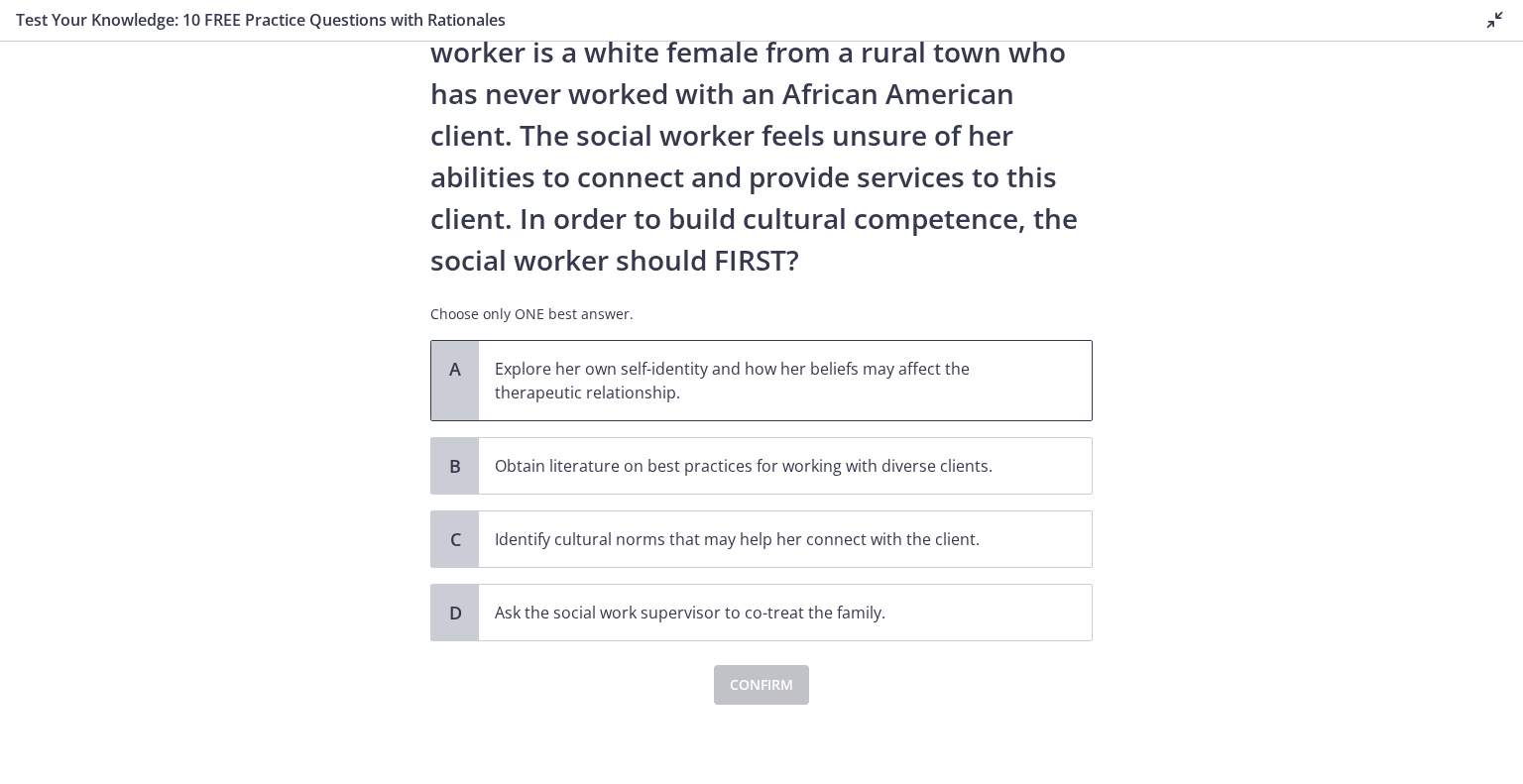 click on "Explore her own self-identity and how her beliefs may affect the therapeutic relationship." at bounding box center [765, 381] 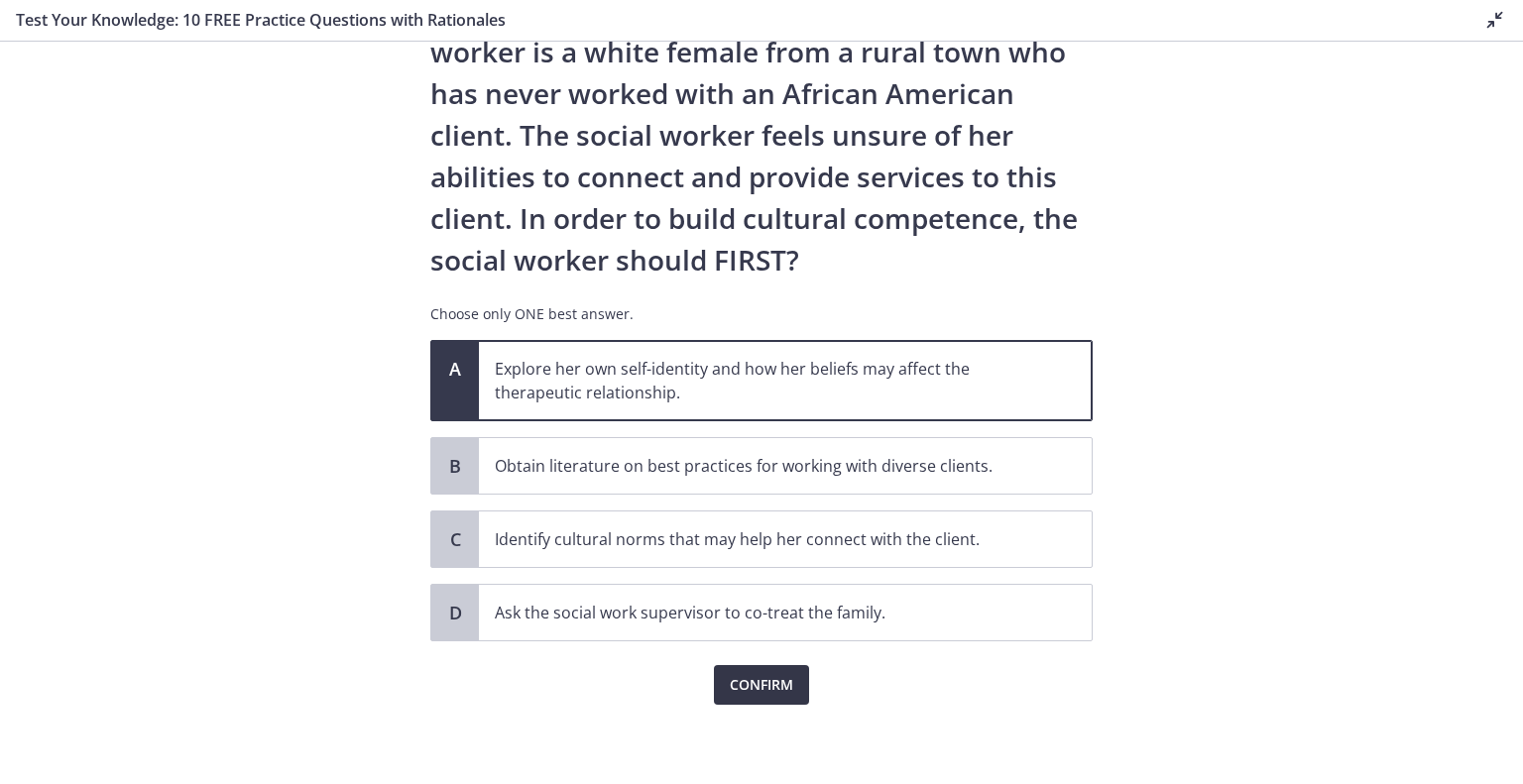 click on "Confirm" at bounding box center [762, 685] 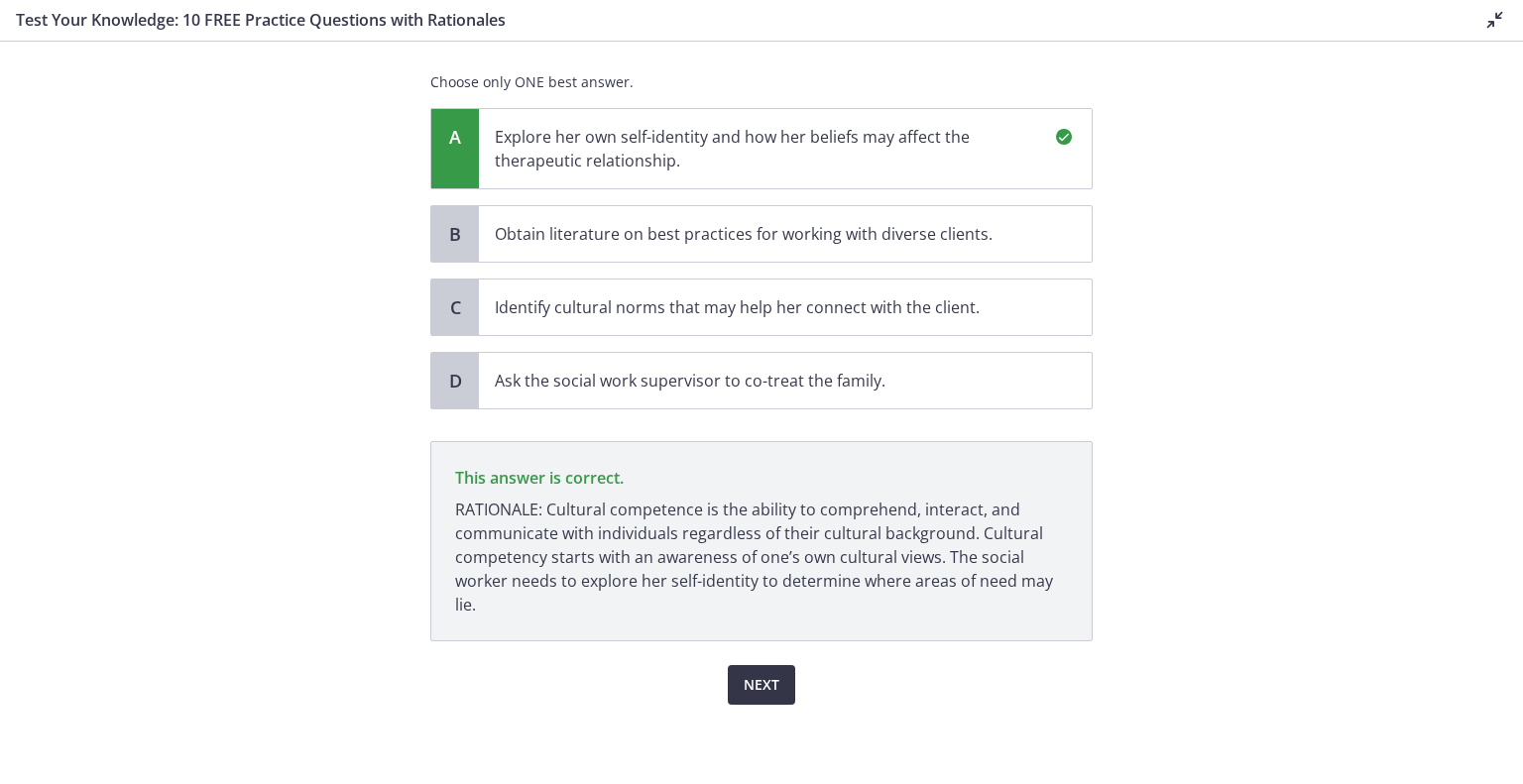 scroll, scrollTop: 519, scrollLeft: 0, axis: vertical 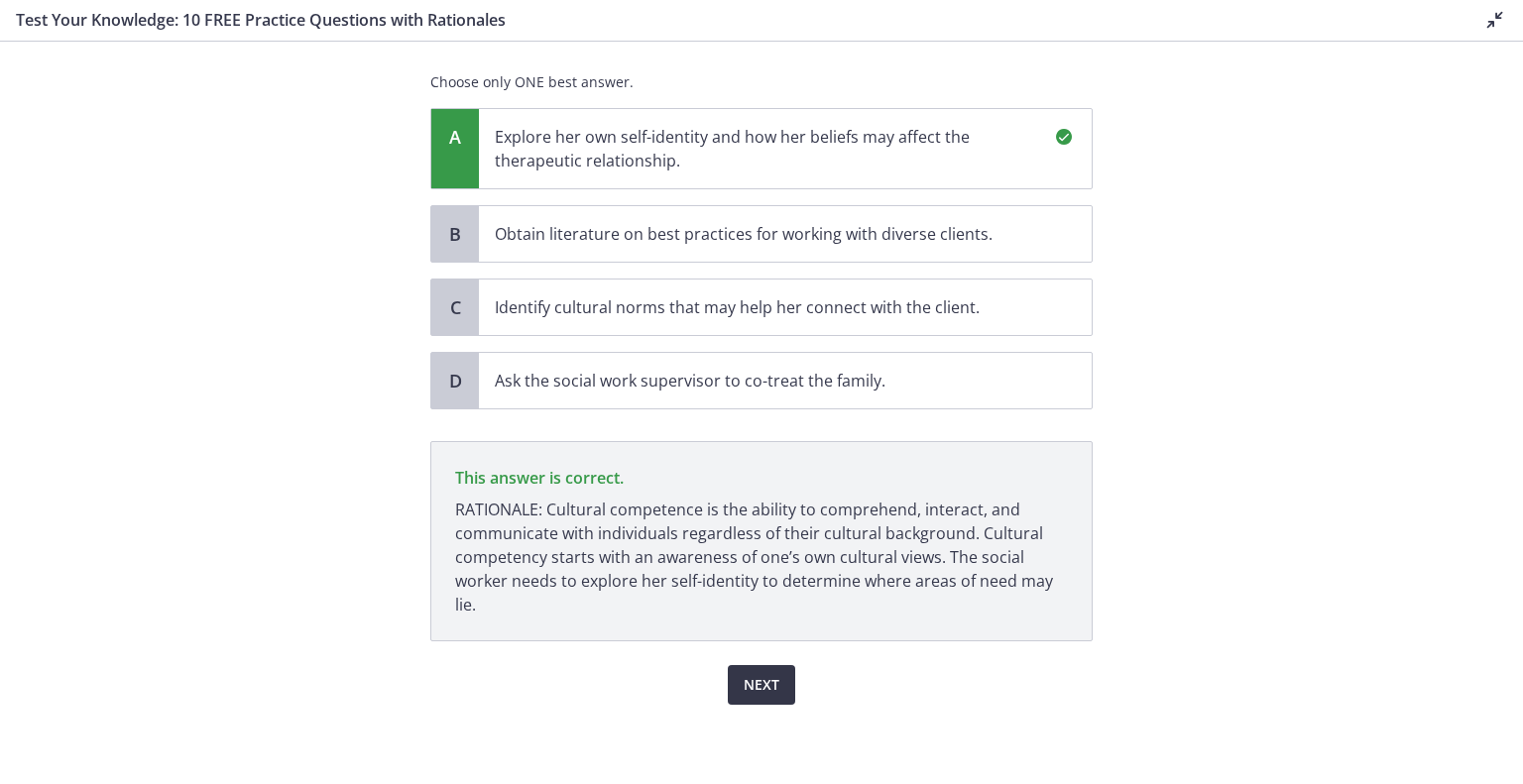 click on "Next" at bounding box center [762, 685] 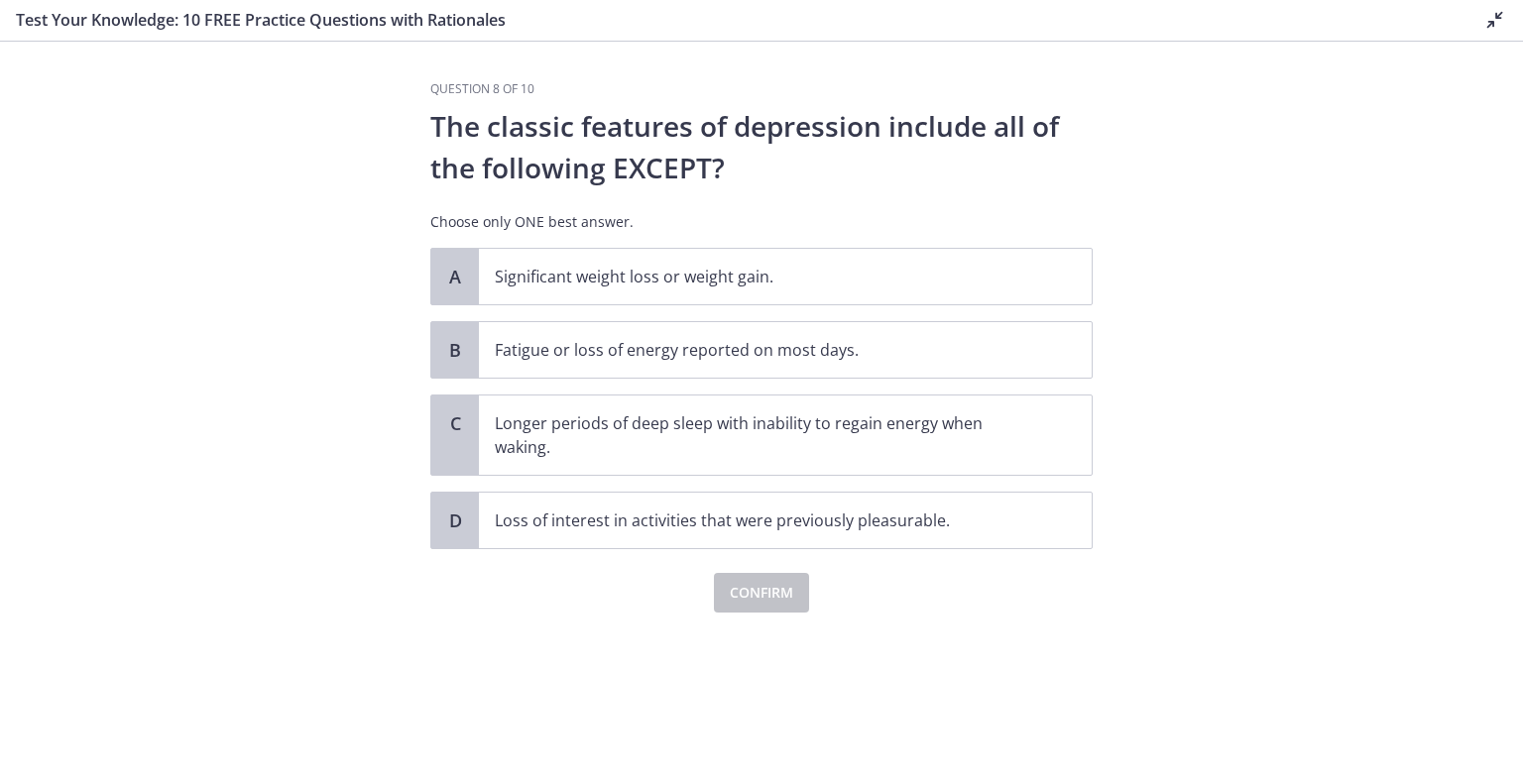 scroll, scrollTop: 0, scrollLeft: 0, axis: both 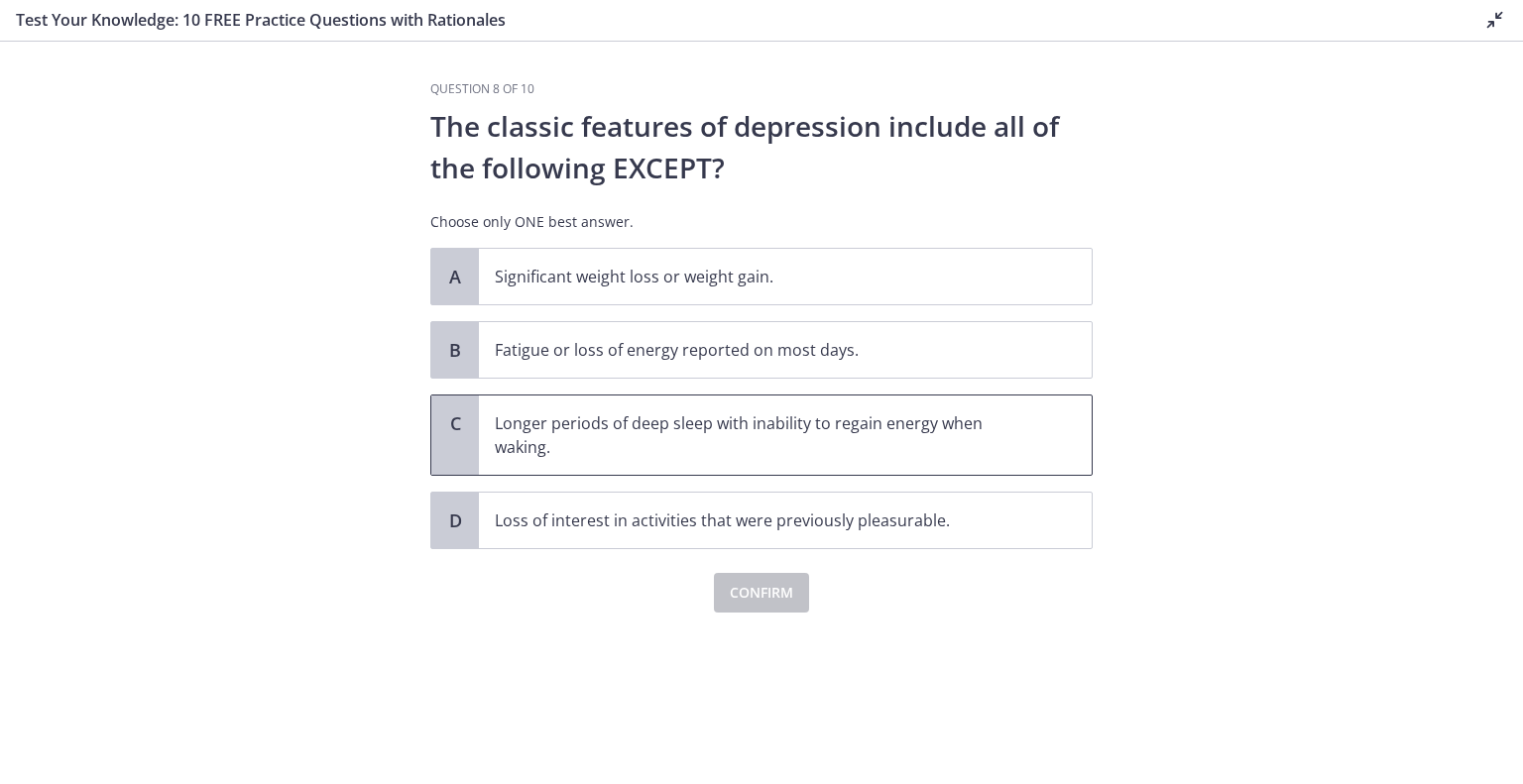 click on "Longer periods of deep sleep with inability to regain energy when waking." at bounding box center [765, 435] 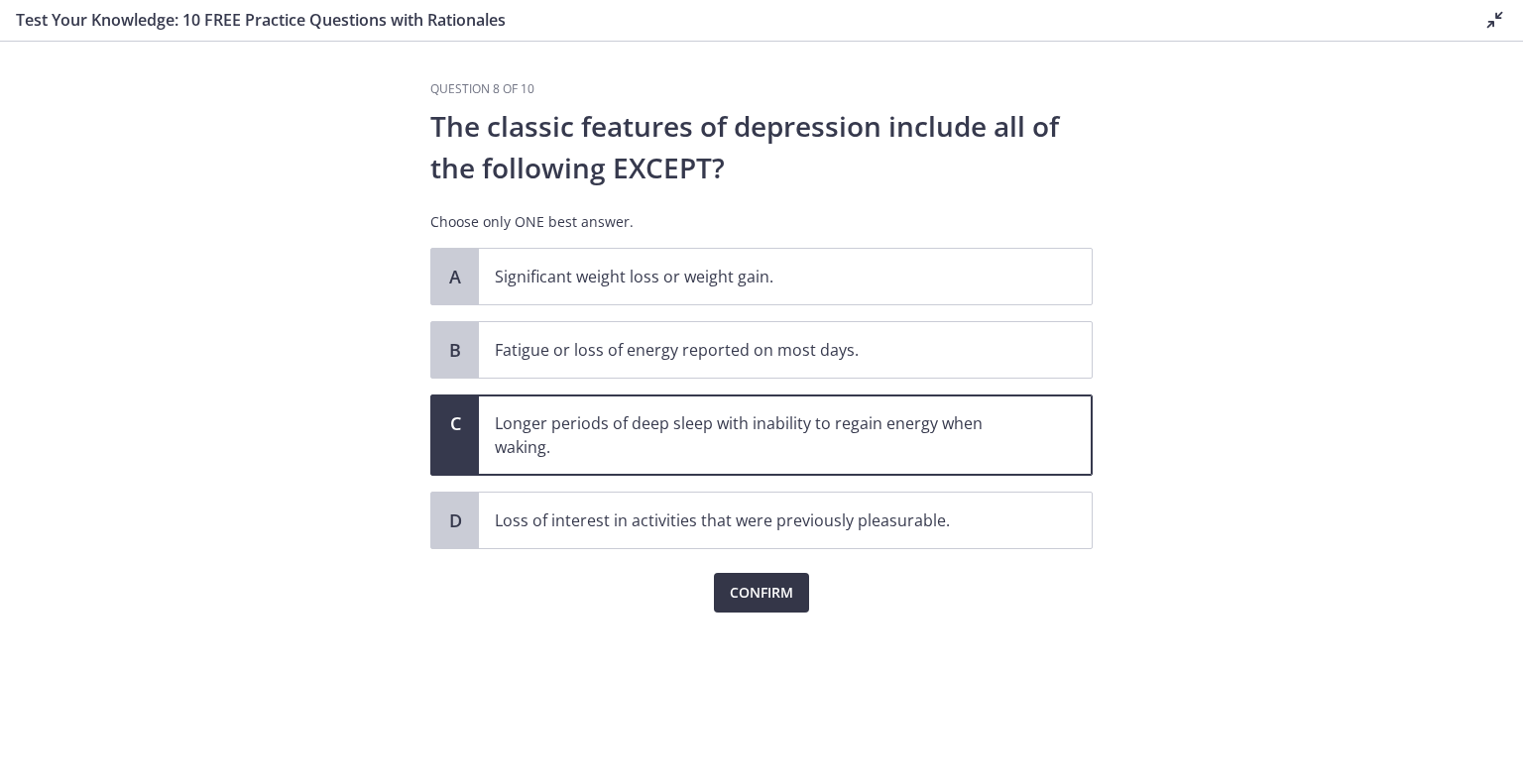 click on "Confirm" at bounding box center (762, 593) 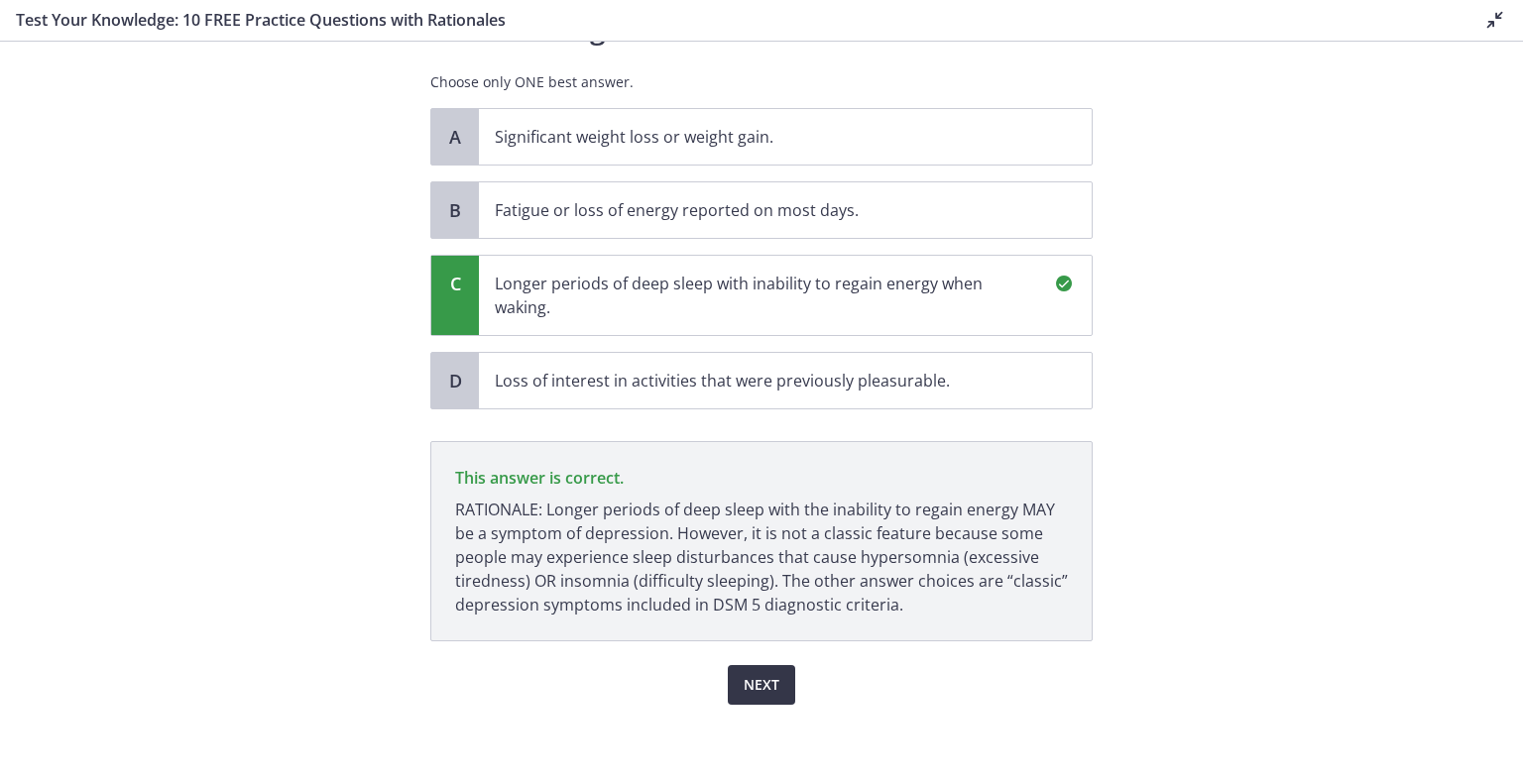 scroll, scrollTop: 191, scrollLeft: 0, axis: vertical 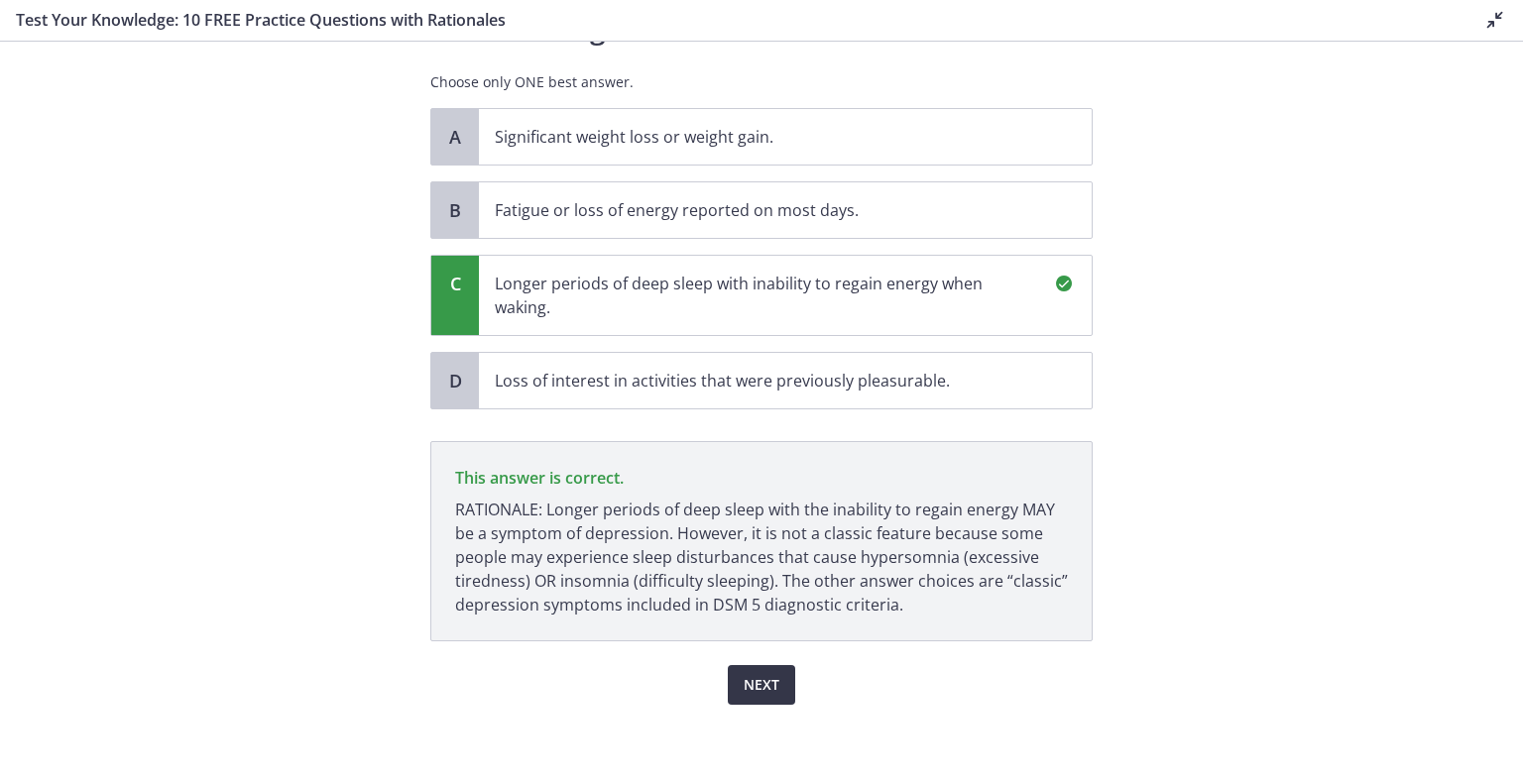 click on "Next" at bounding box center (762, 685) 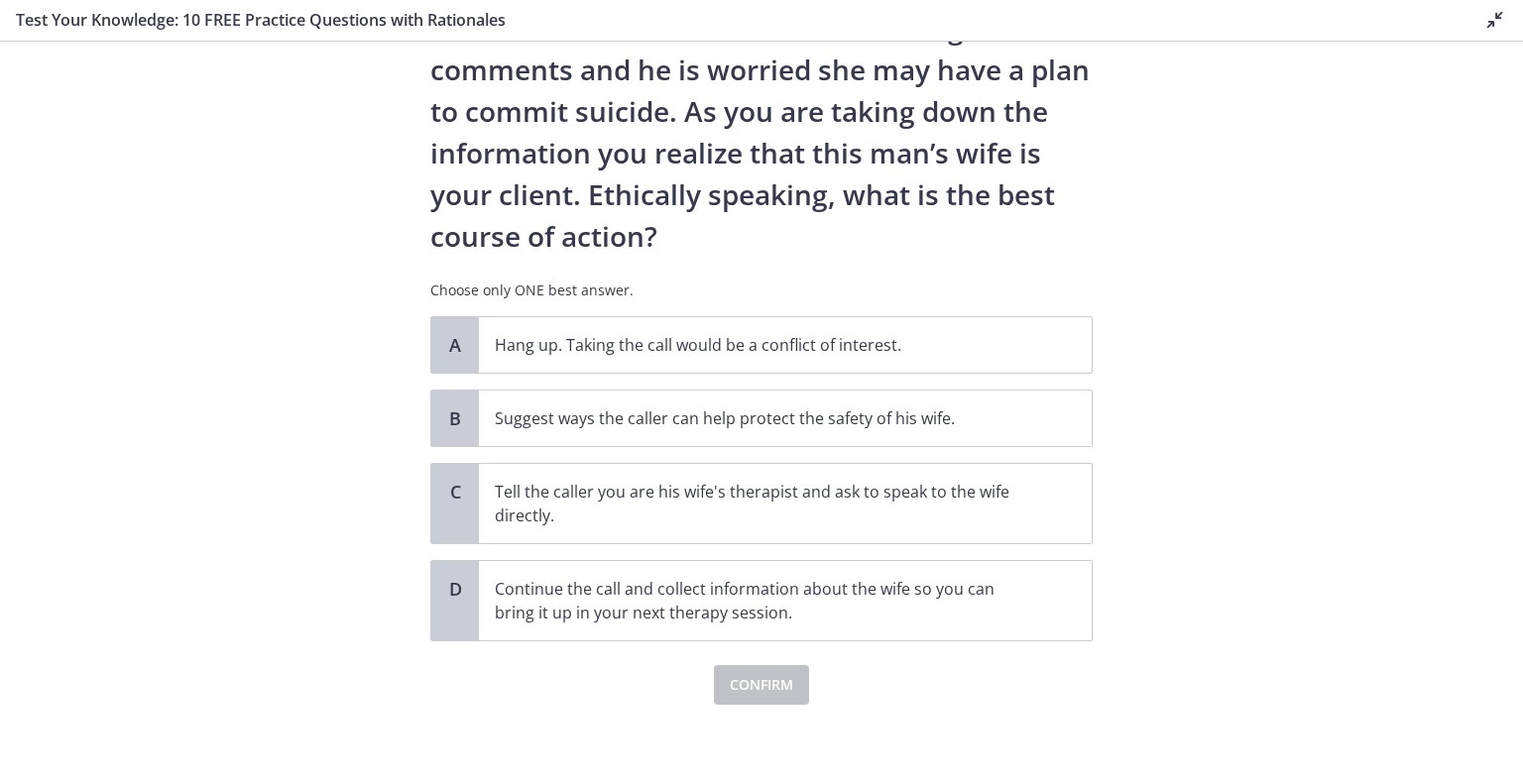 scroll, scrollTop: 0, scrollLeft: 0, axis: both 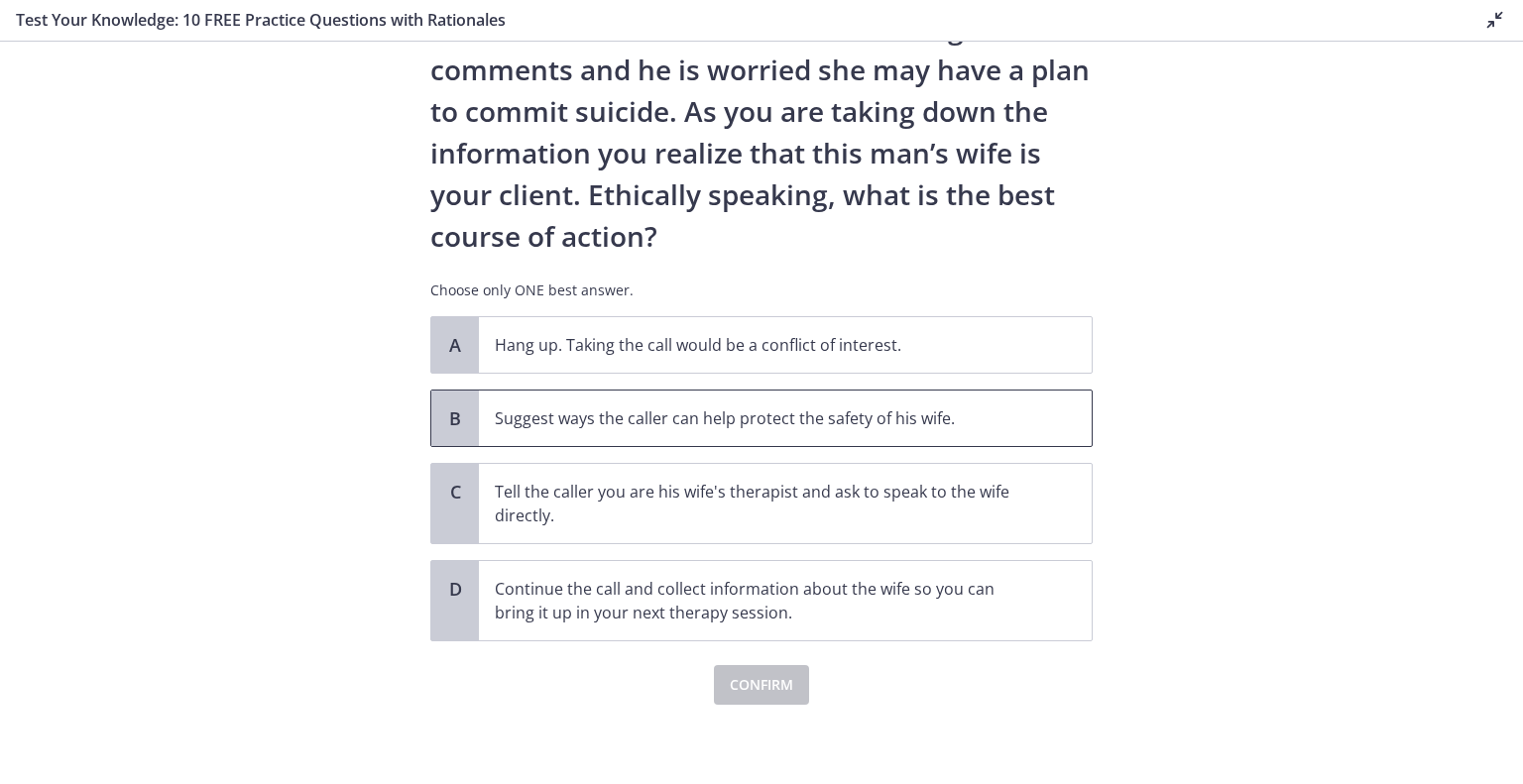 click on "Suggest ways the caller can help protect the safety of his wife." at bounding box center (765, 418) 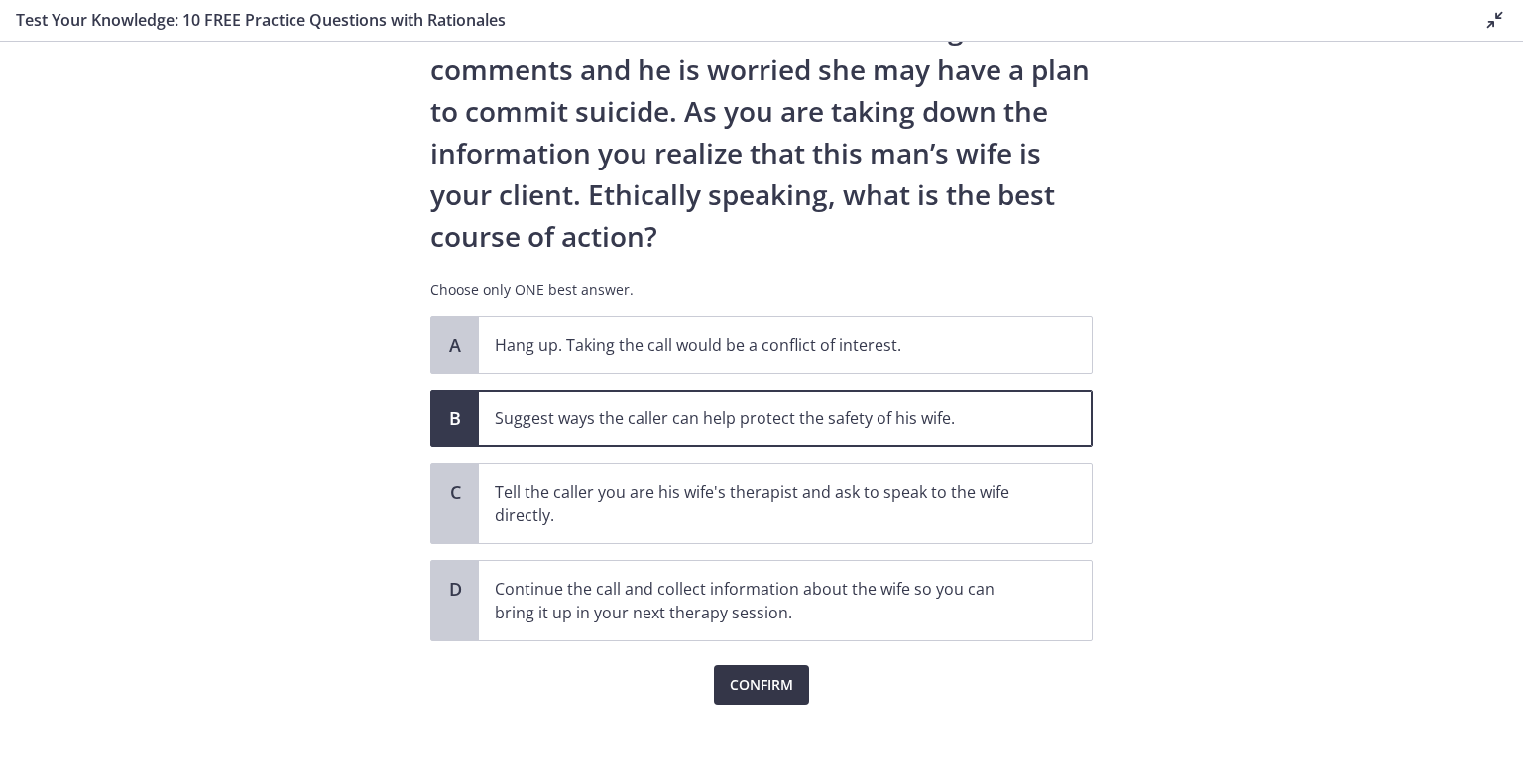 click on "Confirm" at bounding box center (762, 685) 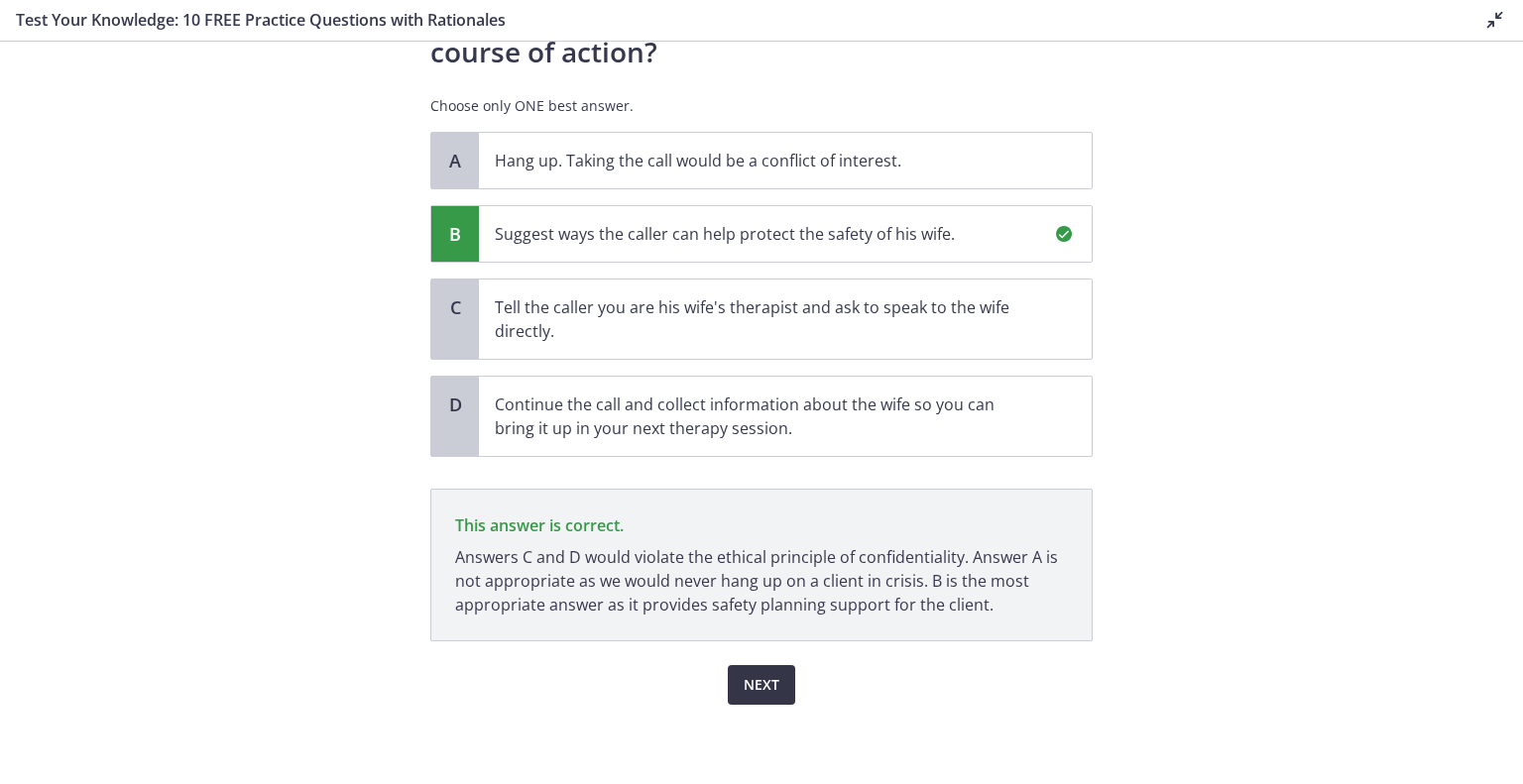 scroll, scrollTop: 472, scrollLeft: 0, axis: vertical 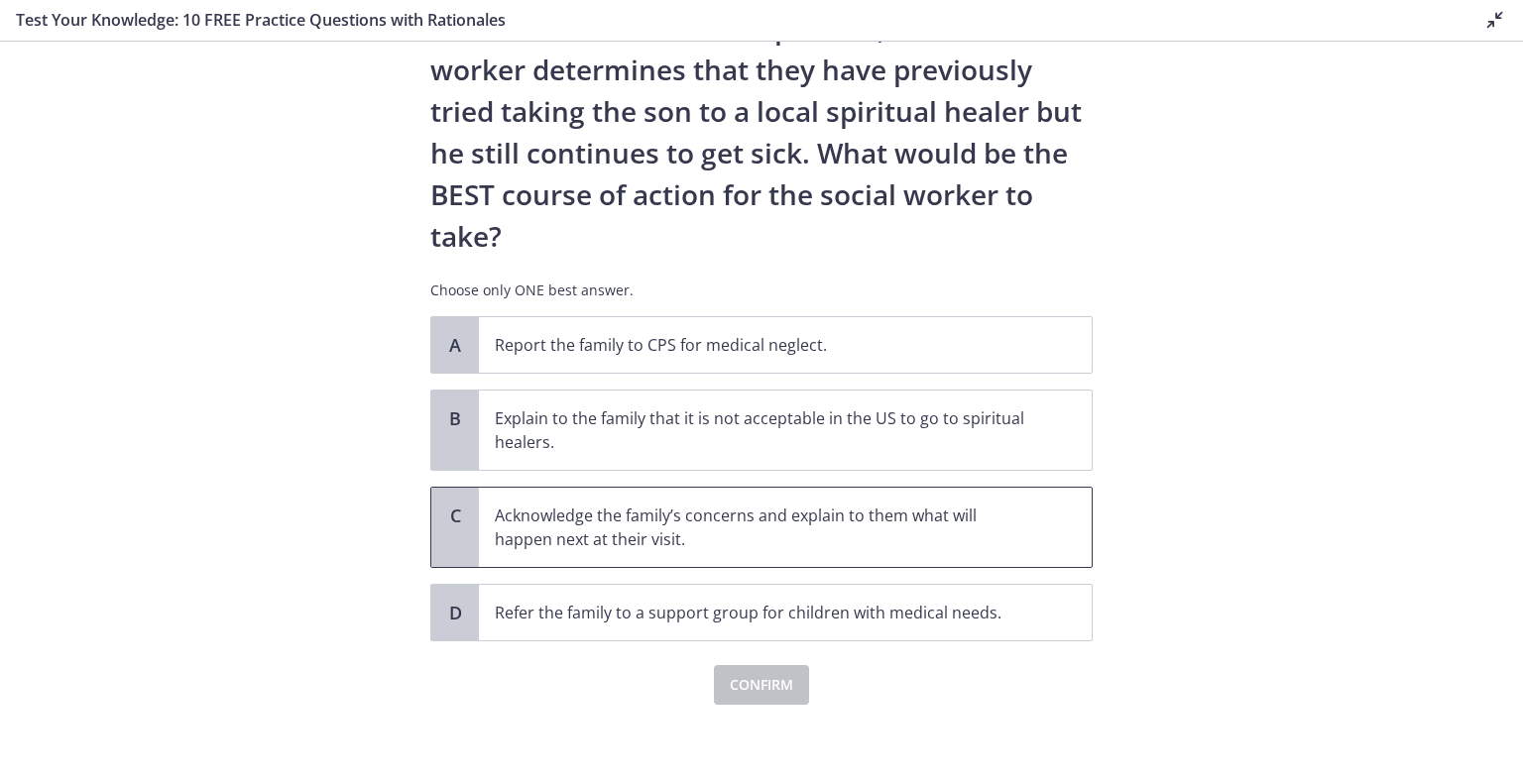 click on "Acknowledge the family’s concerns and explain to them what will happen next at their visit." at bounding box center (765, 527) 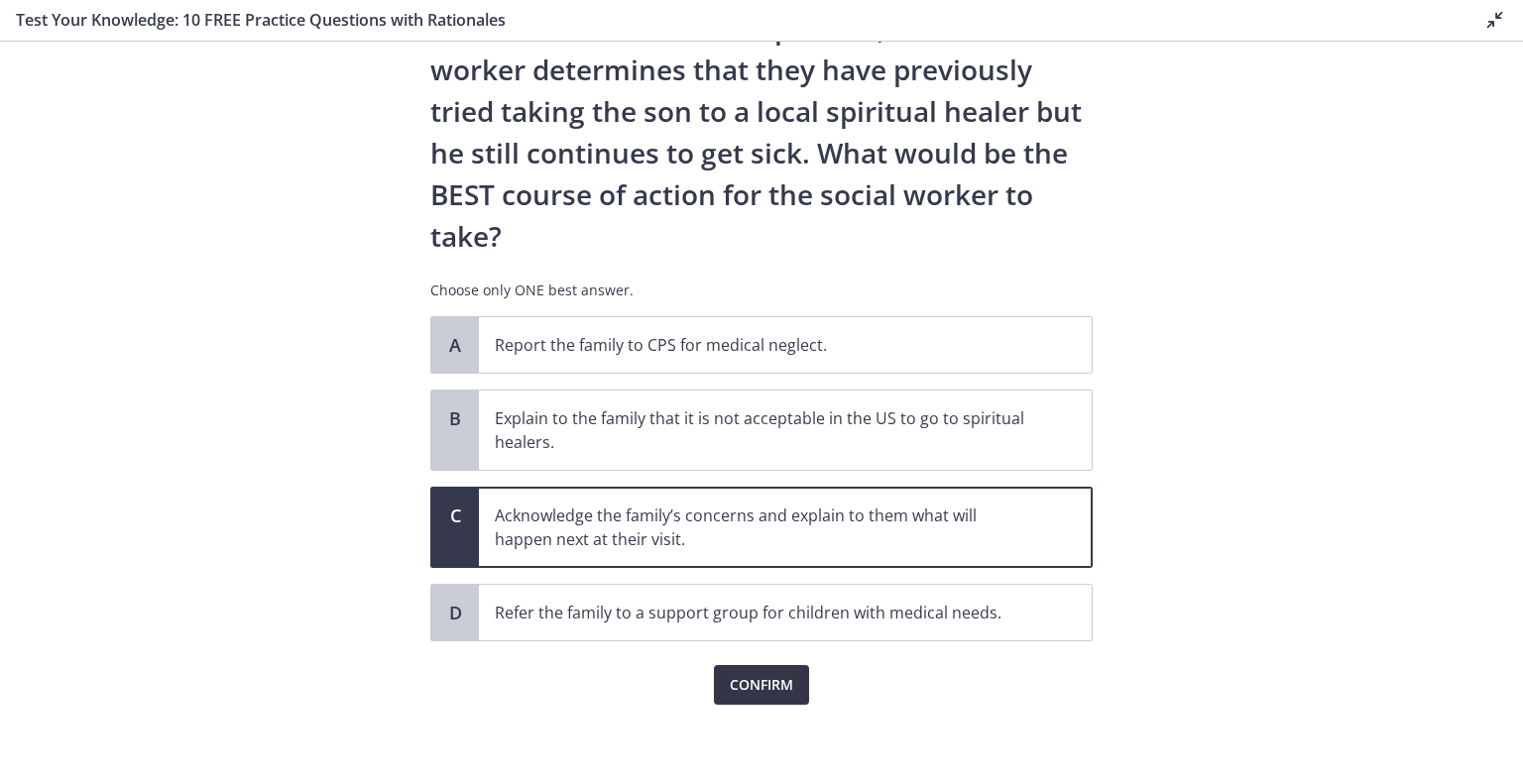 click on "Confirm" at bounding box center (762, 685) 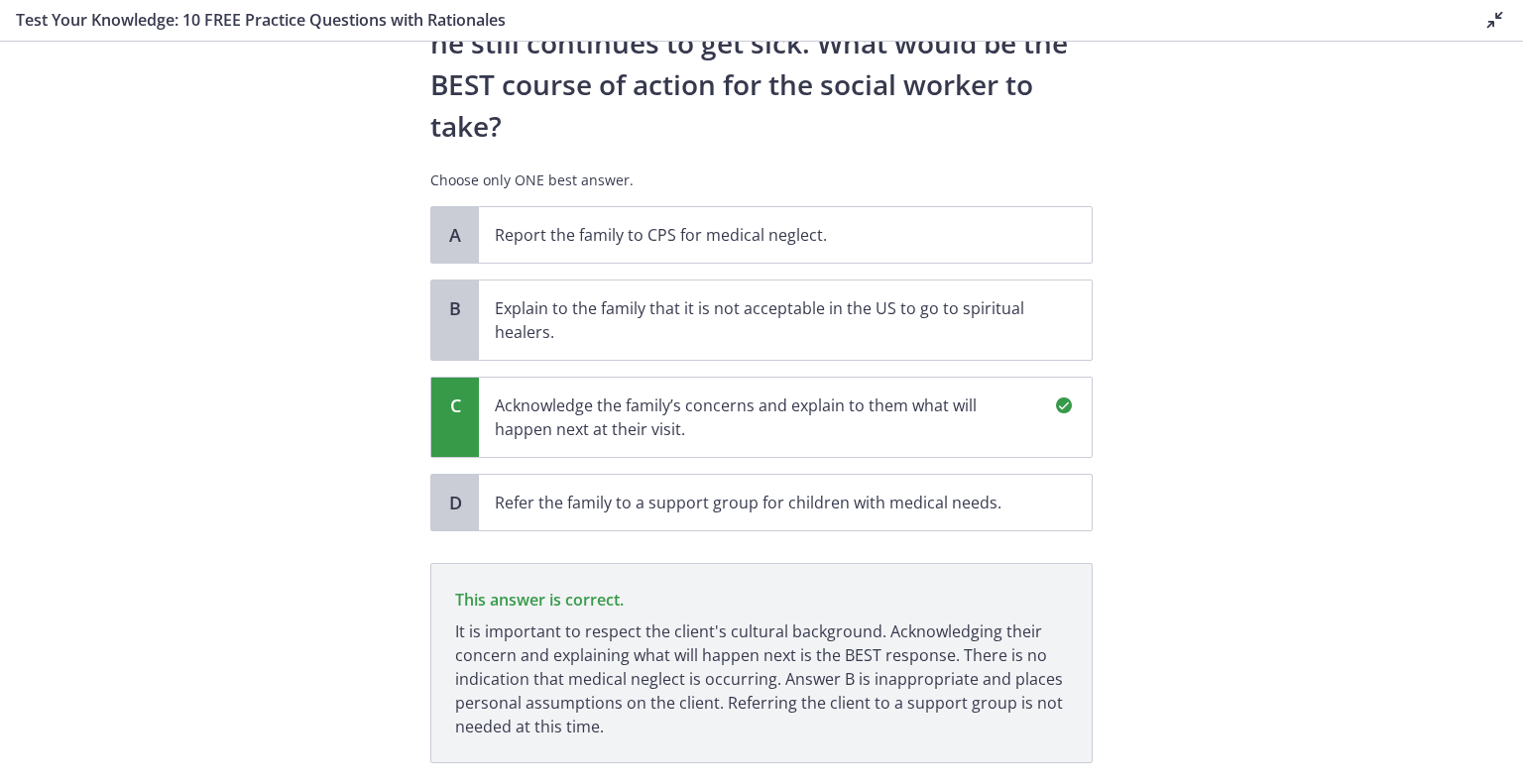 scroll, scrollTop: 666, scrollLeft: 0, axis: vertical 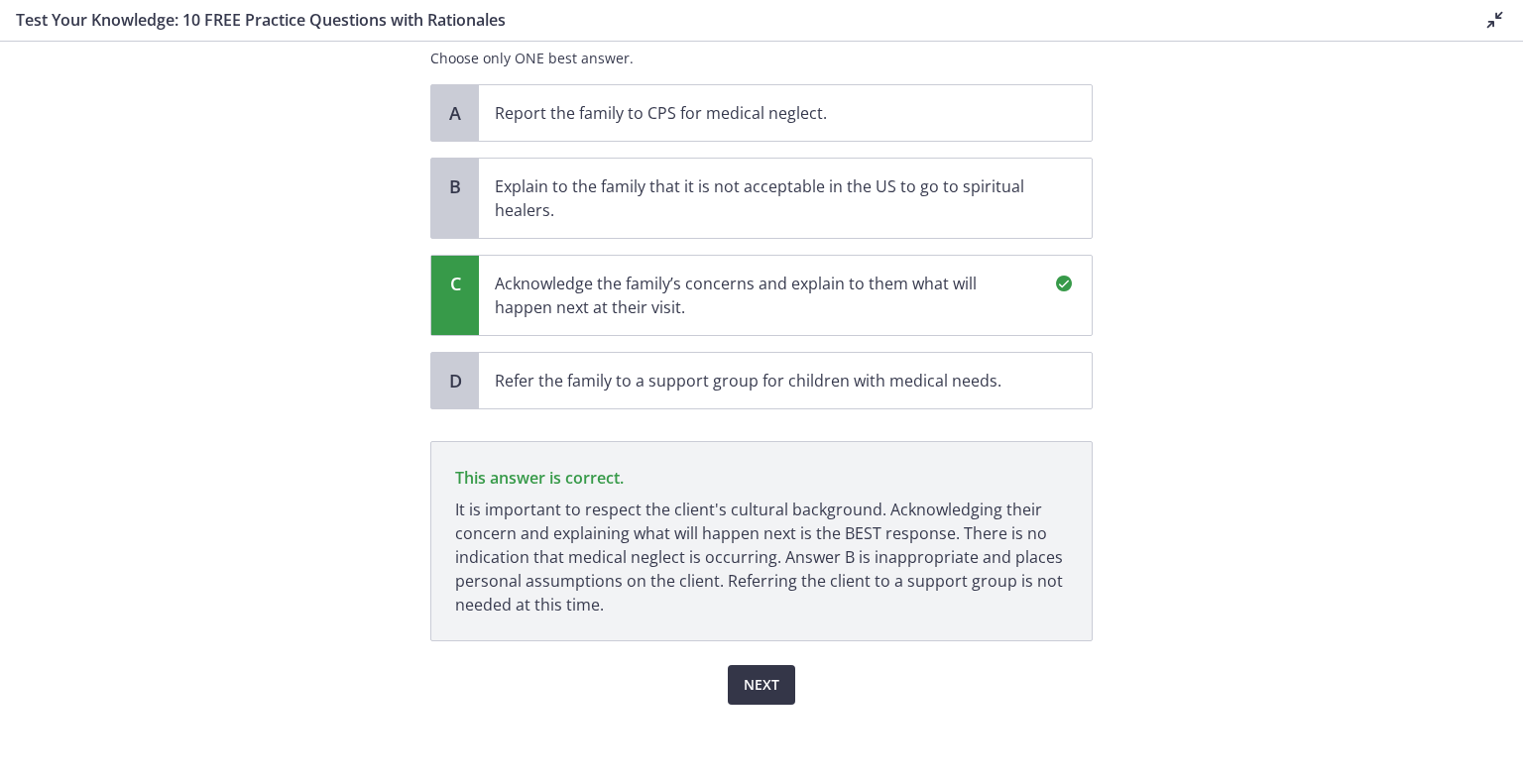 click on "Next" at bounding box center (762, 685) 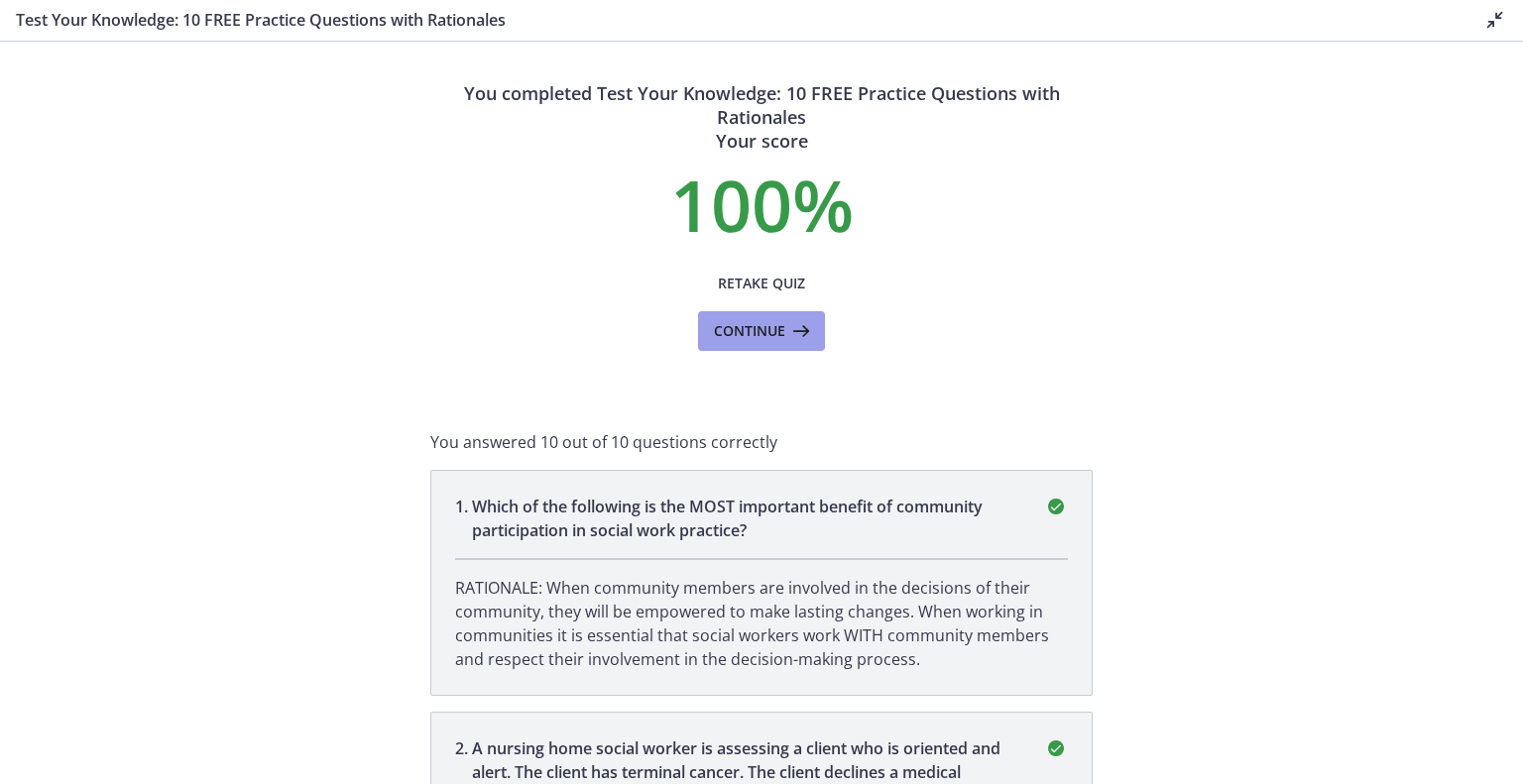 click on "Continue" at bounding box center [750, 331] 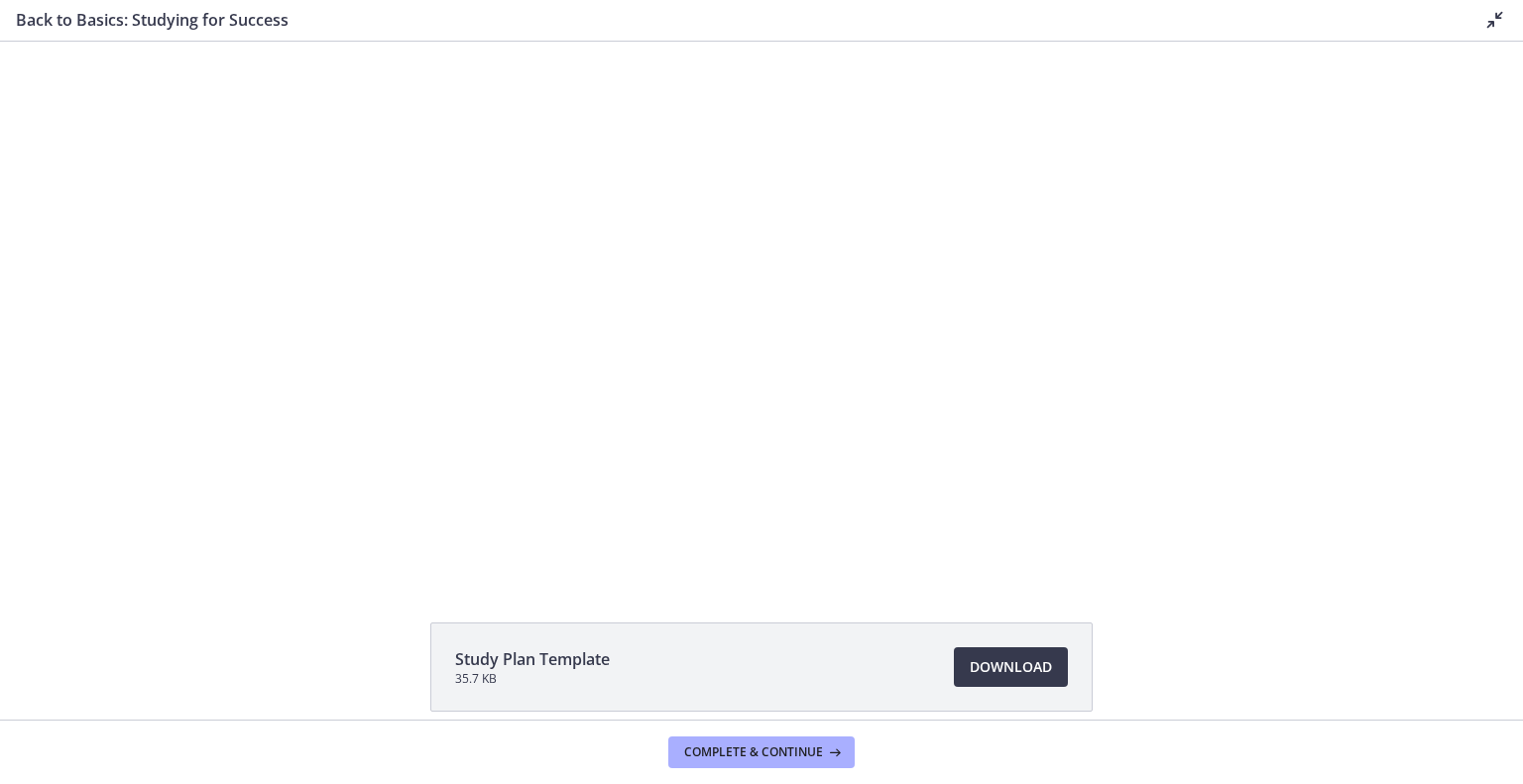scroll, scrollTop: 0, scrollLeft: 0, axis: both 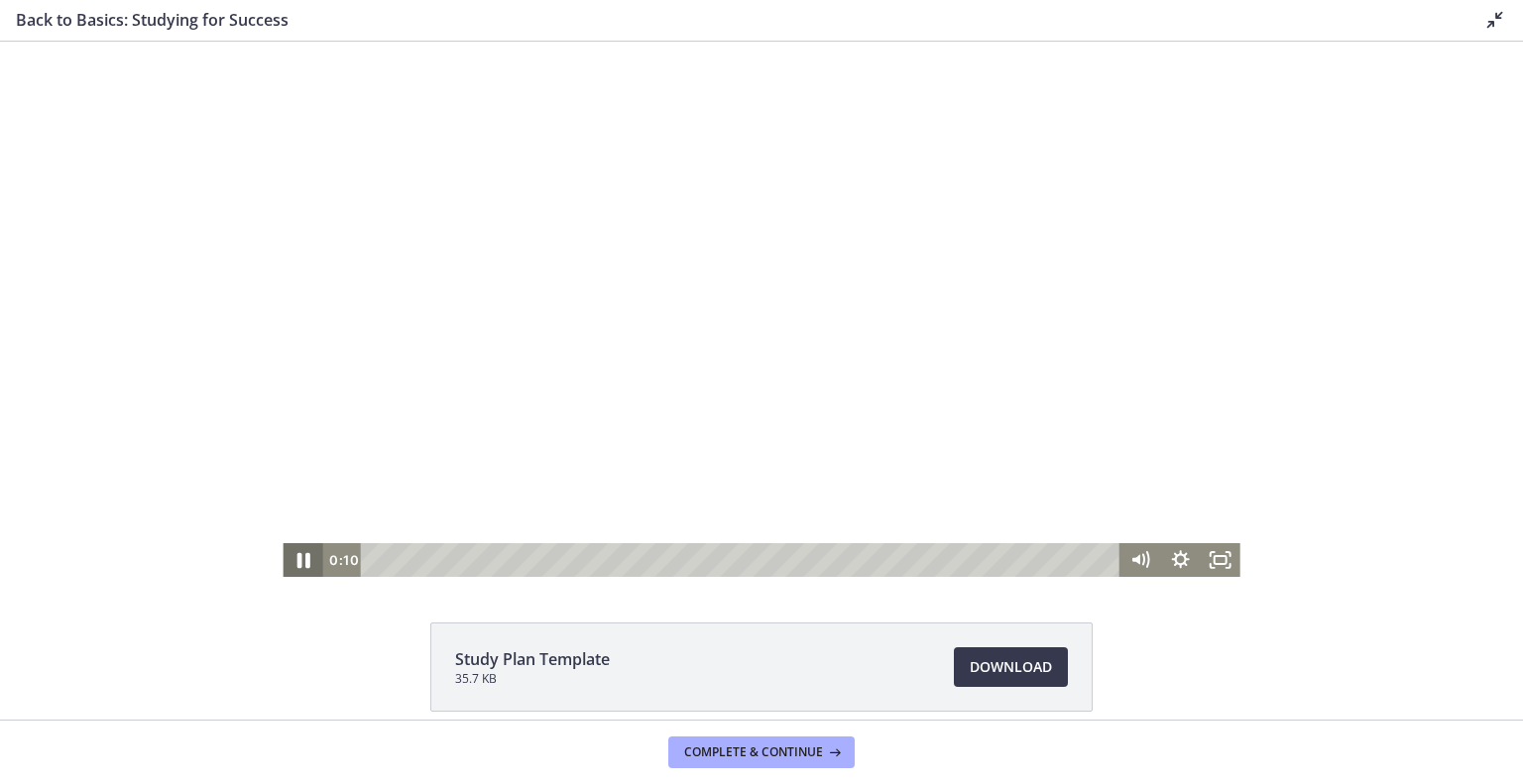 click 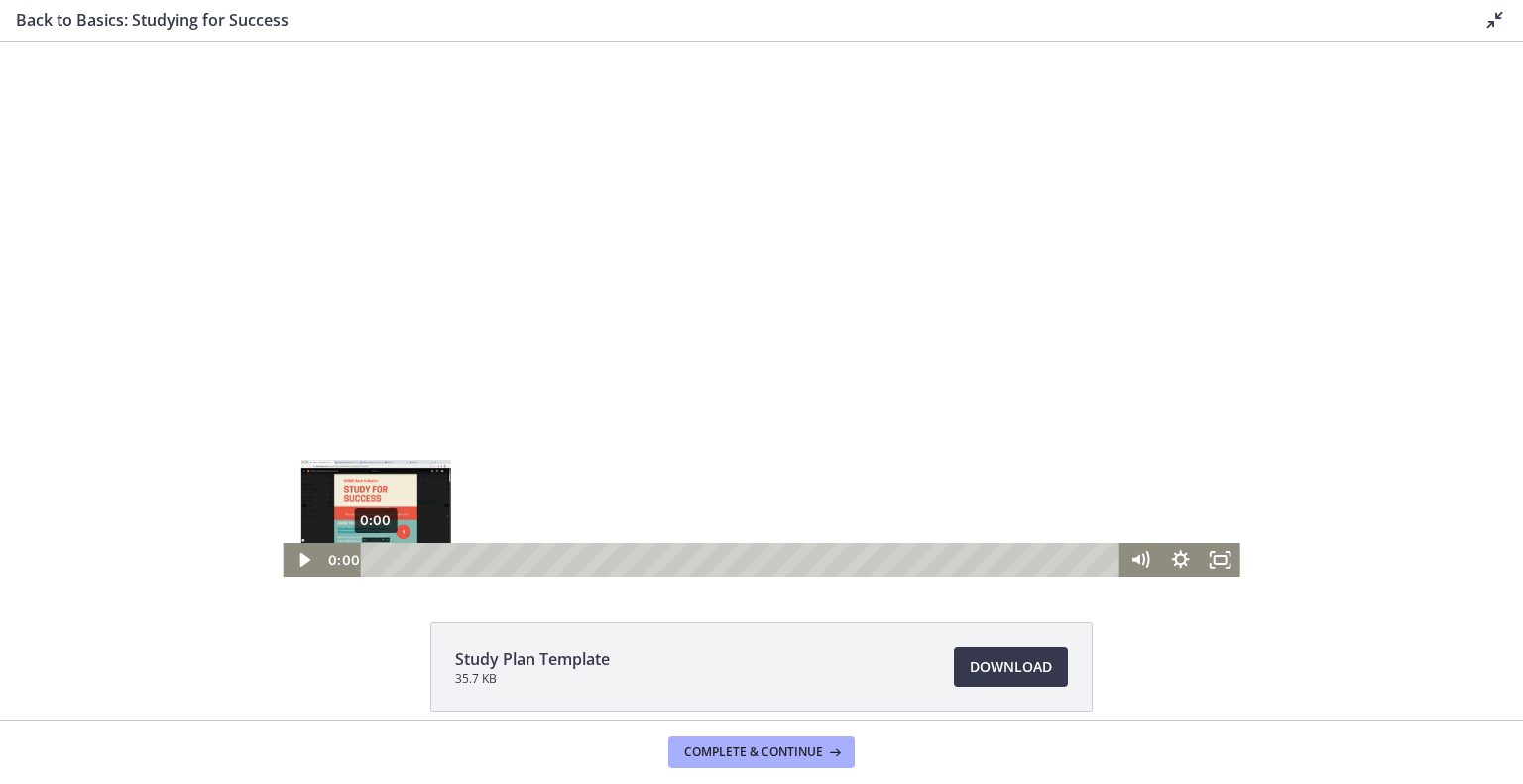 click on "0:00" at bounding box center [743, 560] 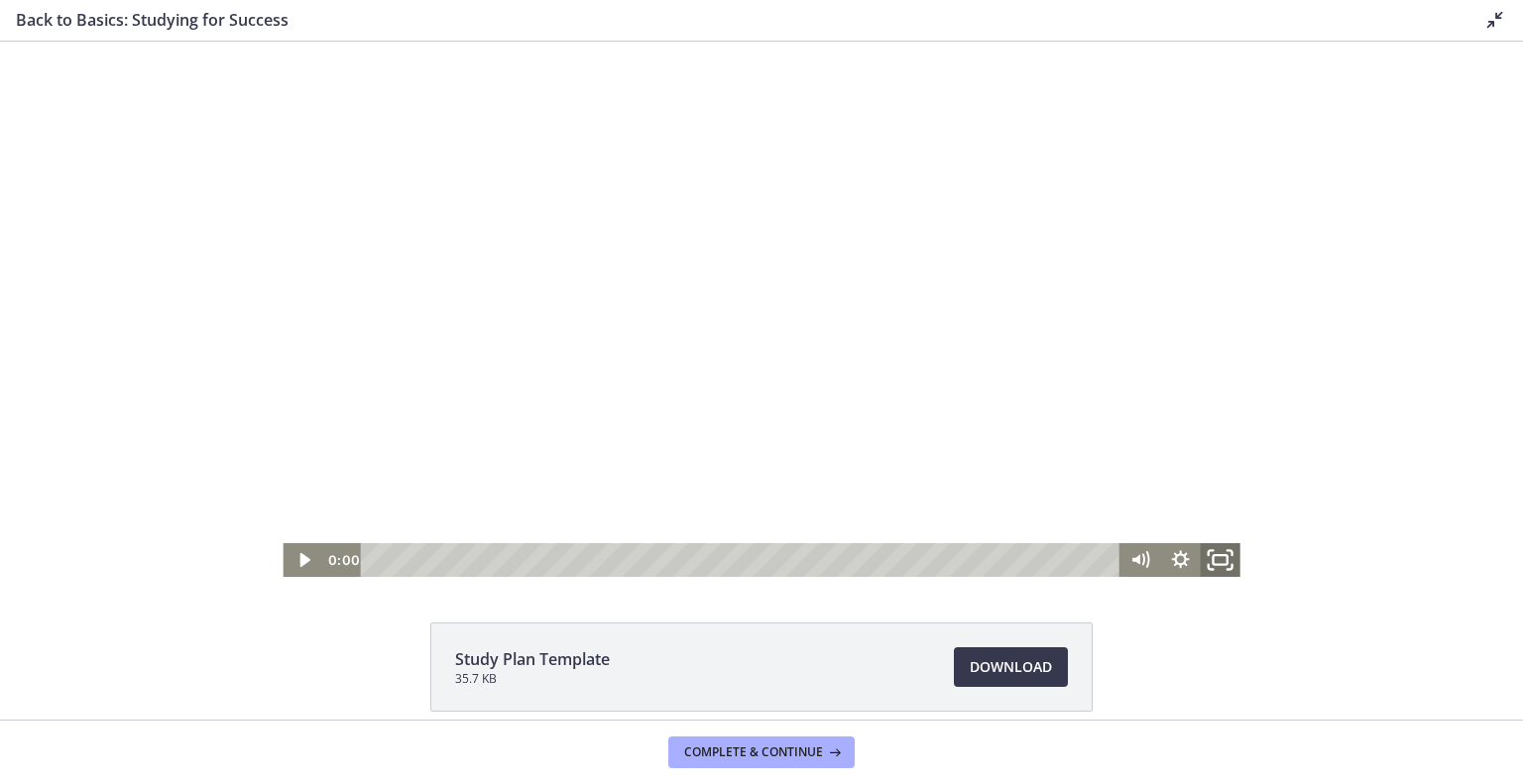 click 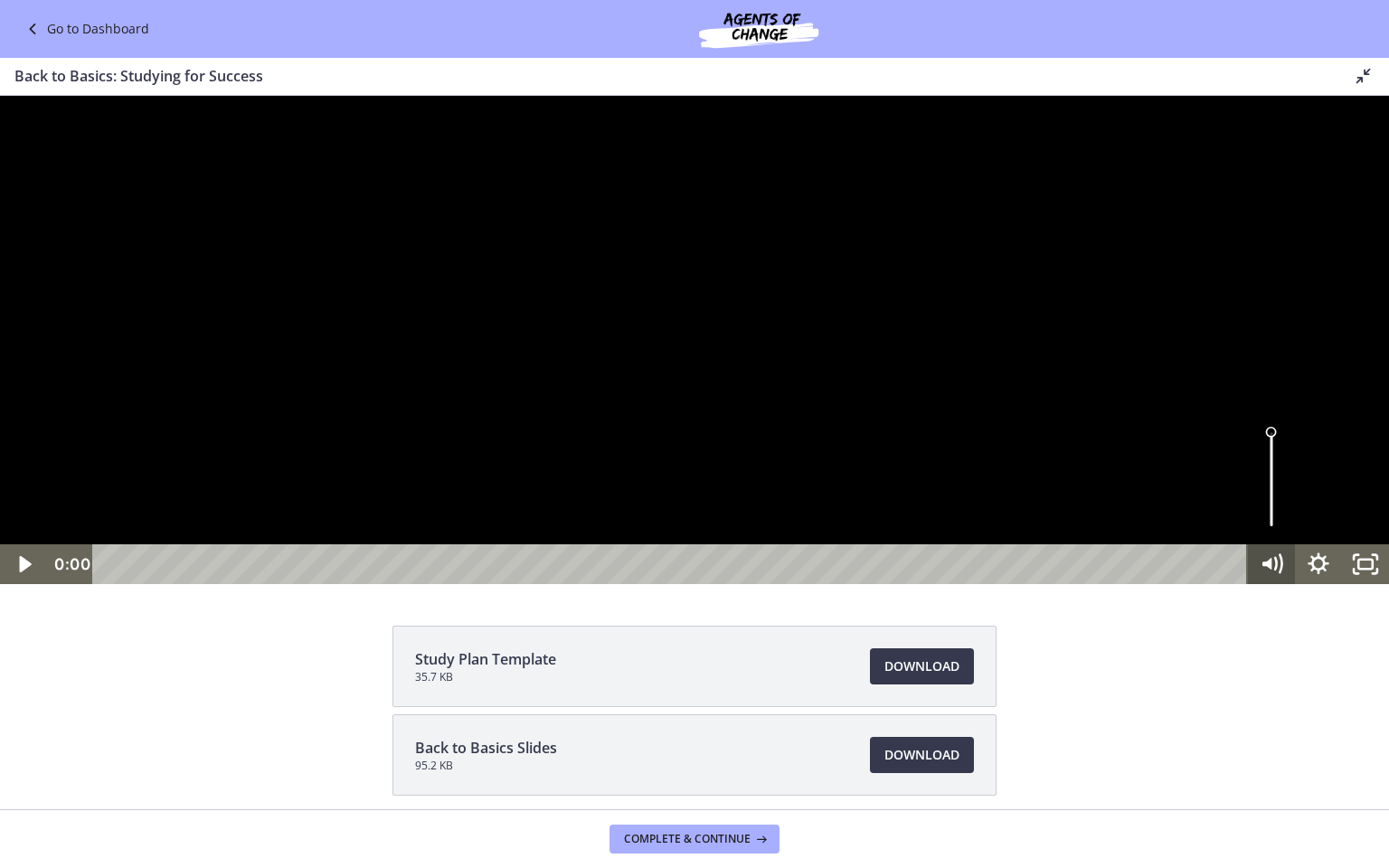 click 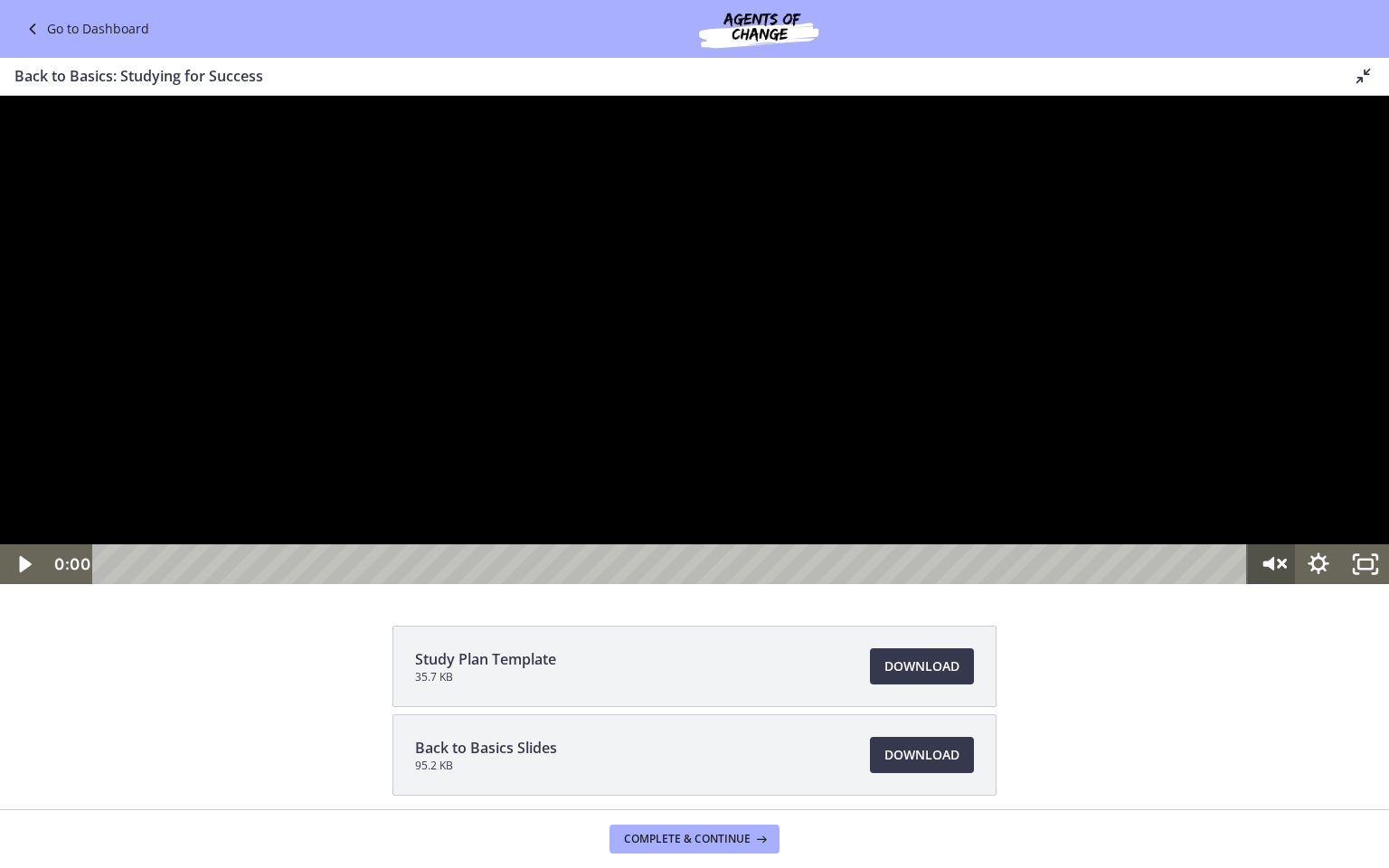 click 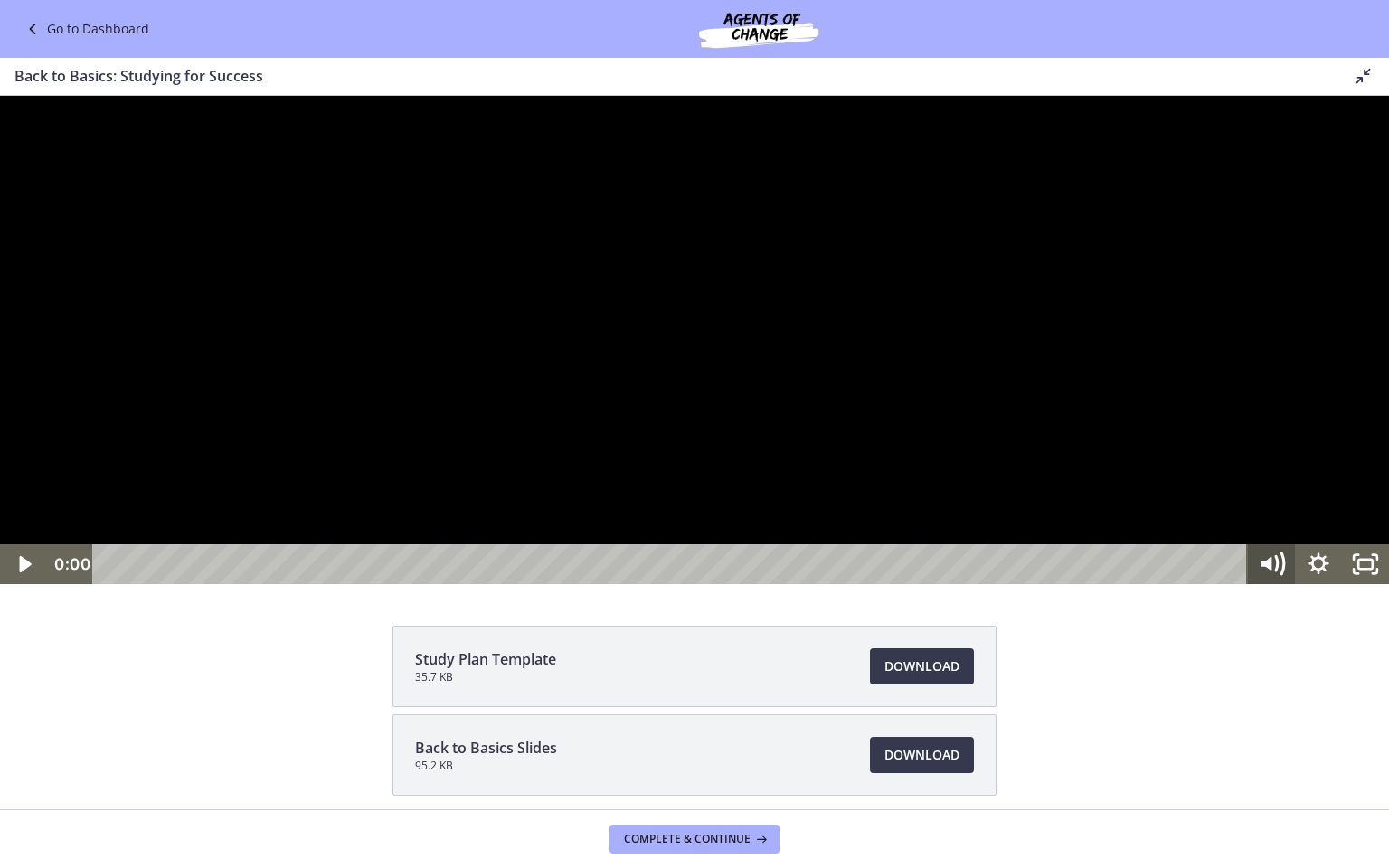 click 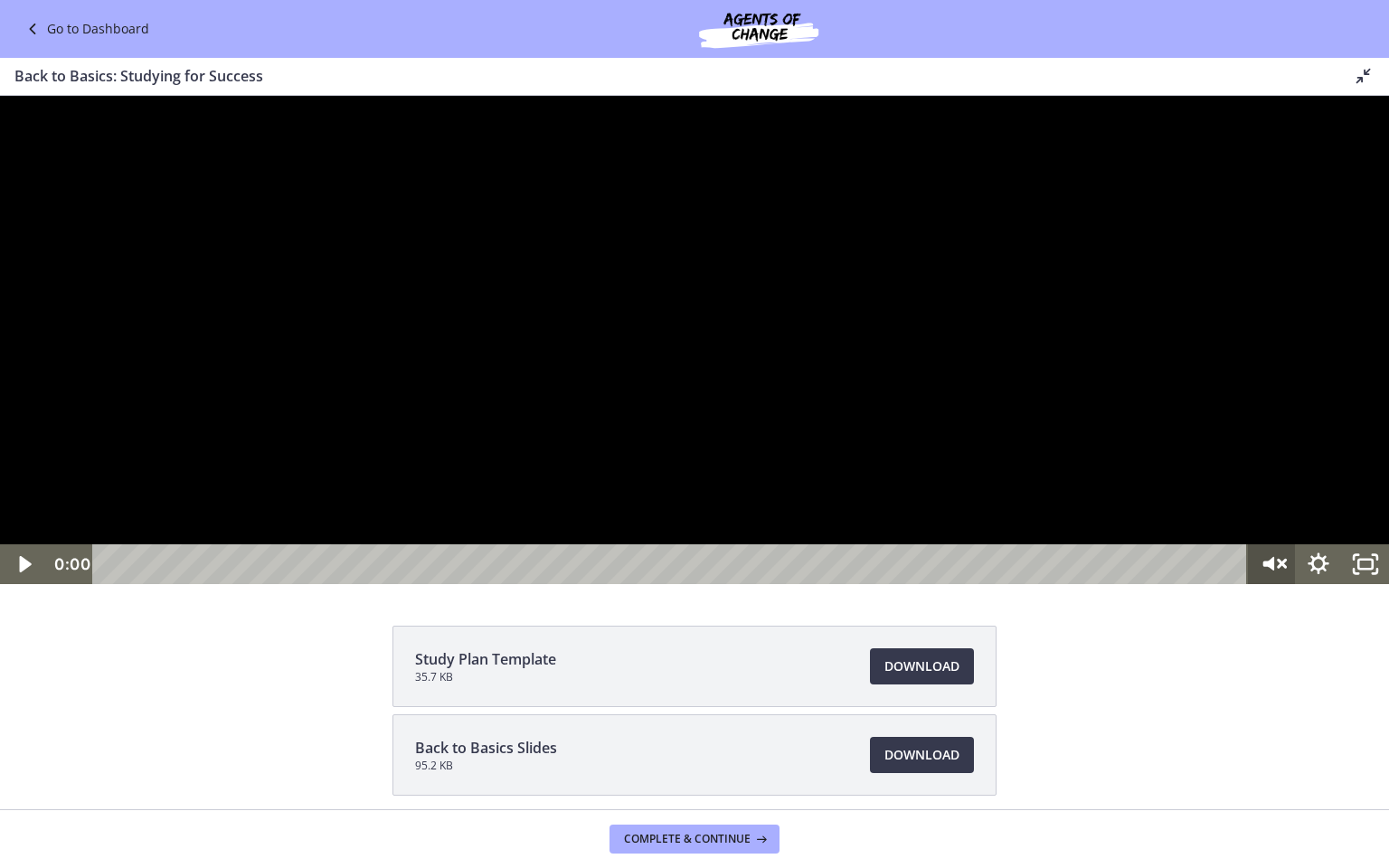 click 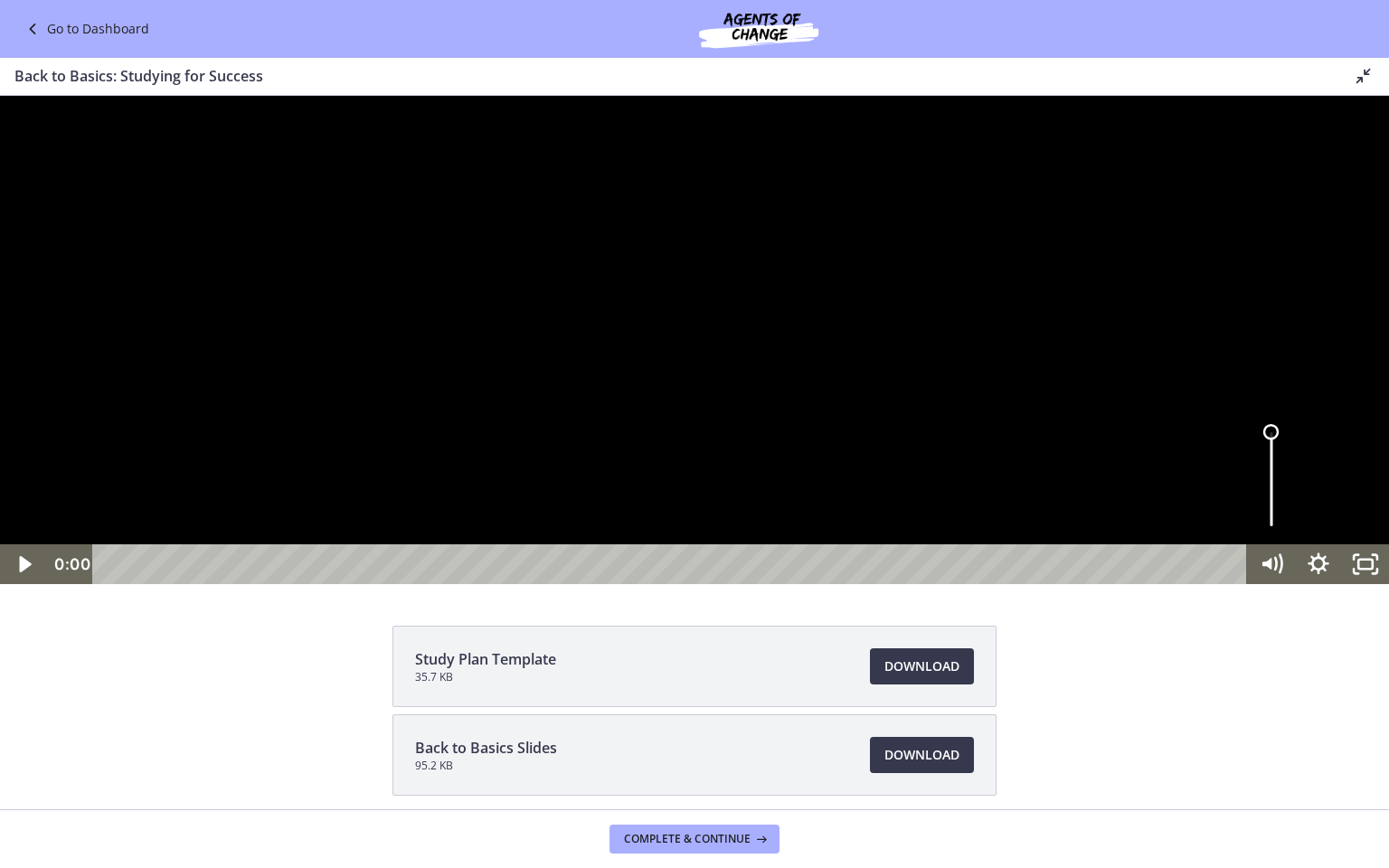 drag, startPoint x: 1271, startPoint y: 808, endPoint x: 1267, endPoint y: 798, distance: 10.7703296 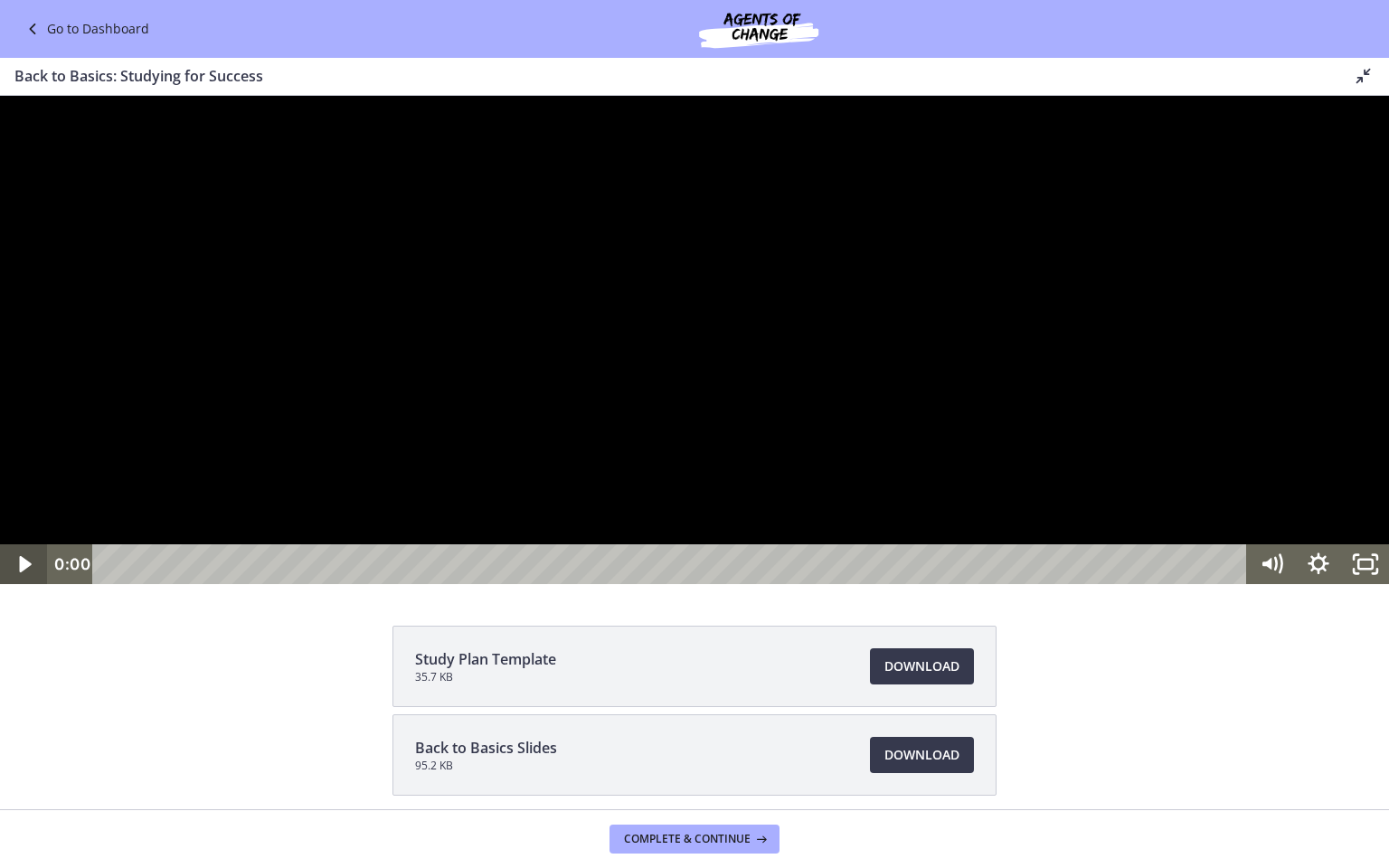 click 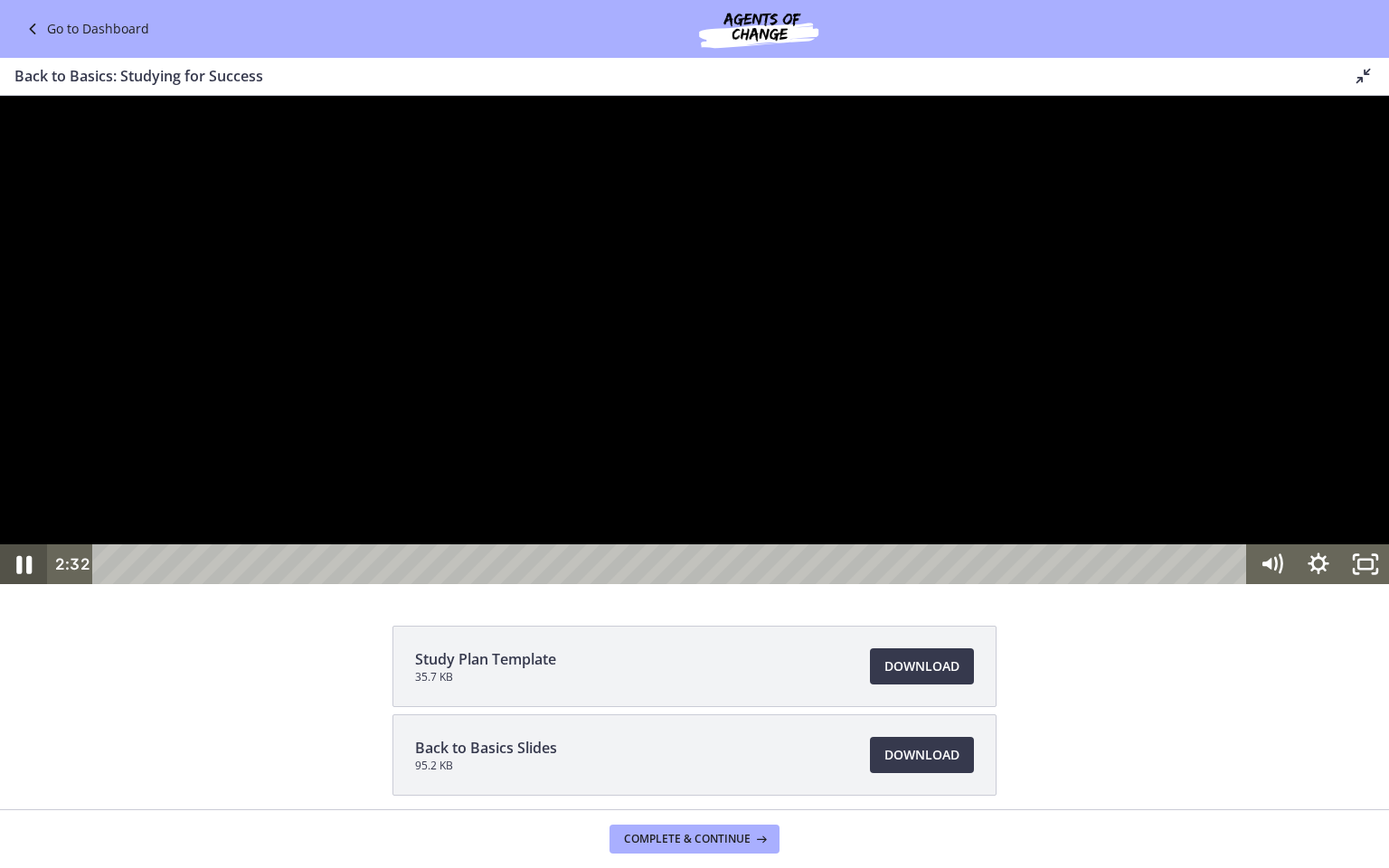 click 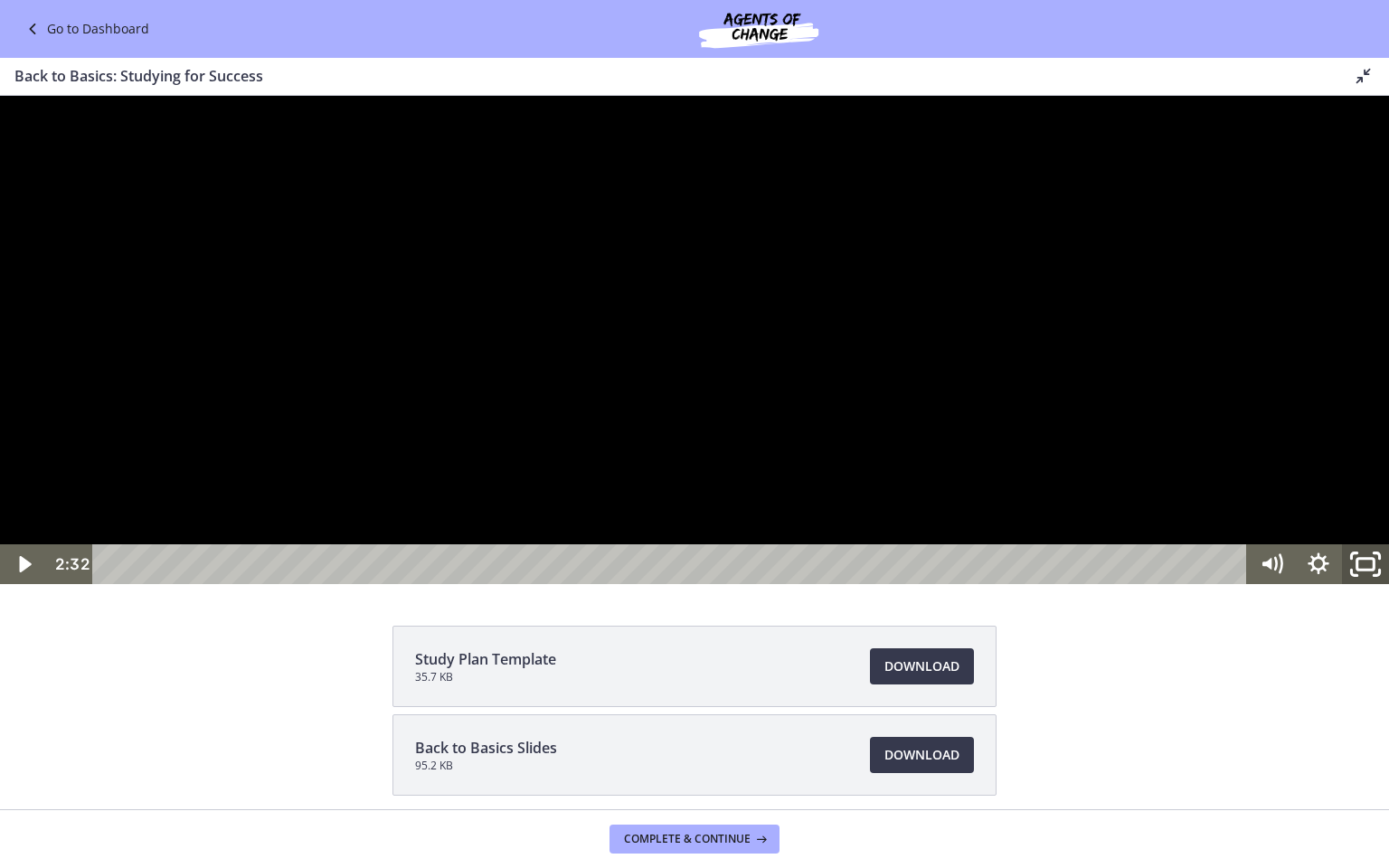 click 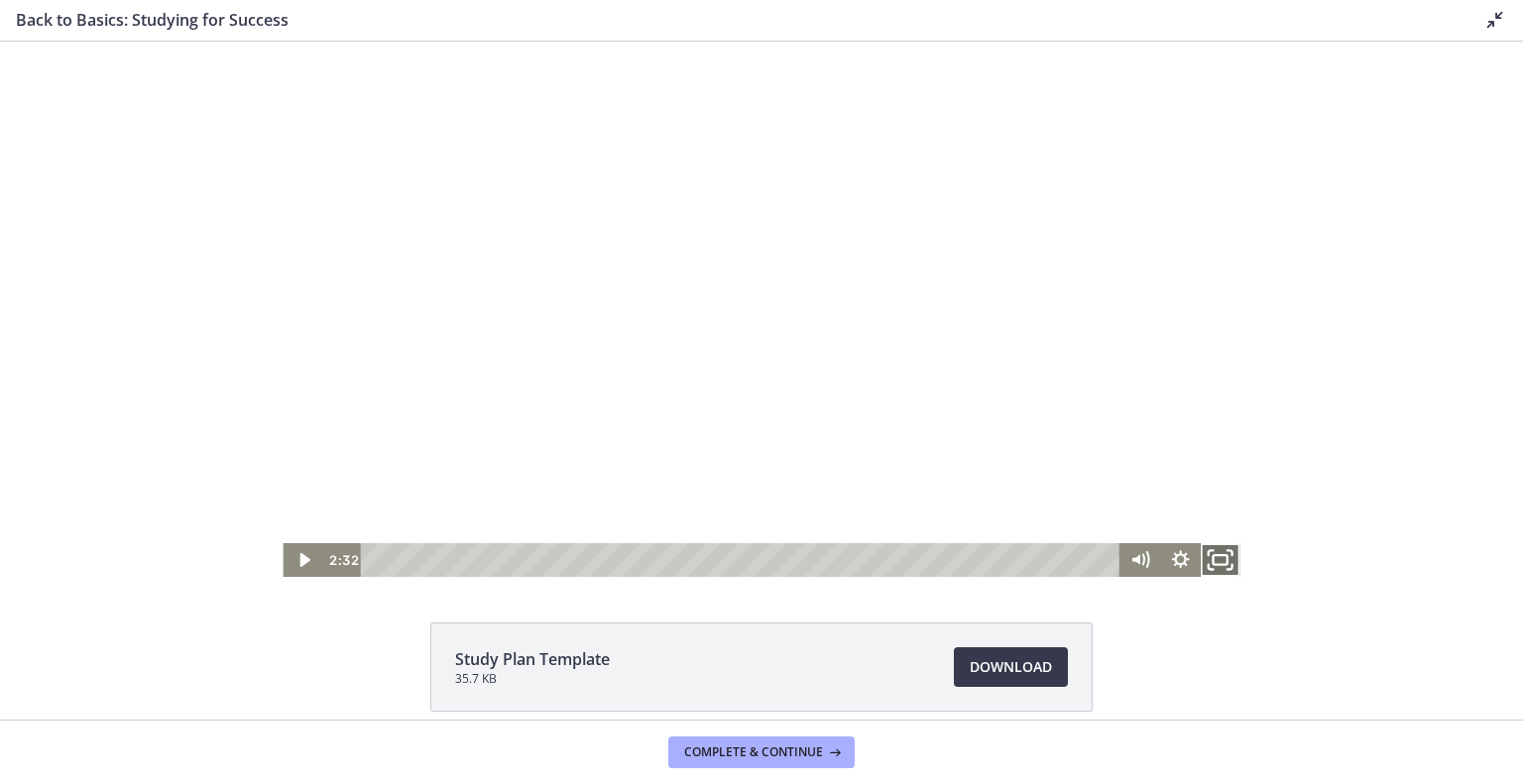 click 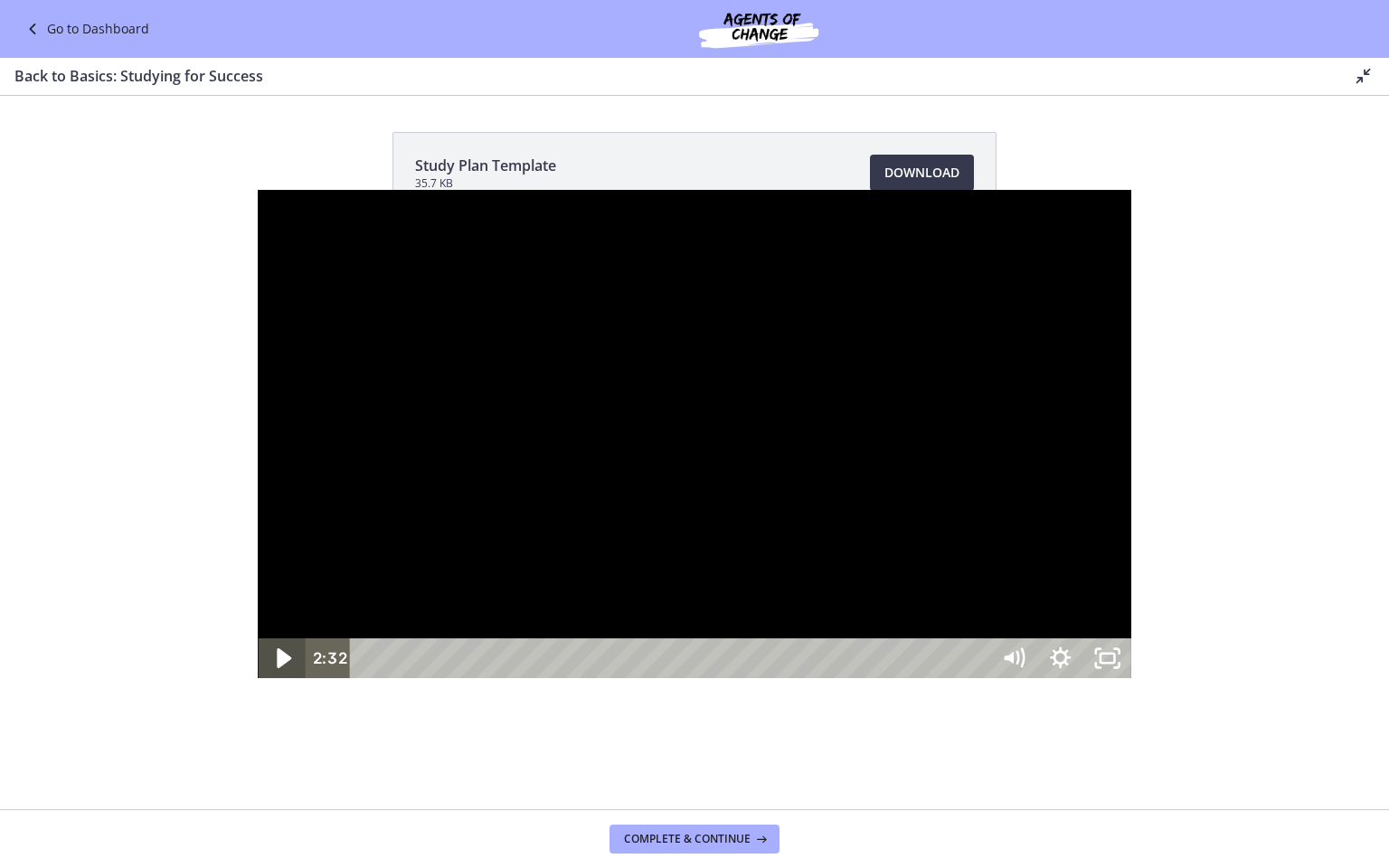 click 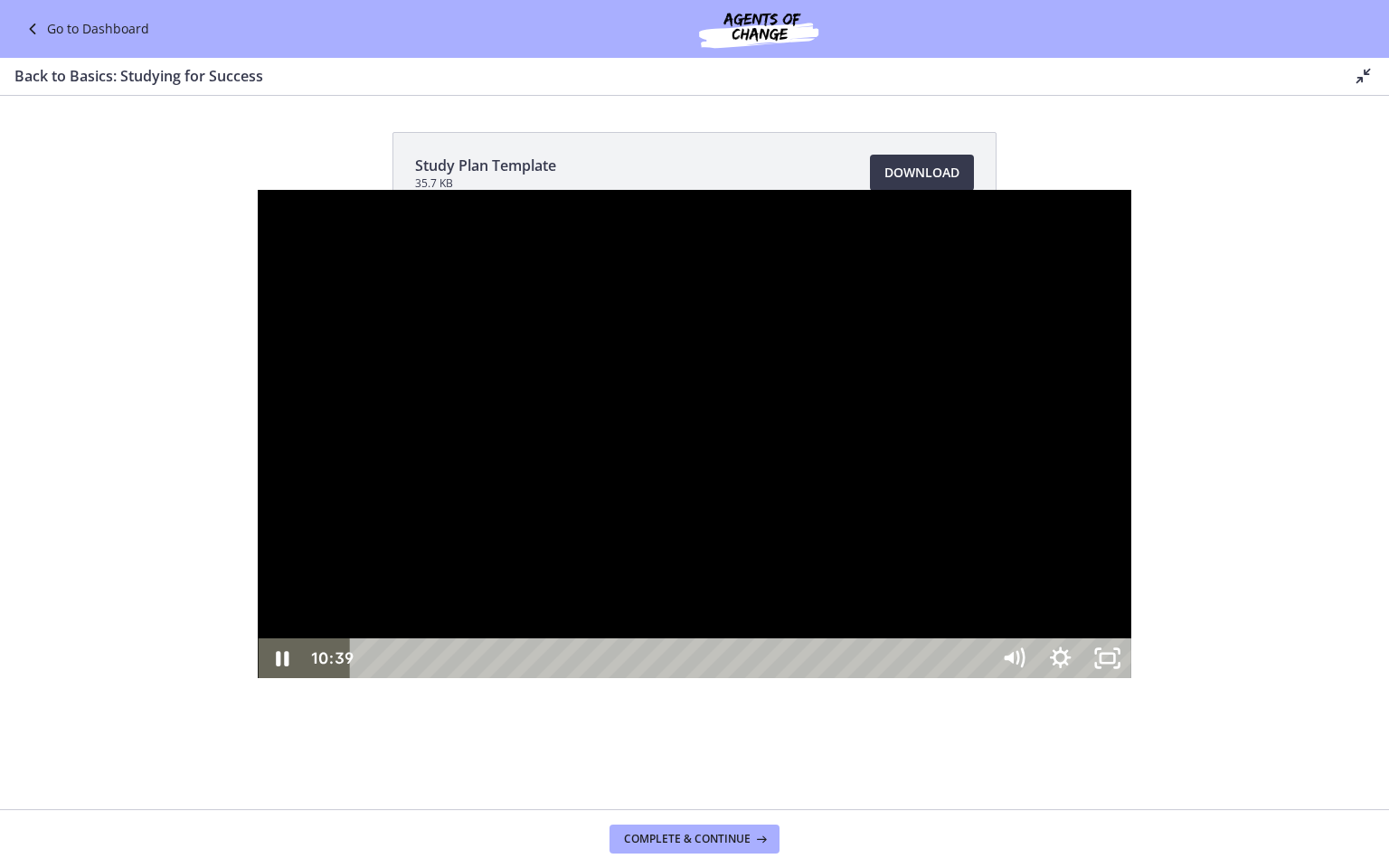 drag, startPoint x: 1226, startPoint y: 297, endPoint x: 927, endPoint y: 481, distance: 351.07976 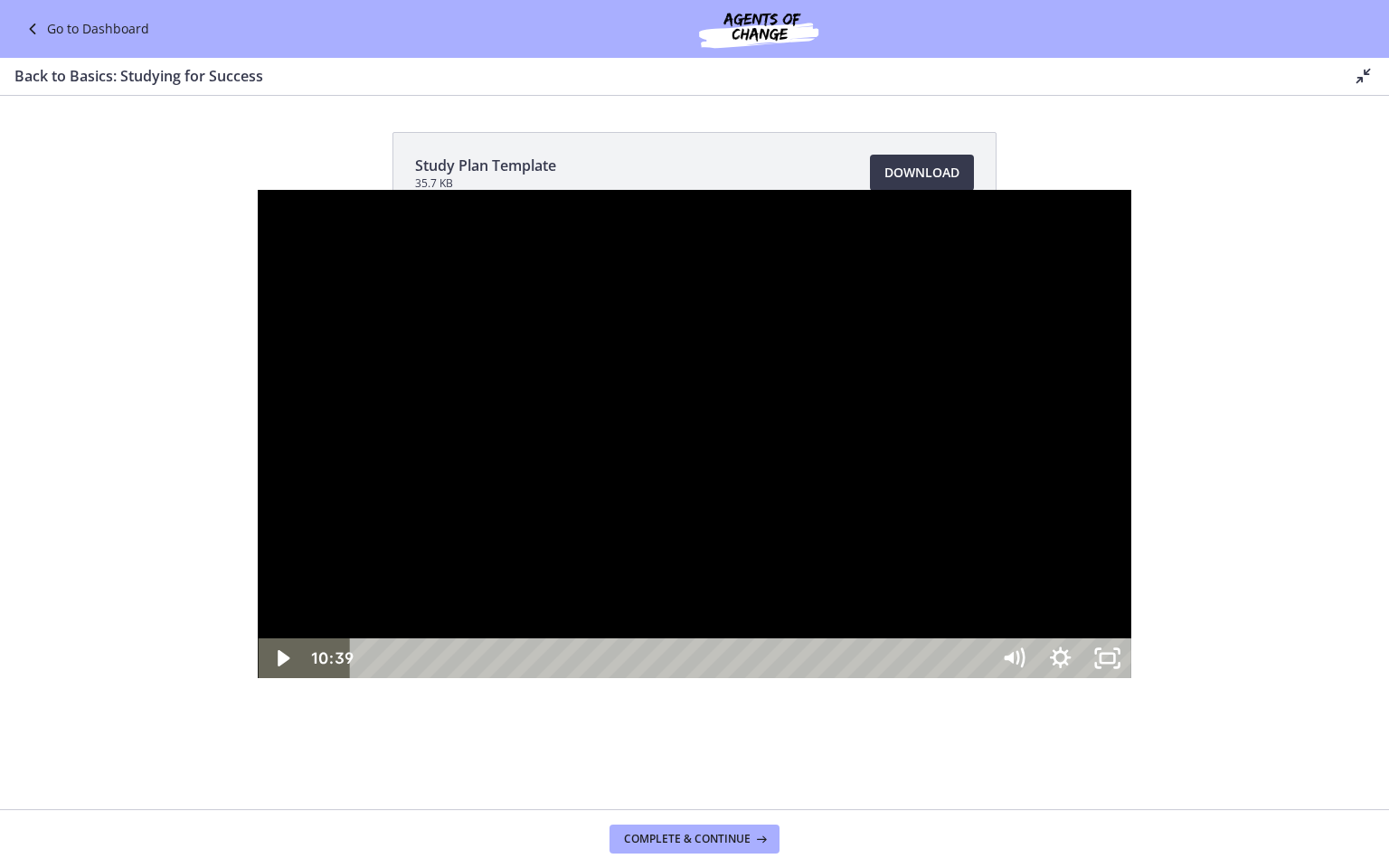 click at bounding box center [694, 434] 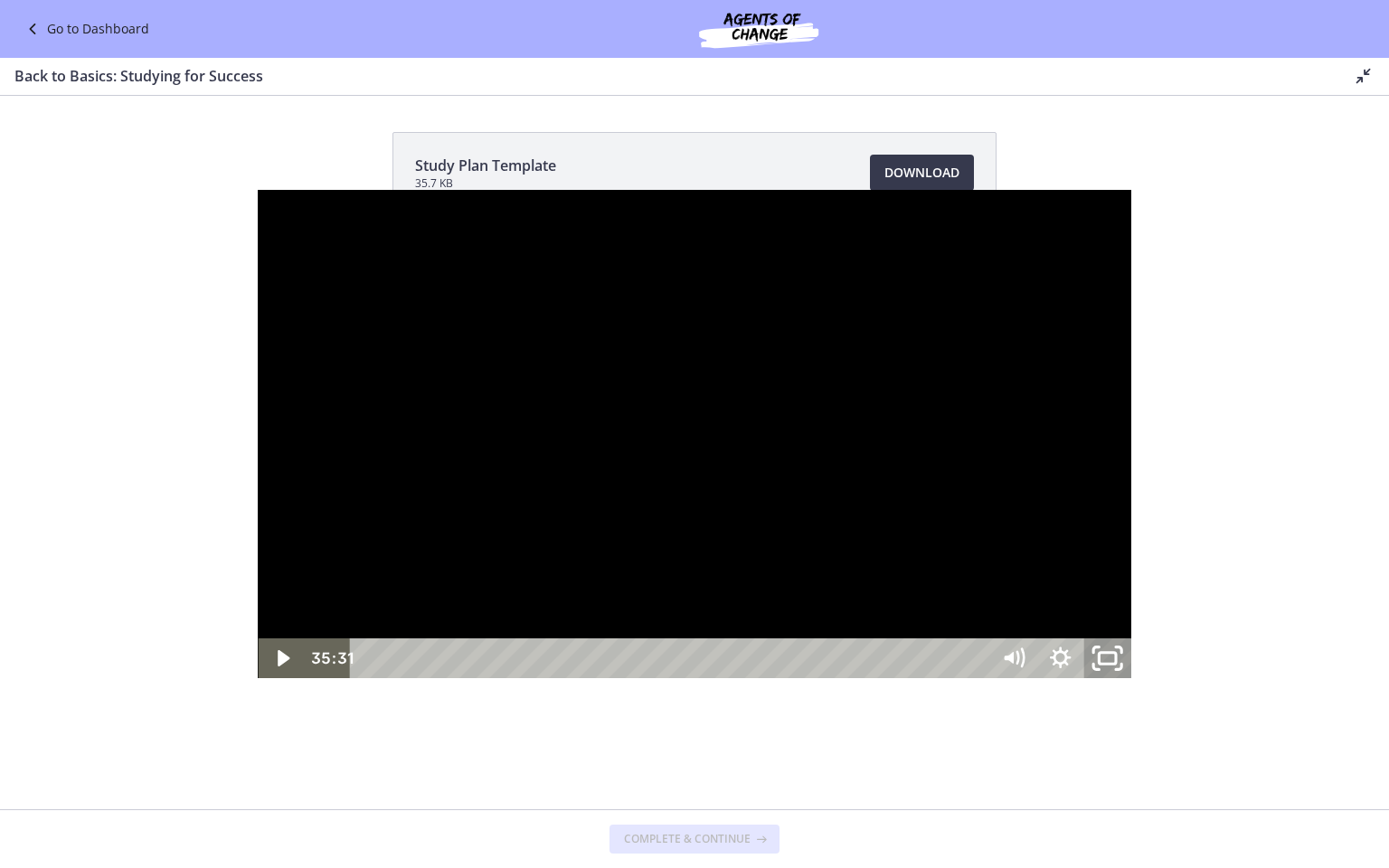 click 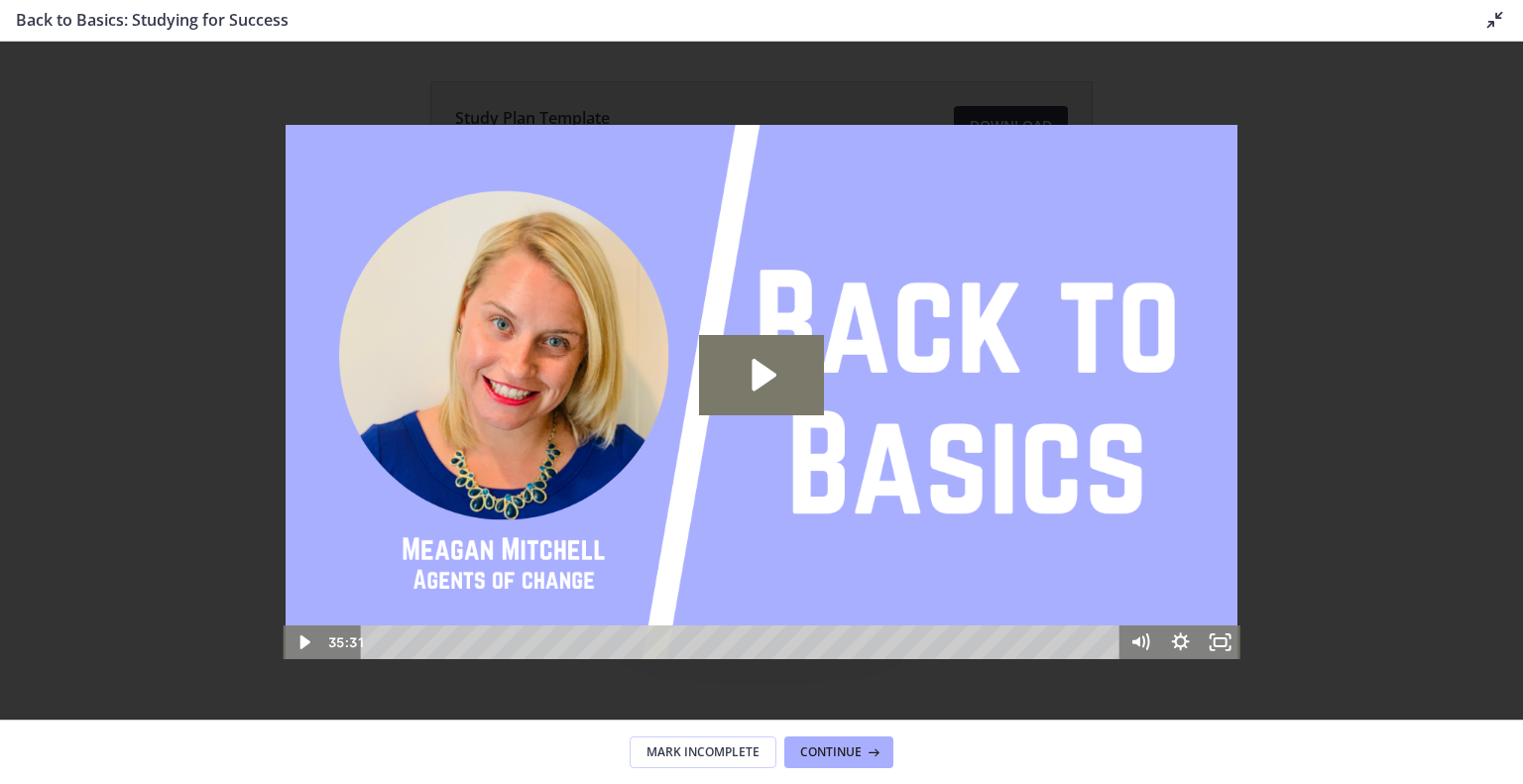 scroll, scrollTop: 0, scrollLeft: 0, axis: both 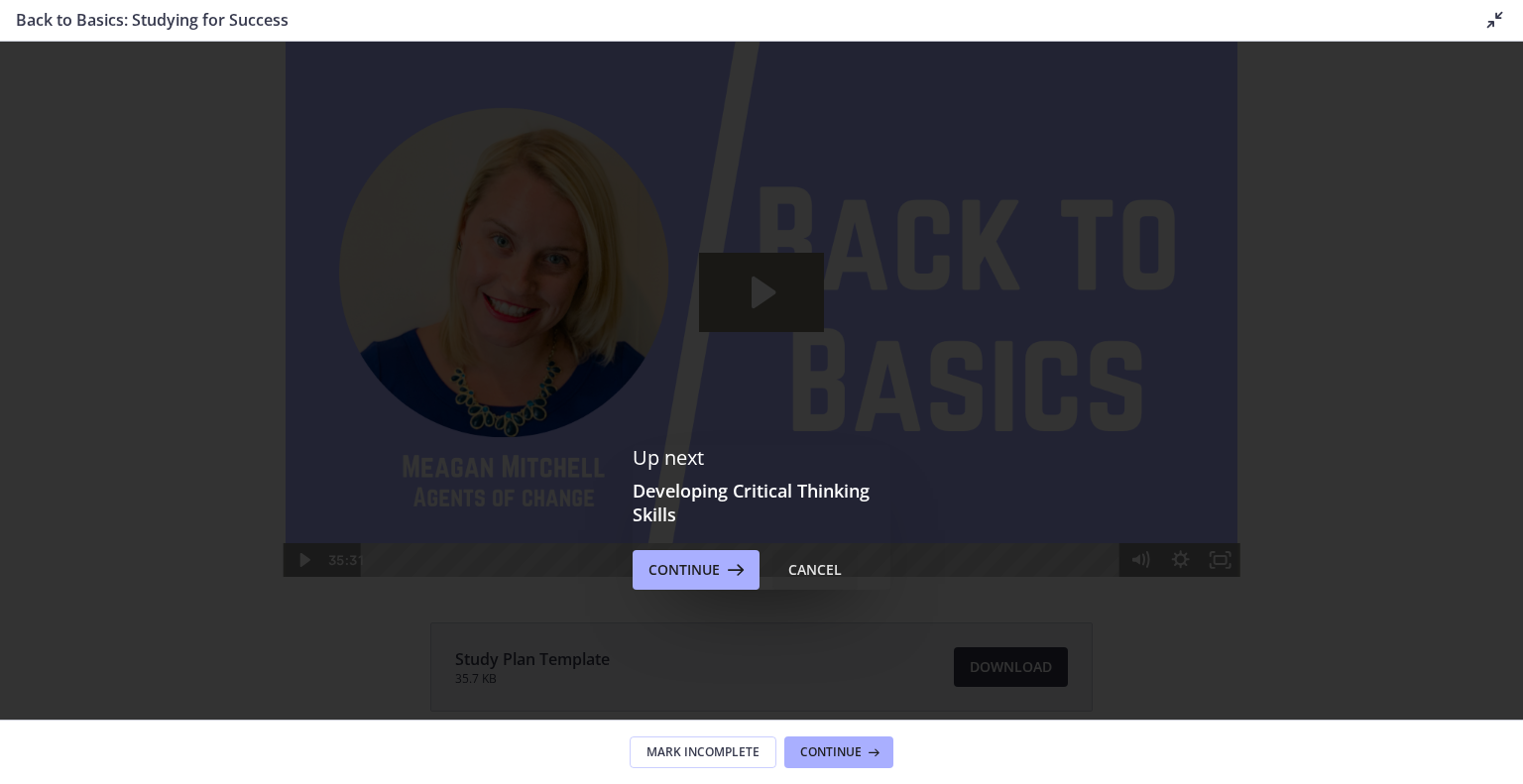 click on "Cancel" at bounding box center (815, 570) 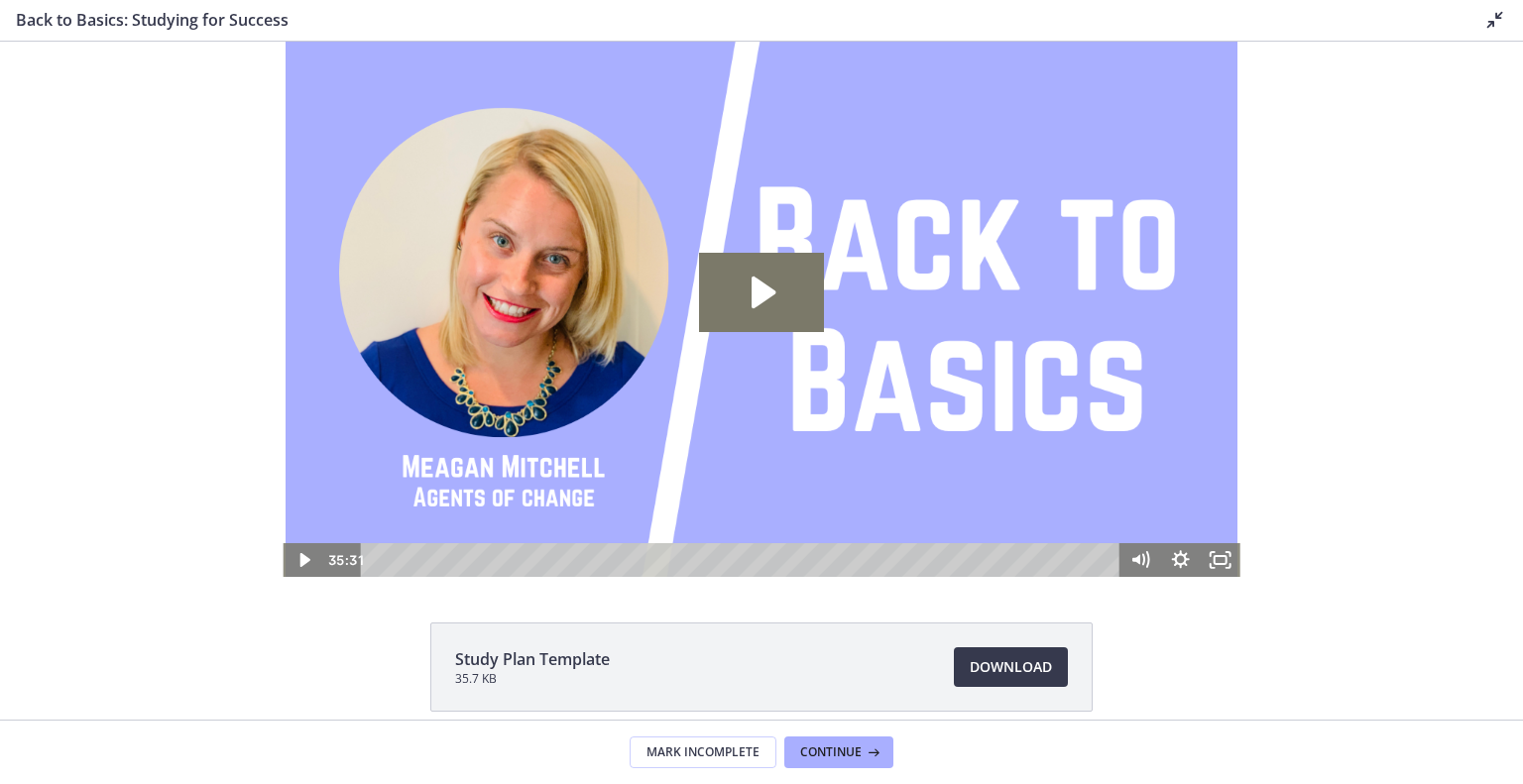 click at bounding box center (1495, 20) 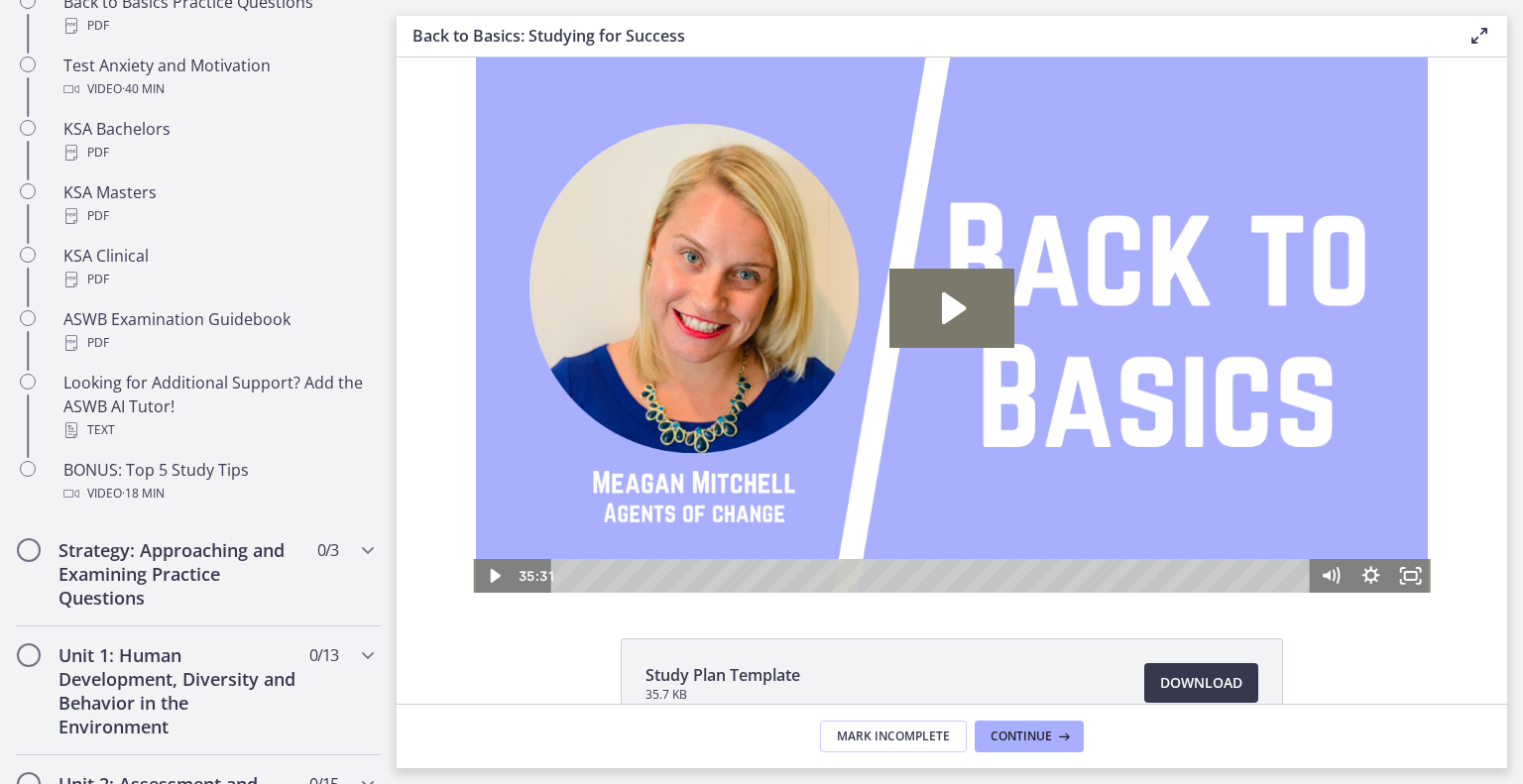 scroll, scrollTop: 820, scrollLeft: 0, axis: vertical 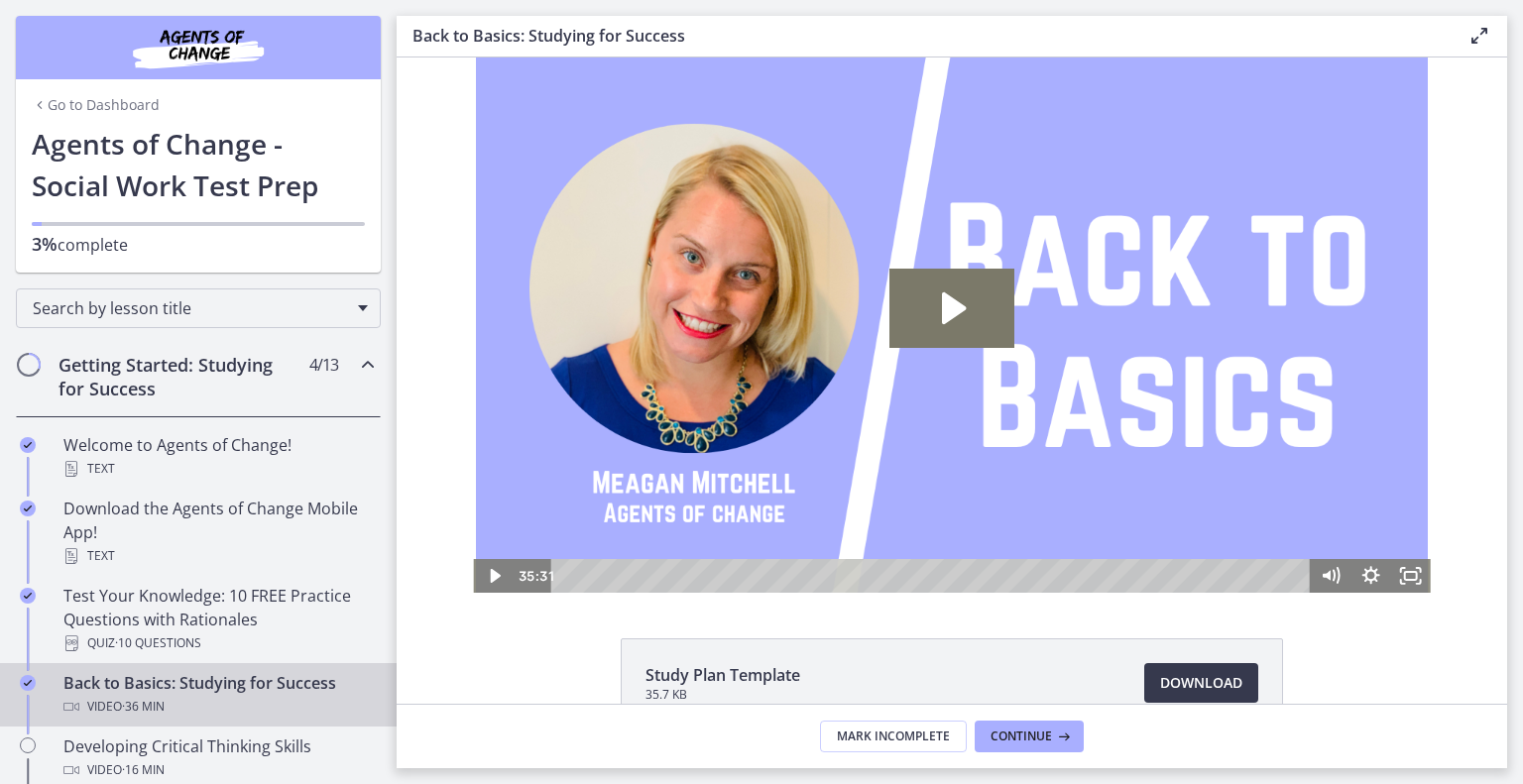 click on "Go to Dashboard" at bounding box center [95, 105] 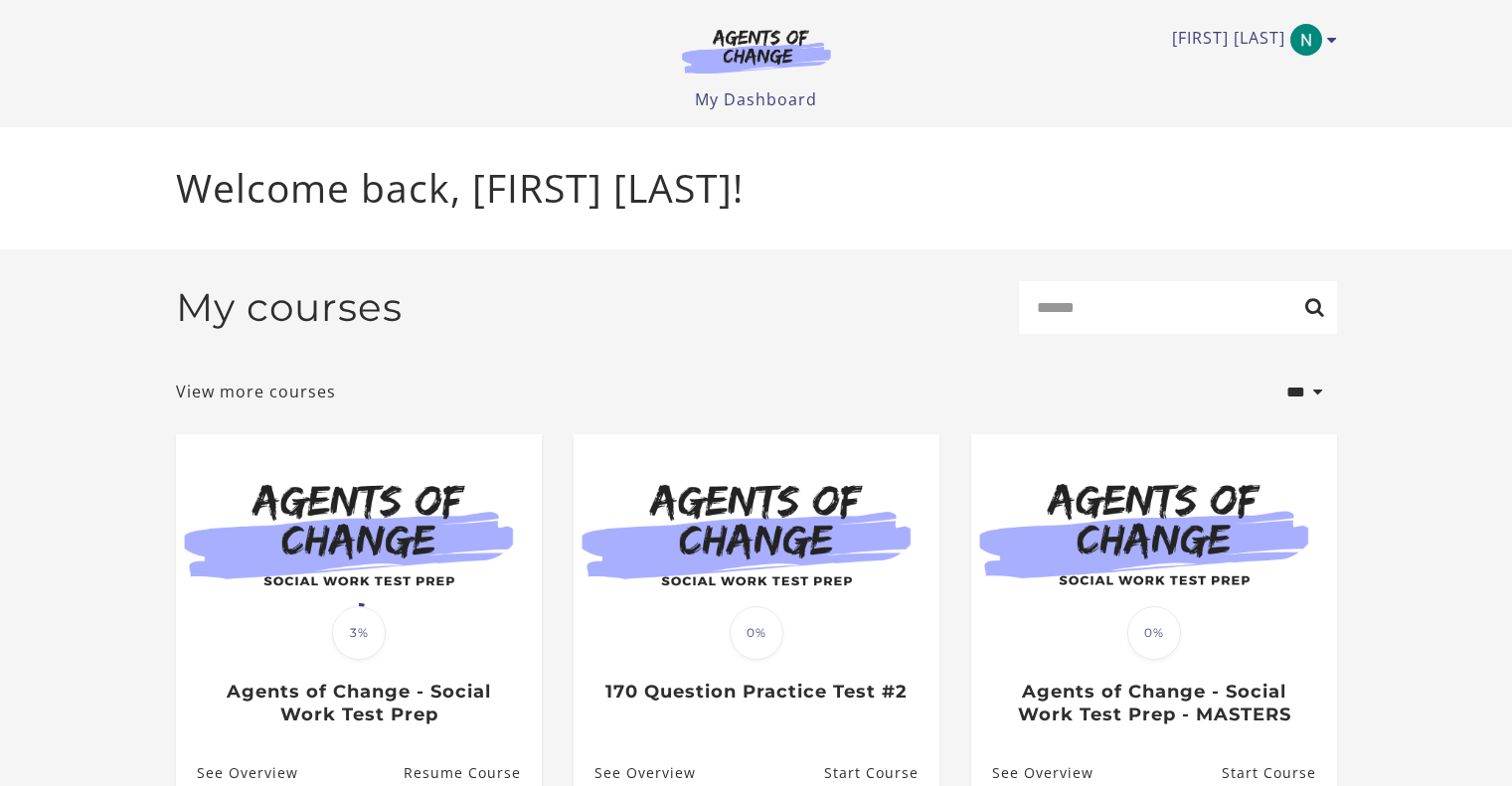 scroll, scrollTop: 0, scrollLeft: 0, axis: both 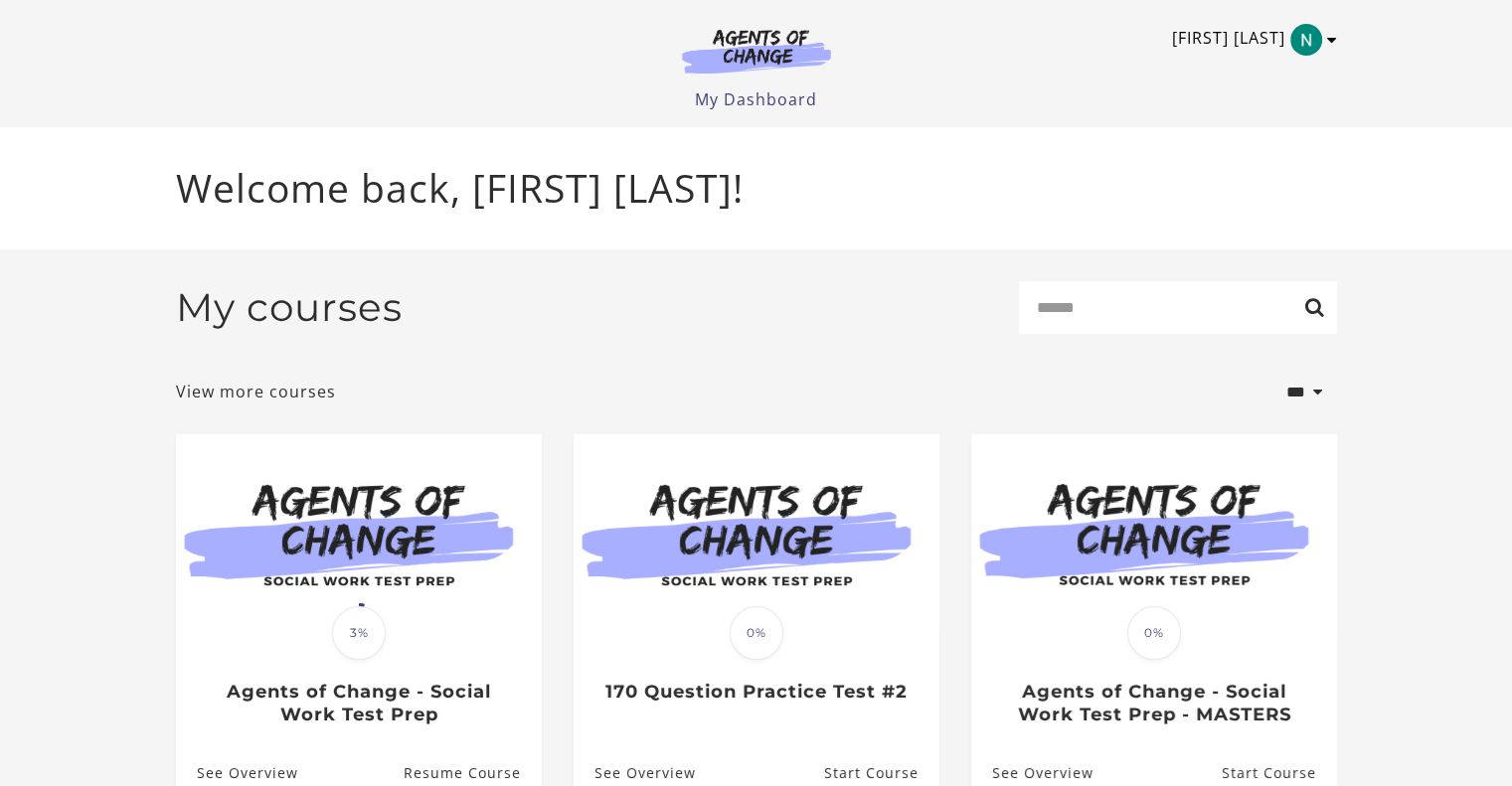 click on "[FIRST] [LAST]" at bounding box center (1250, 40) 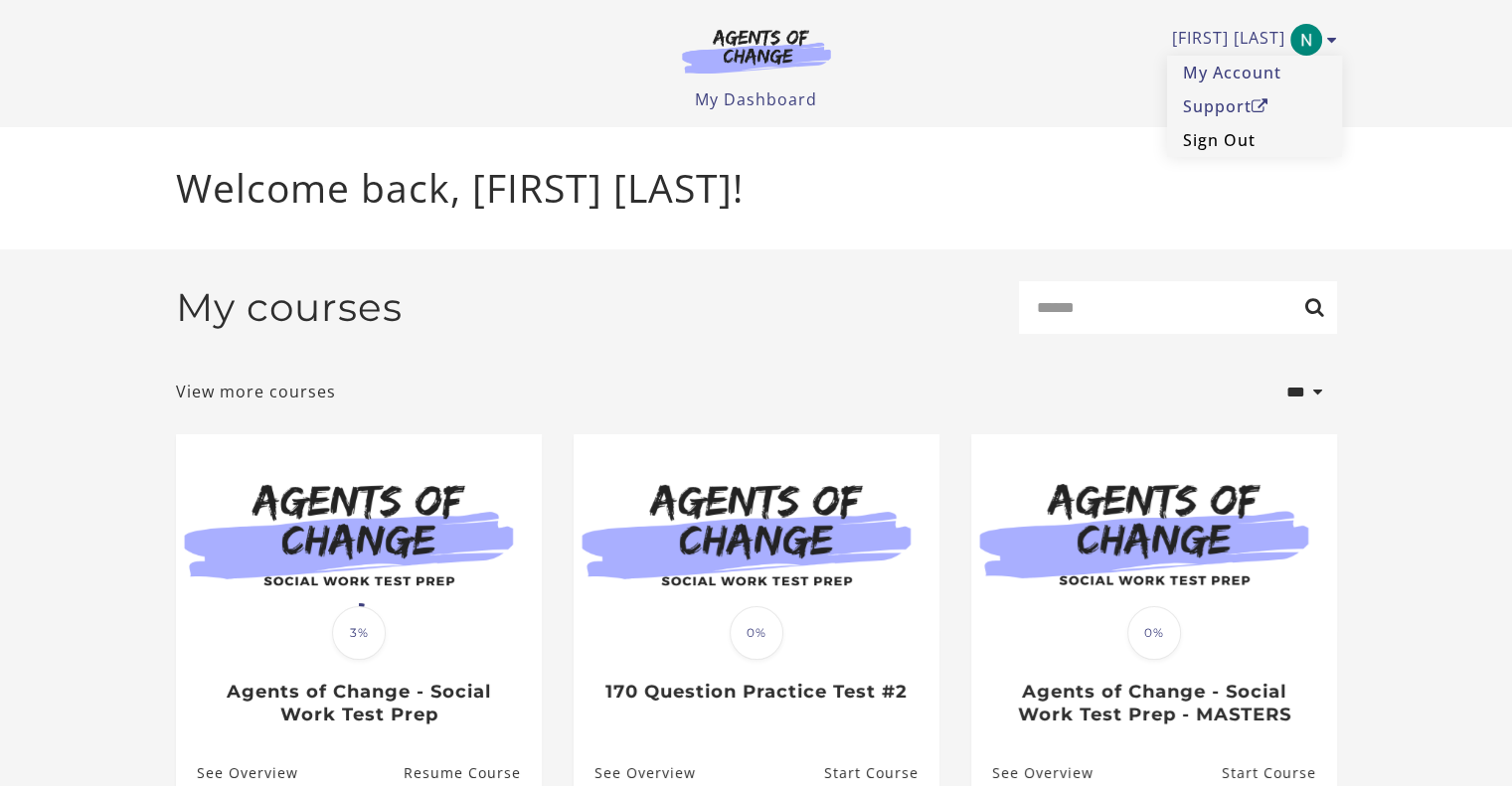 click on "Sign Out" at bounding box center (1255, 140) 